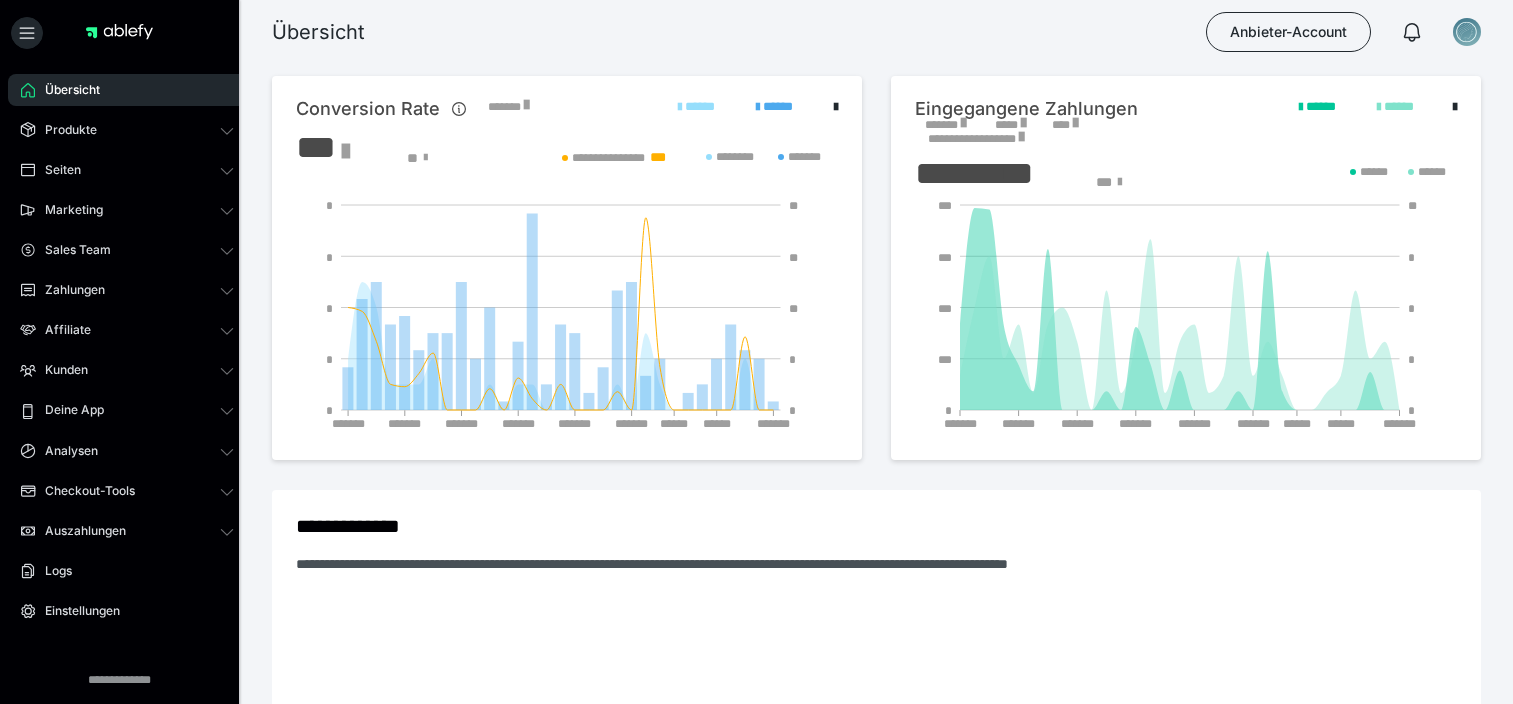 scroll, scrollTop: 0, scrollLeft: 0, axis: both 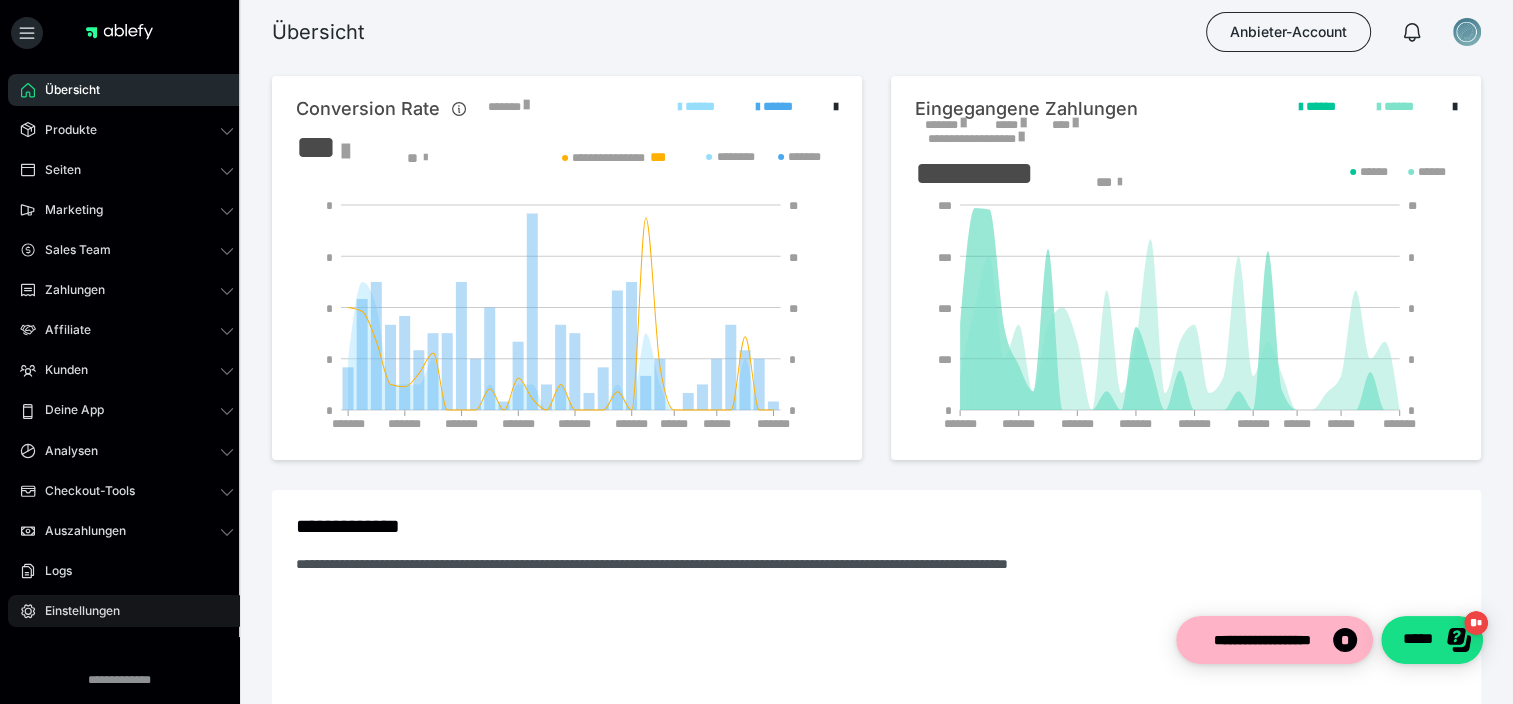 click on "Einstellungen" at bounding box center (127, 611) 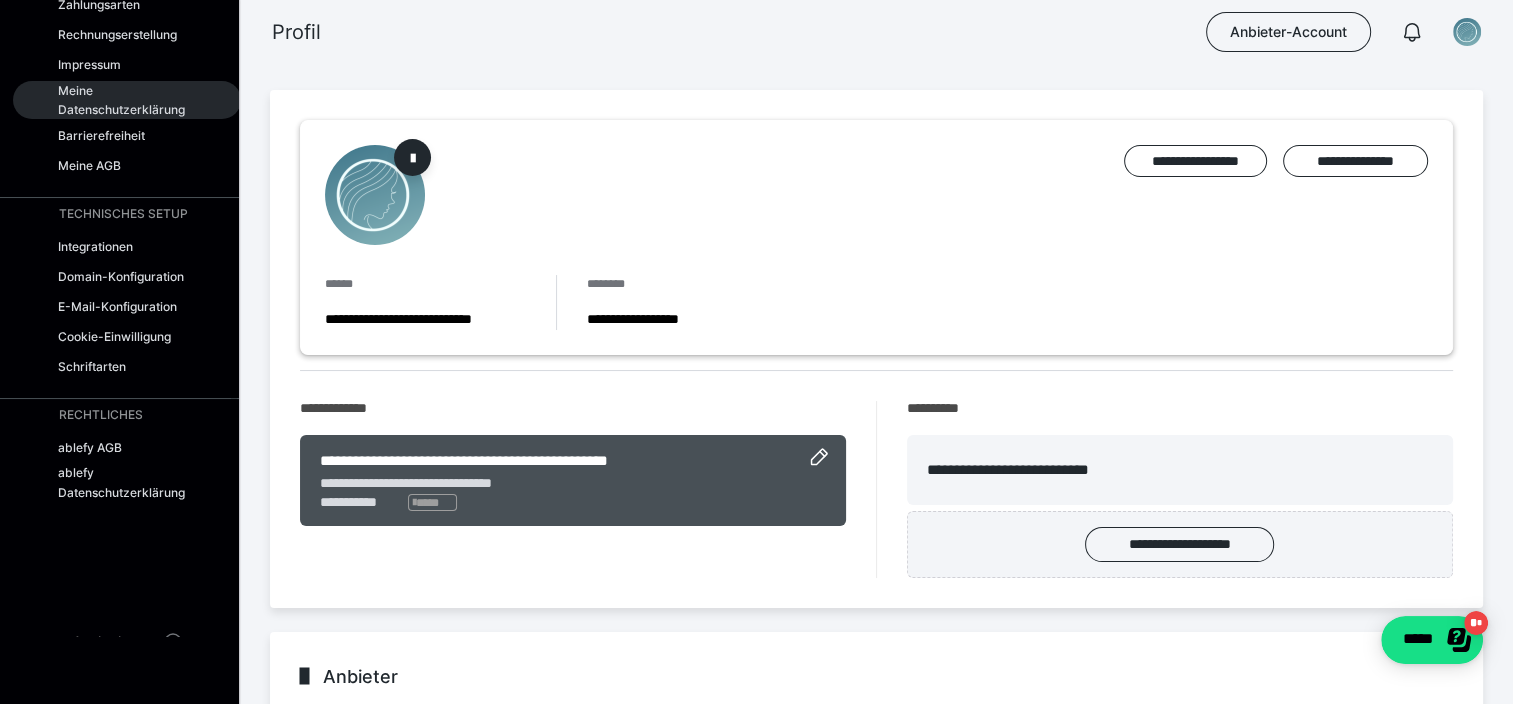 scroll, scrollTop: 3, scrollLeft: 0, axis: vertical 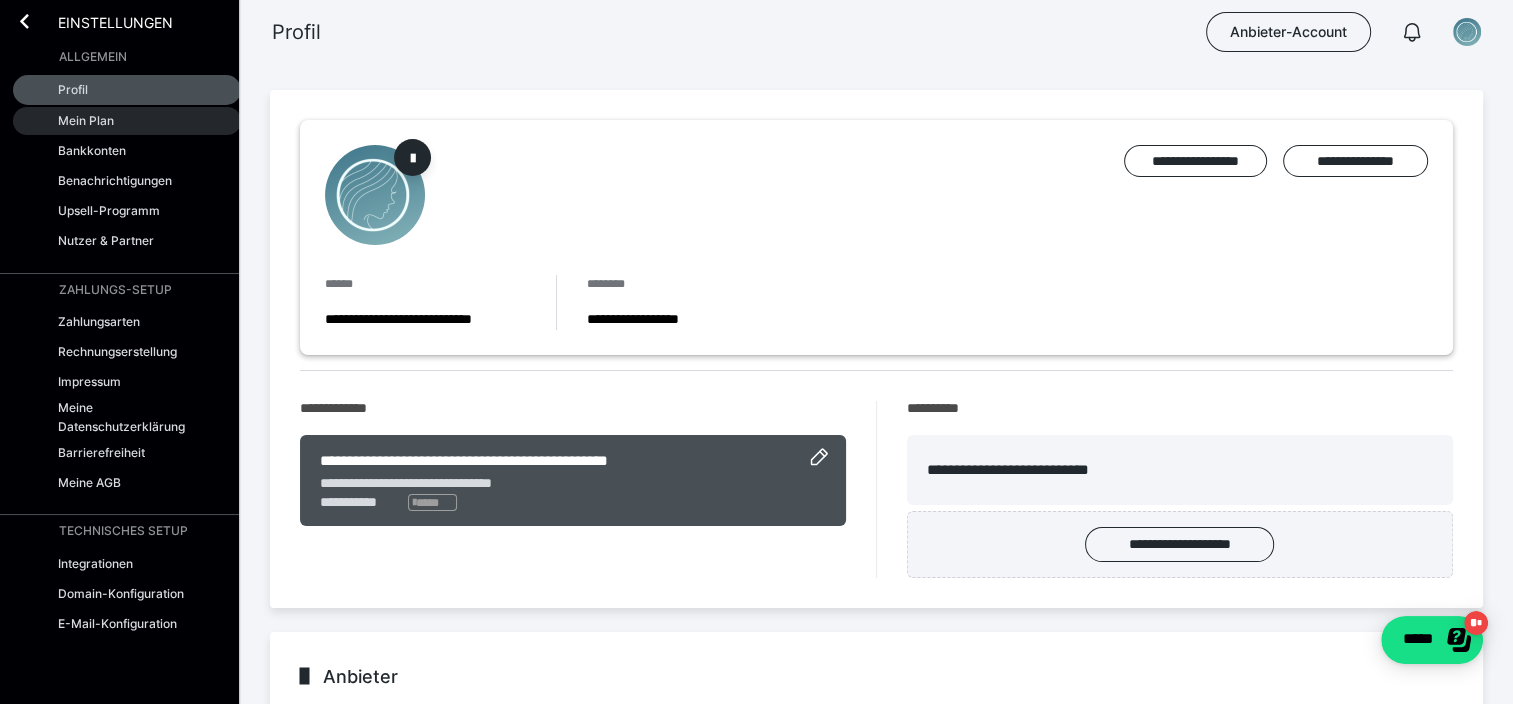 click on "Mein Plan" at bounding box center [86, 120] 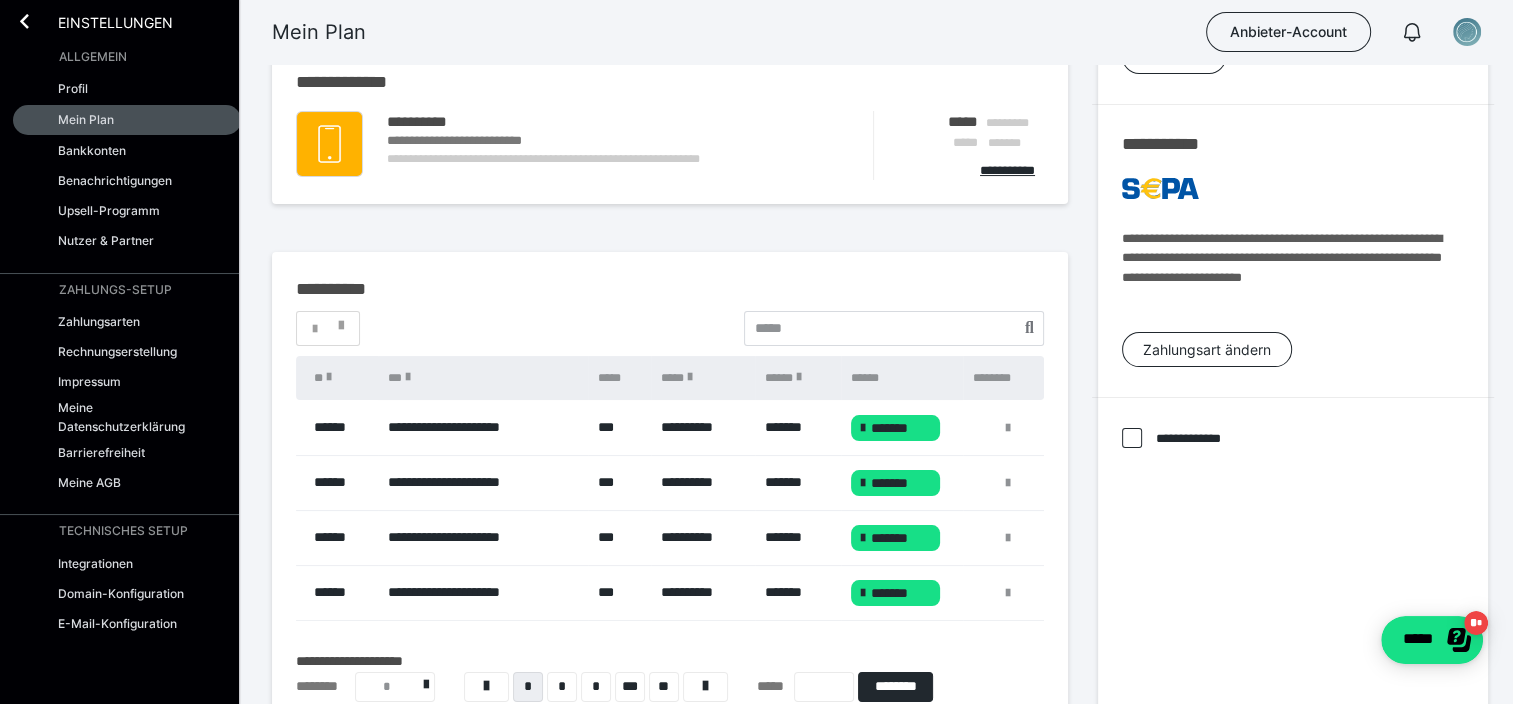scroll, scrollTop: 232, scrollLeft: 0, axis: vertical 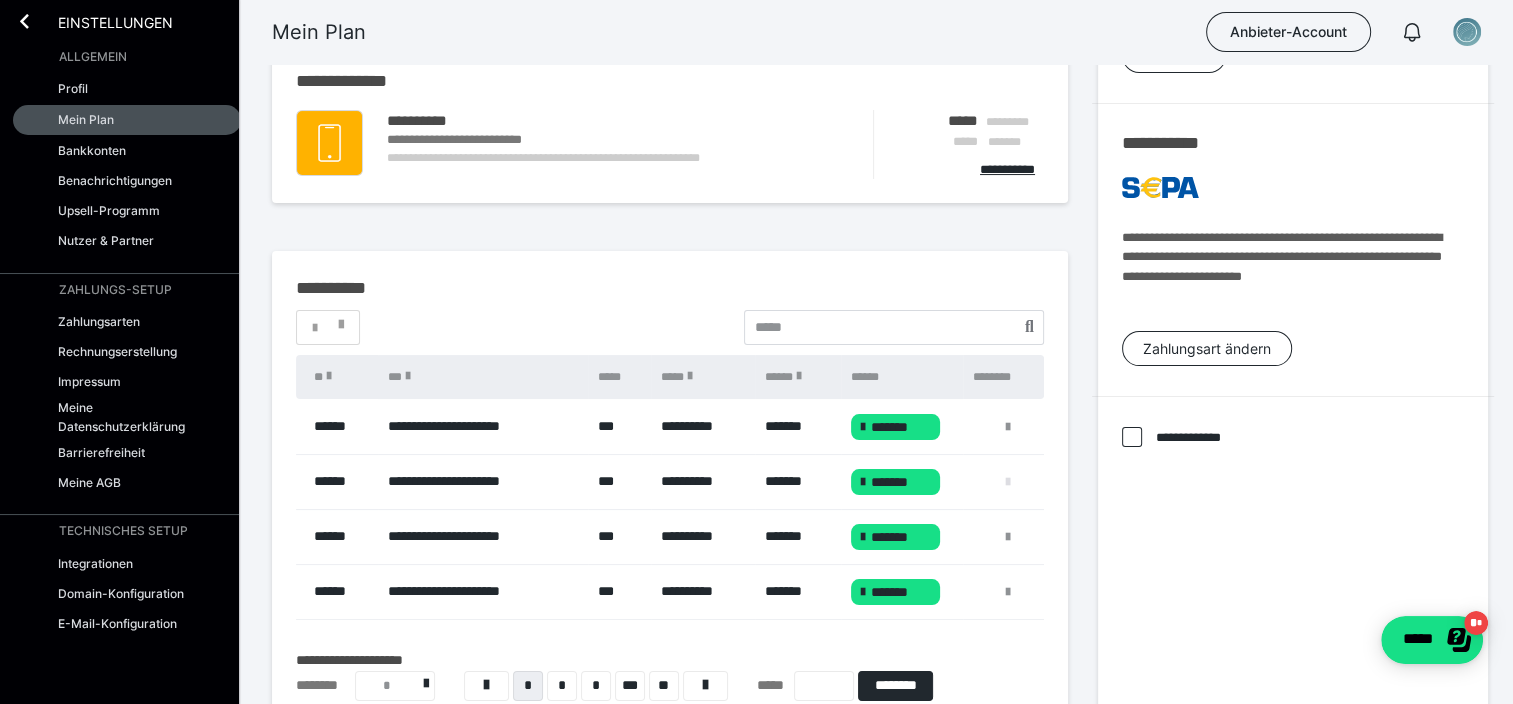 click at bounding box center (1003, 481) 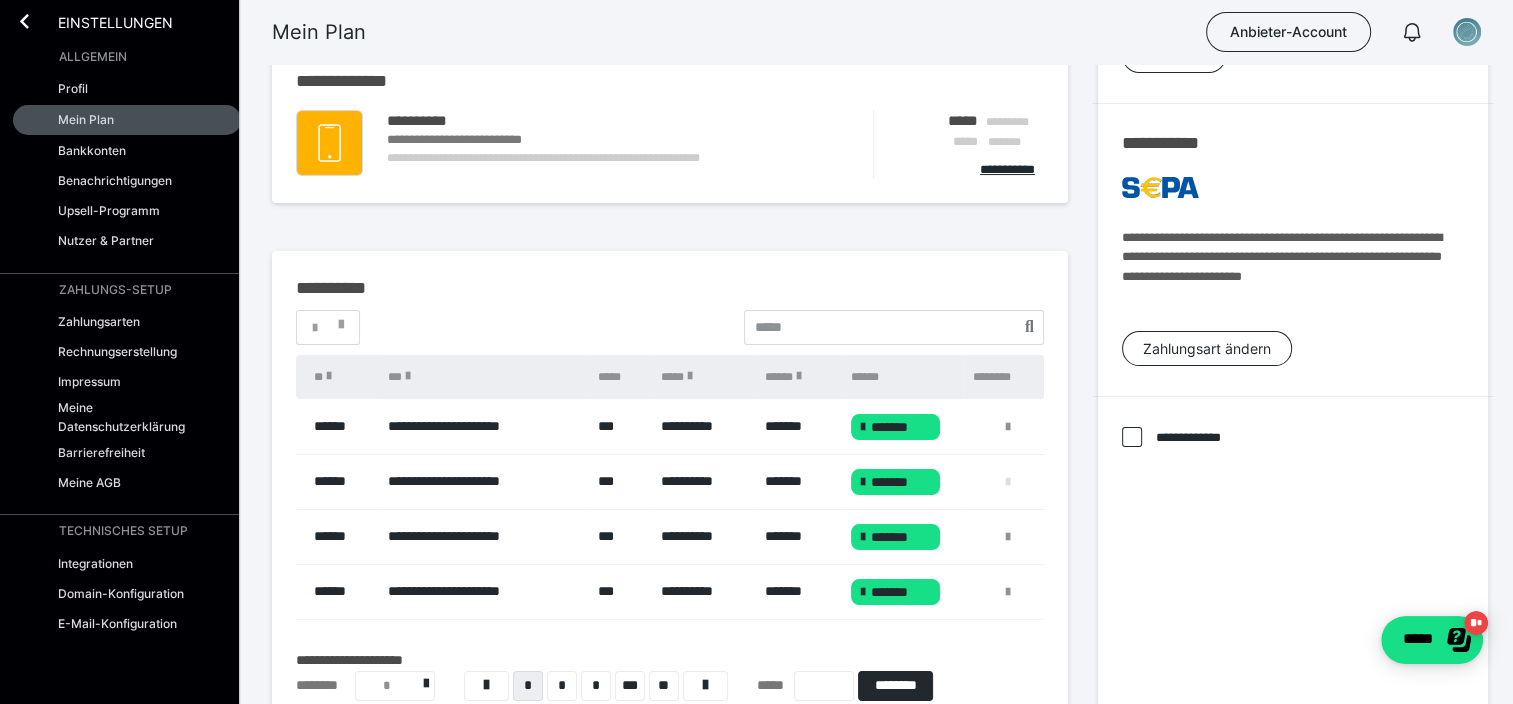 click at bounding box center (1003, 481) 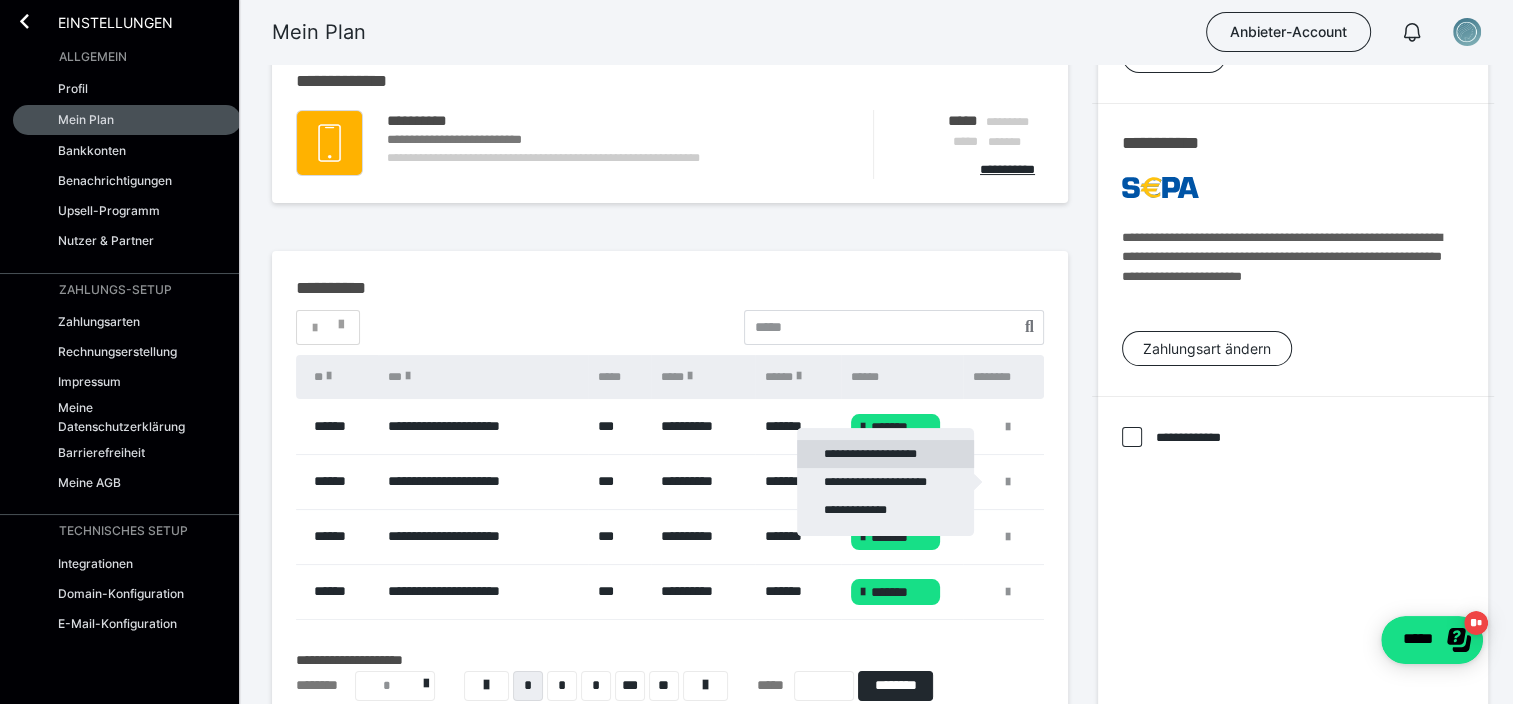 click on "**********" at bounding box center (885, 454) 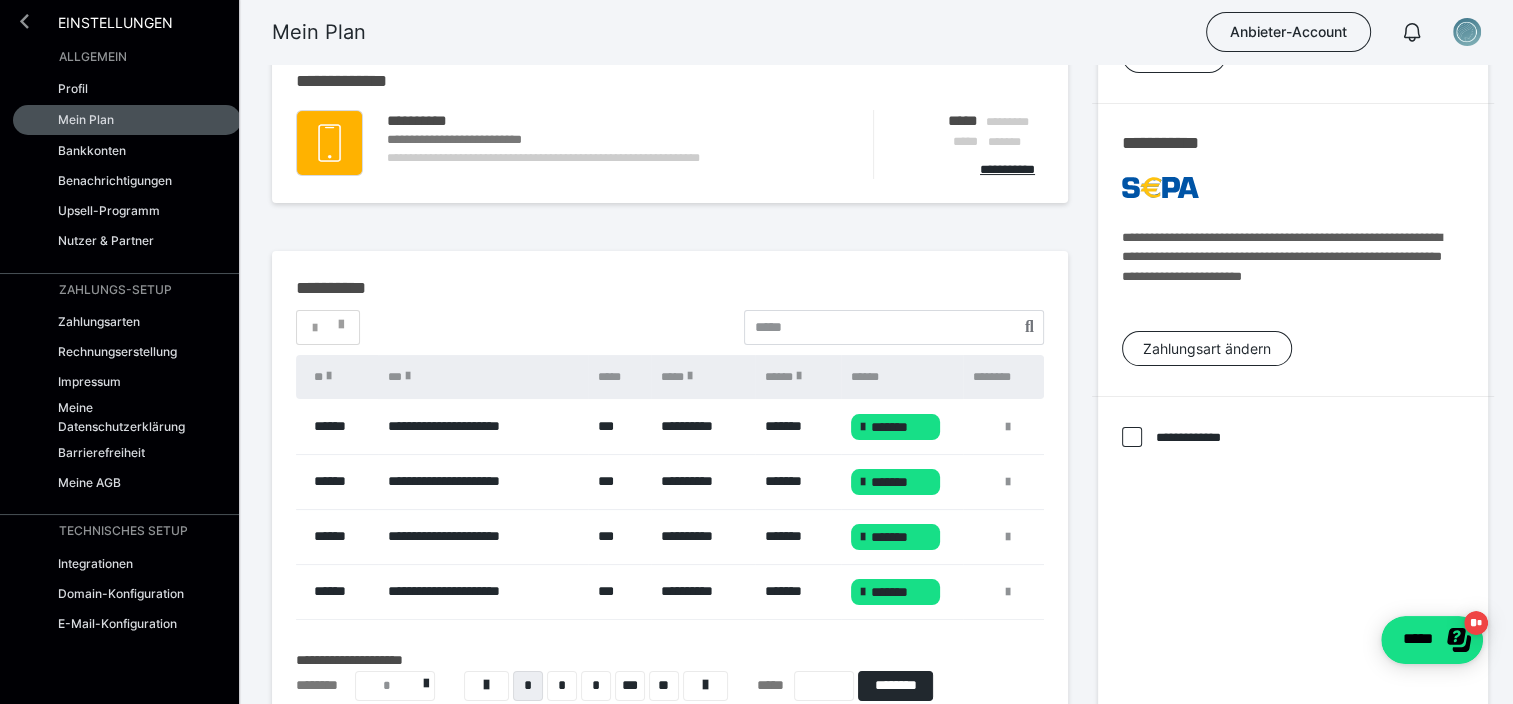 click at bounding box center [24, 21] 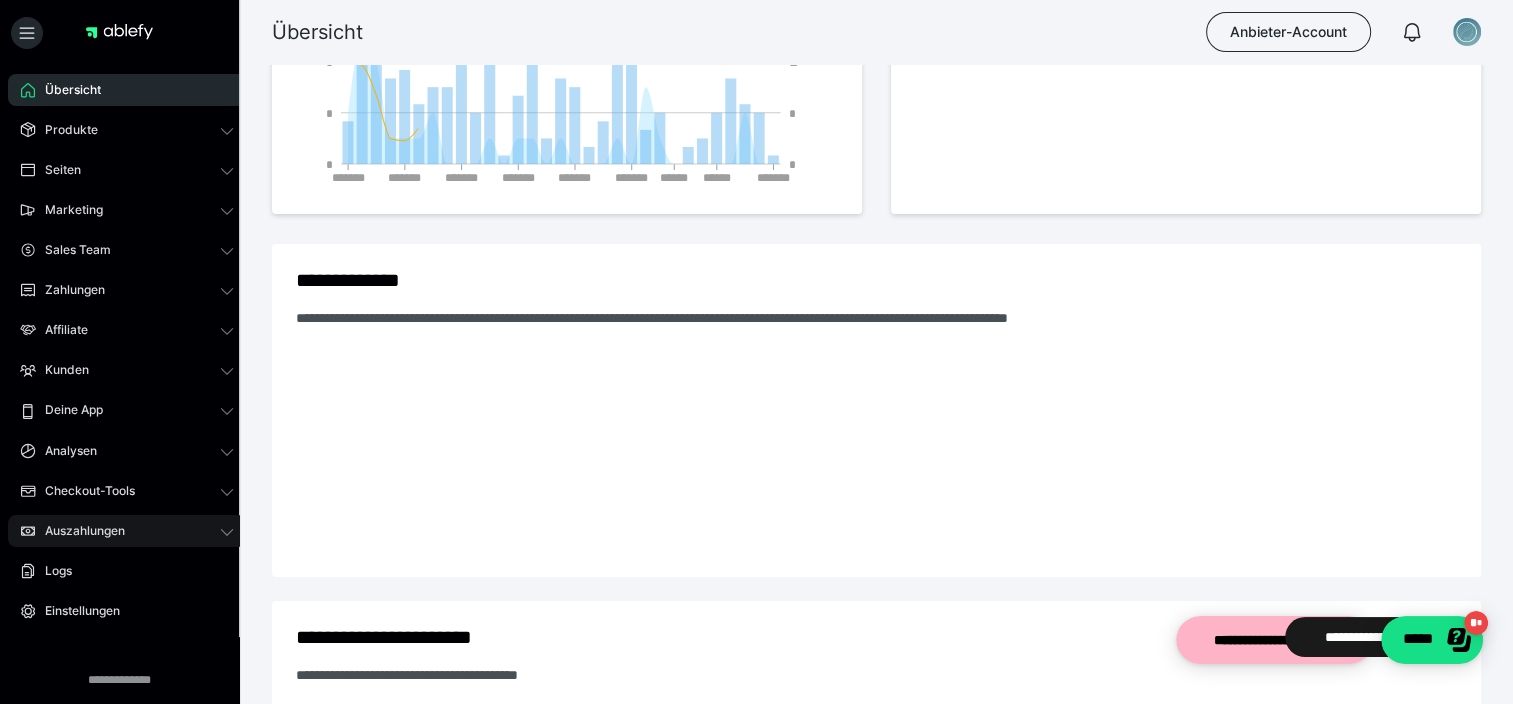 scroll, scrollTop: 0, scrollLeft: 0, axis: both 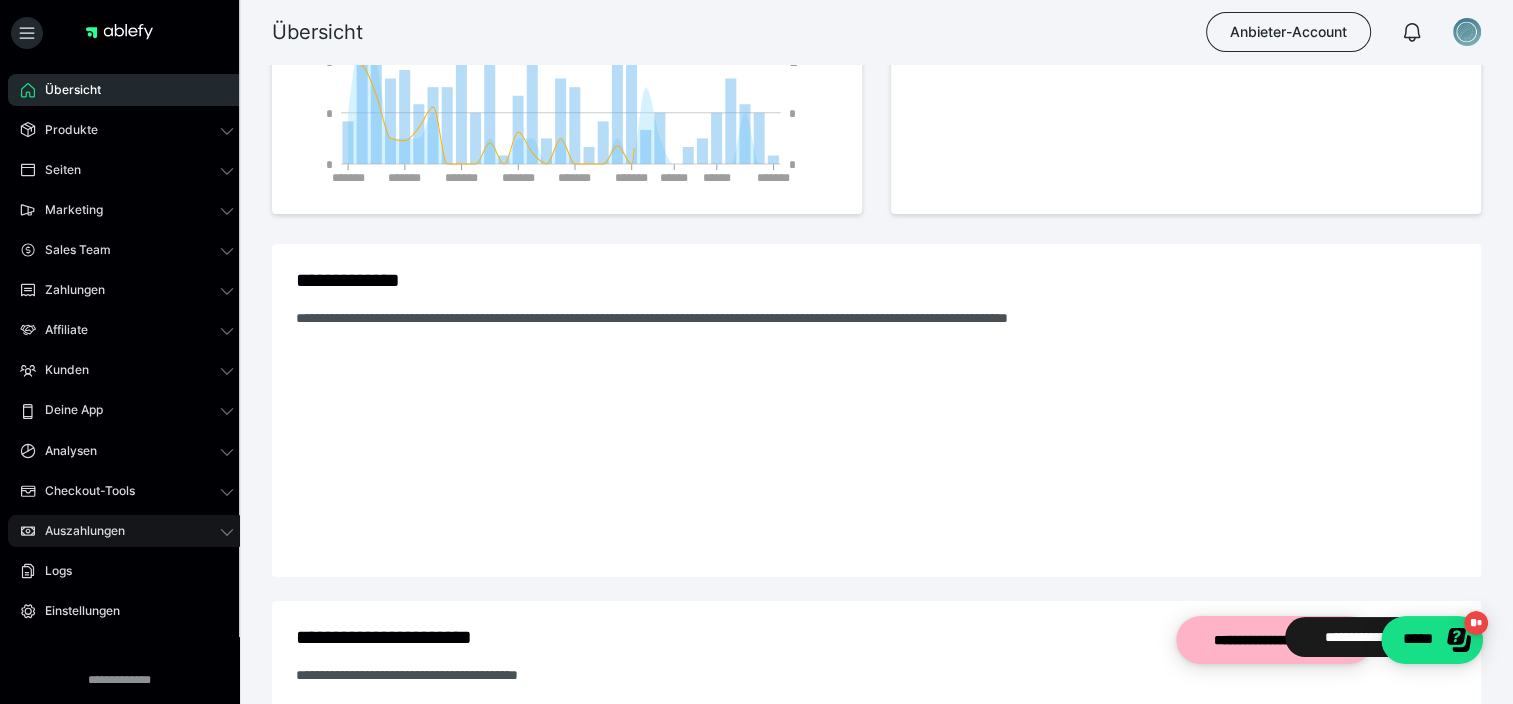 click on "Auszahlungen" at bounding box center (78, 531) 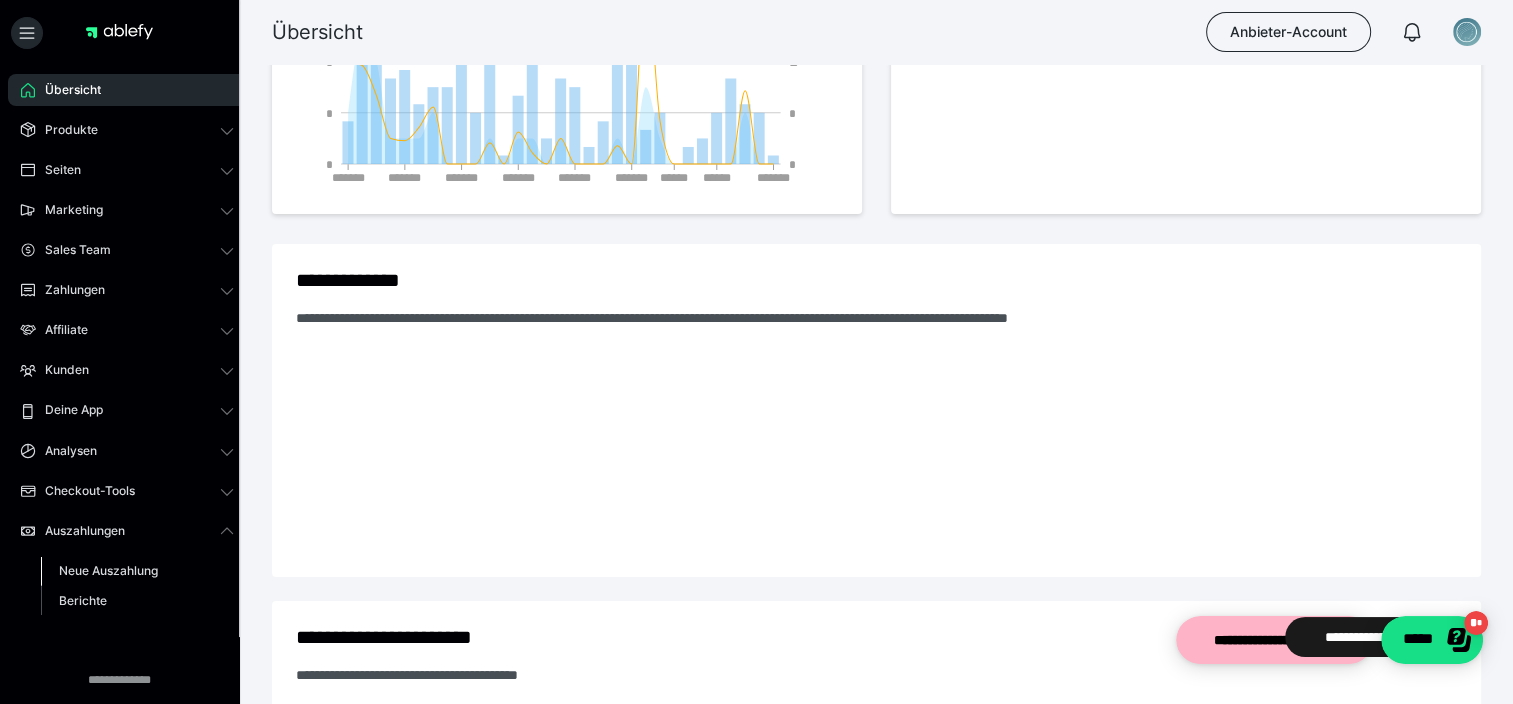 click on "Neue Auszahlung" at bounding box center (108, 570) 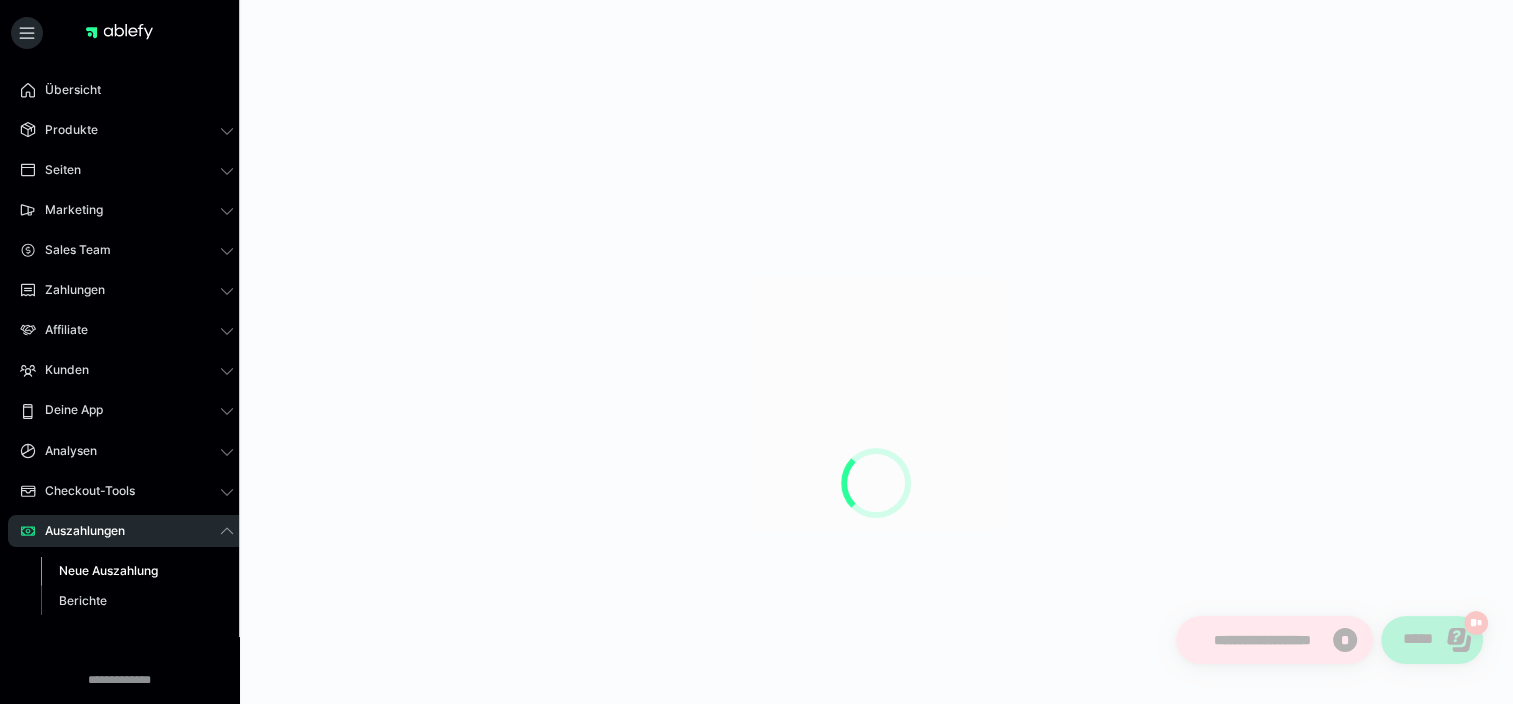 scroll, scrollTop: 0, scrollLeft: 0, axis: both 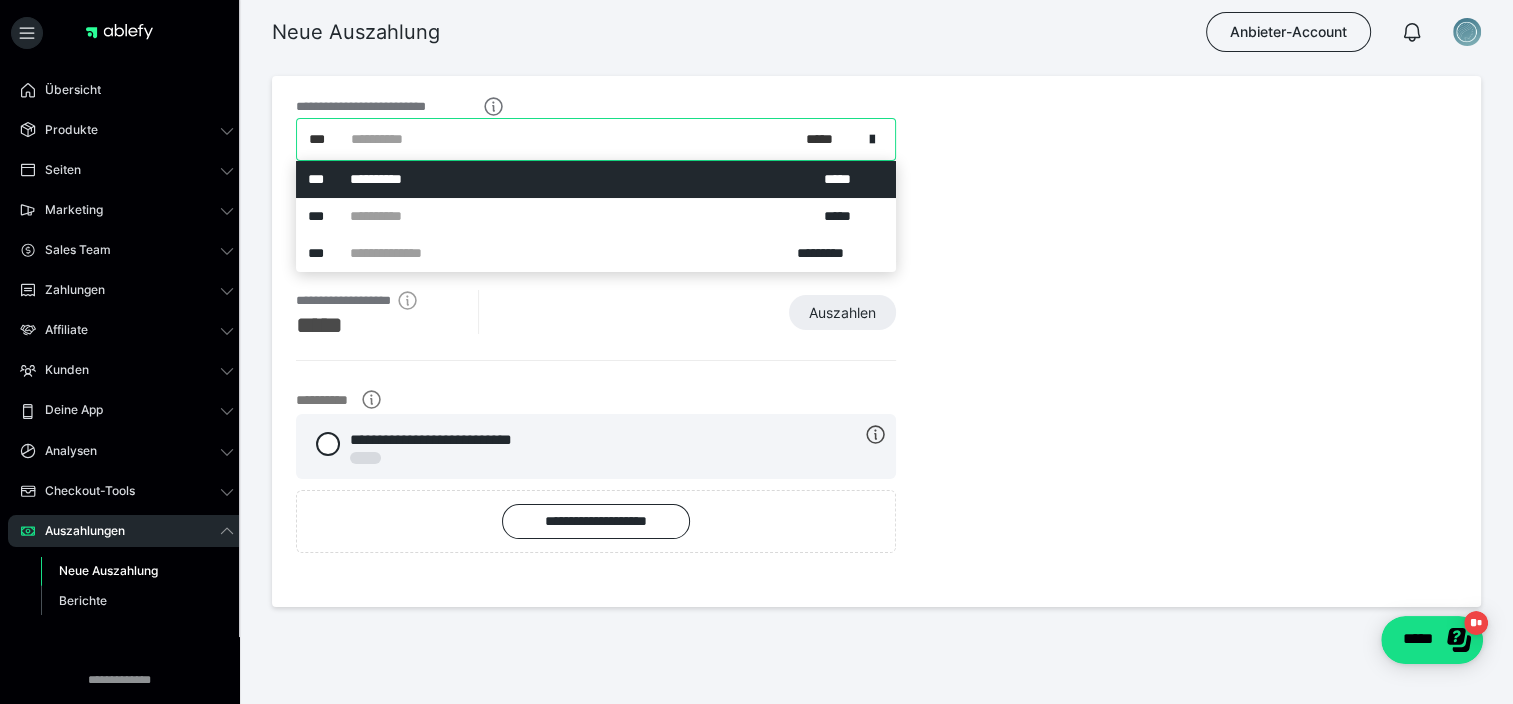 click on "**********" at bounding box center [587, 139] 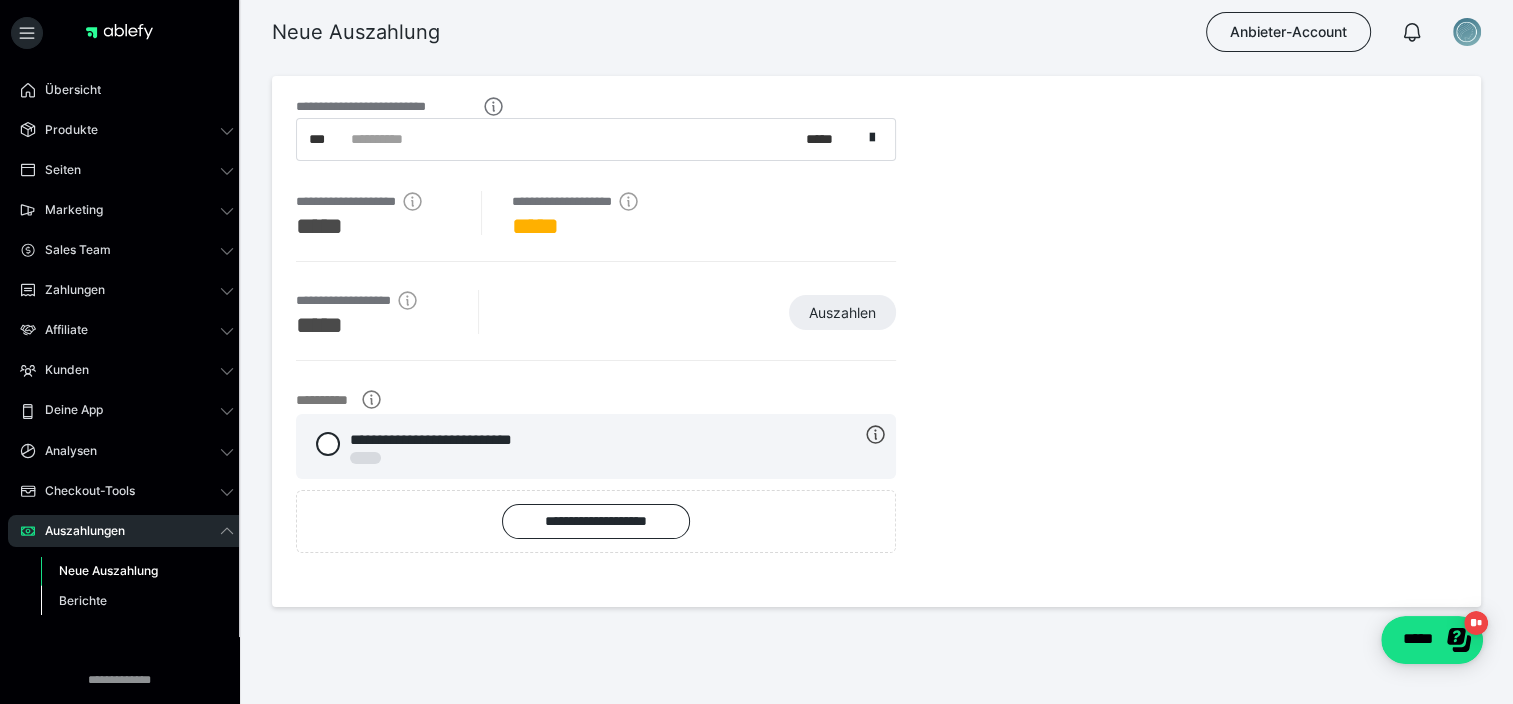 click on "Berichte" at bounding box center (83, 600) 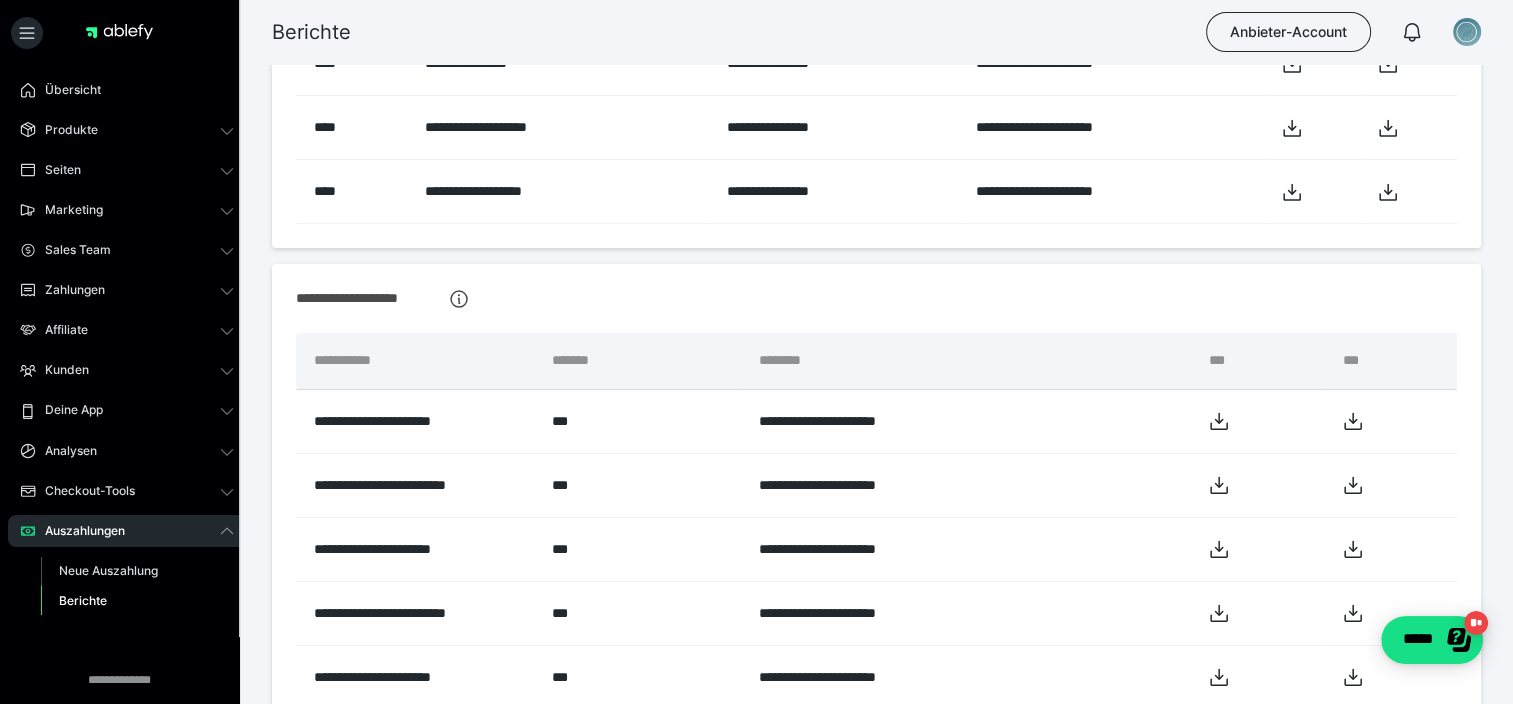 scroll, scrollTop: 288, scrollLeft: 0, axis: vertical 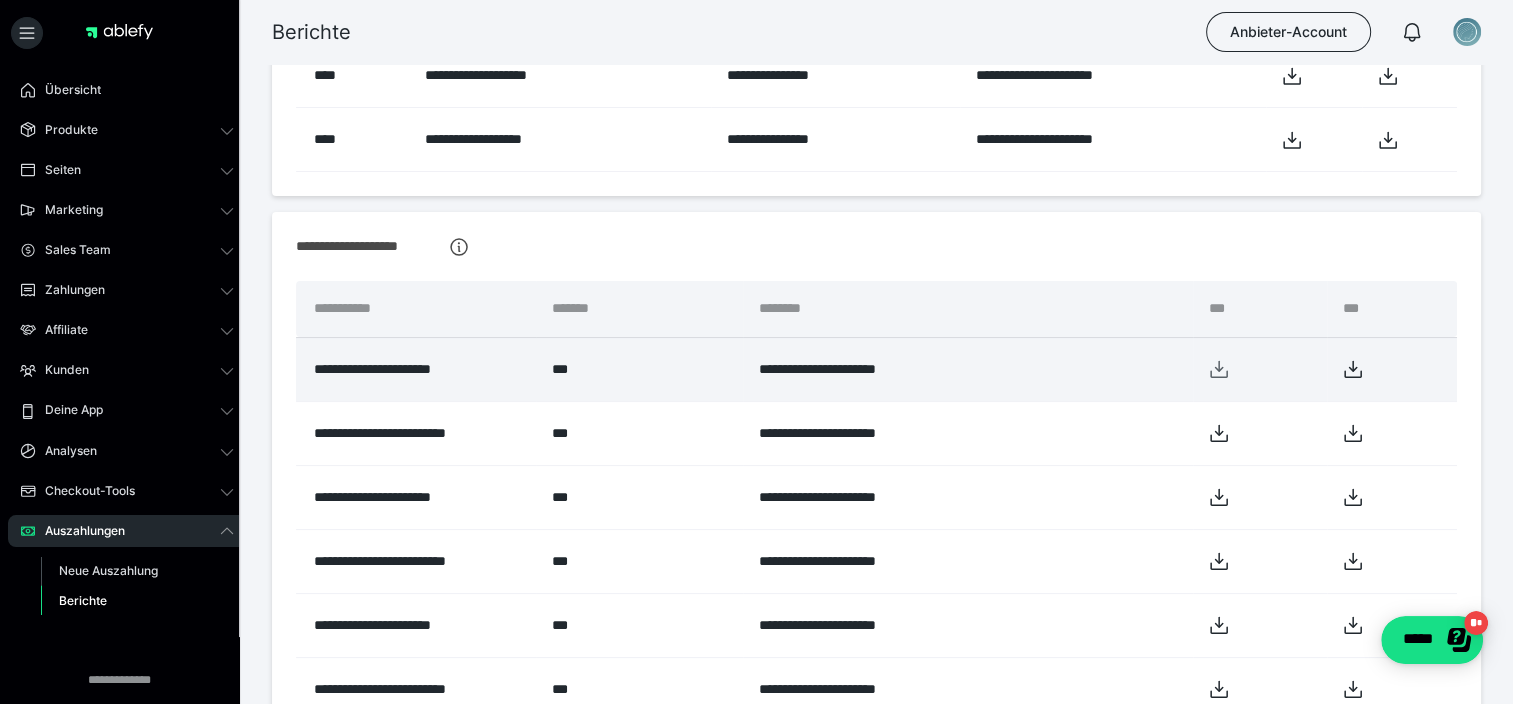 click 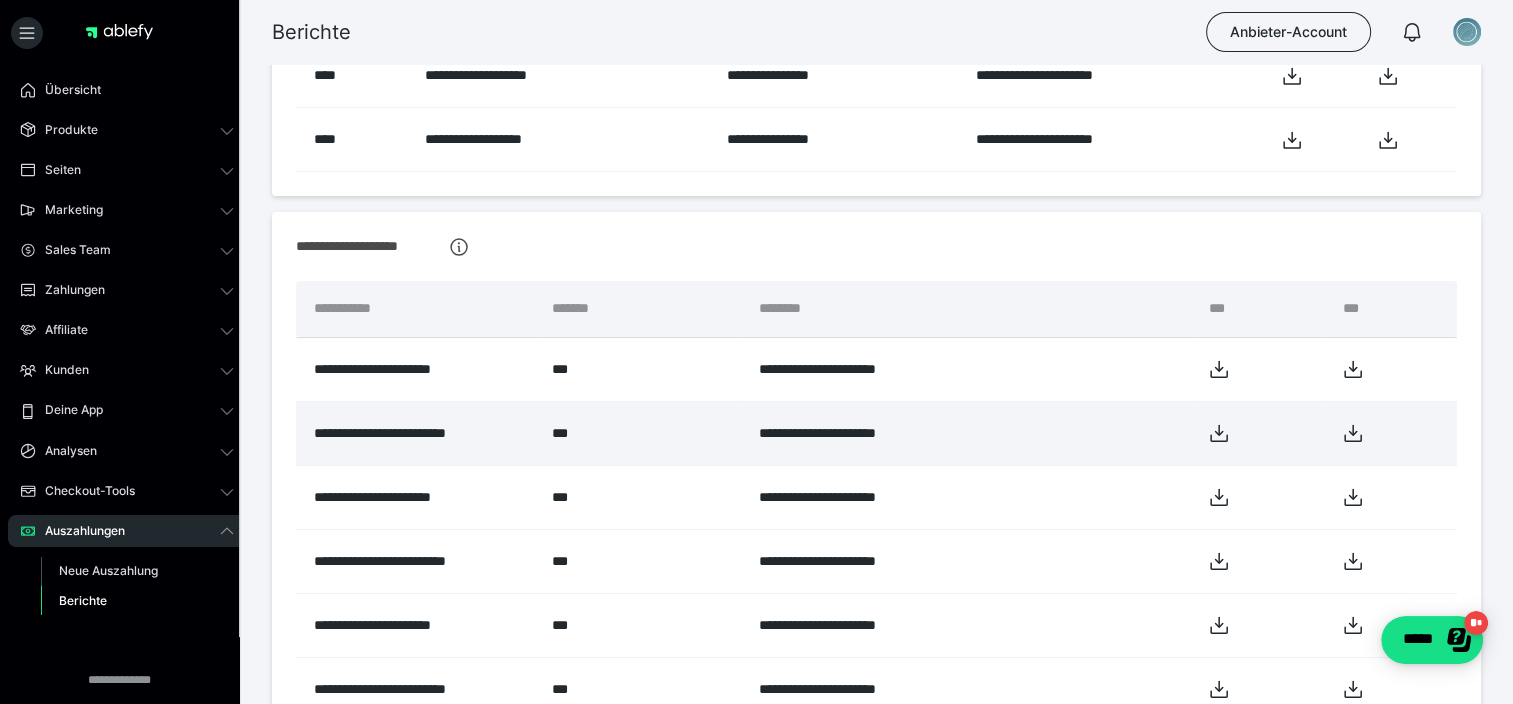 click at bounding box center (1260, 433) 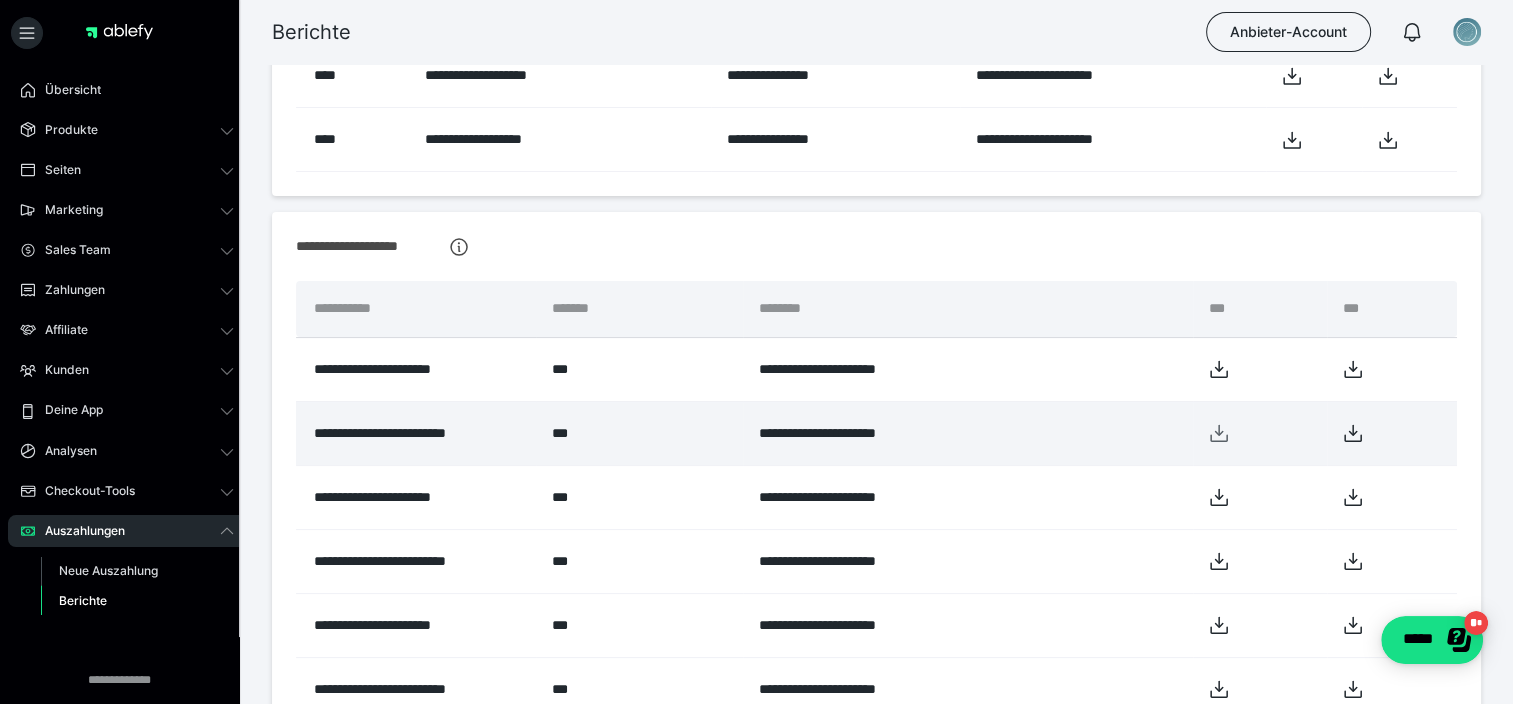 click 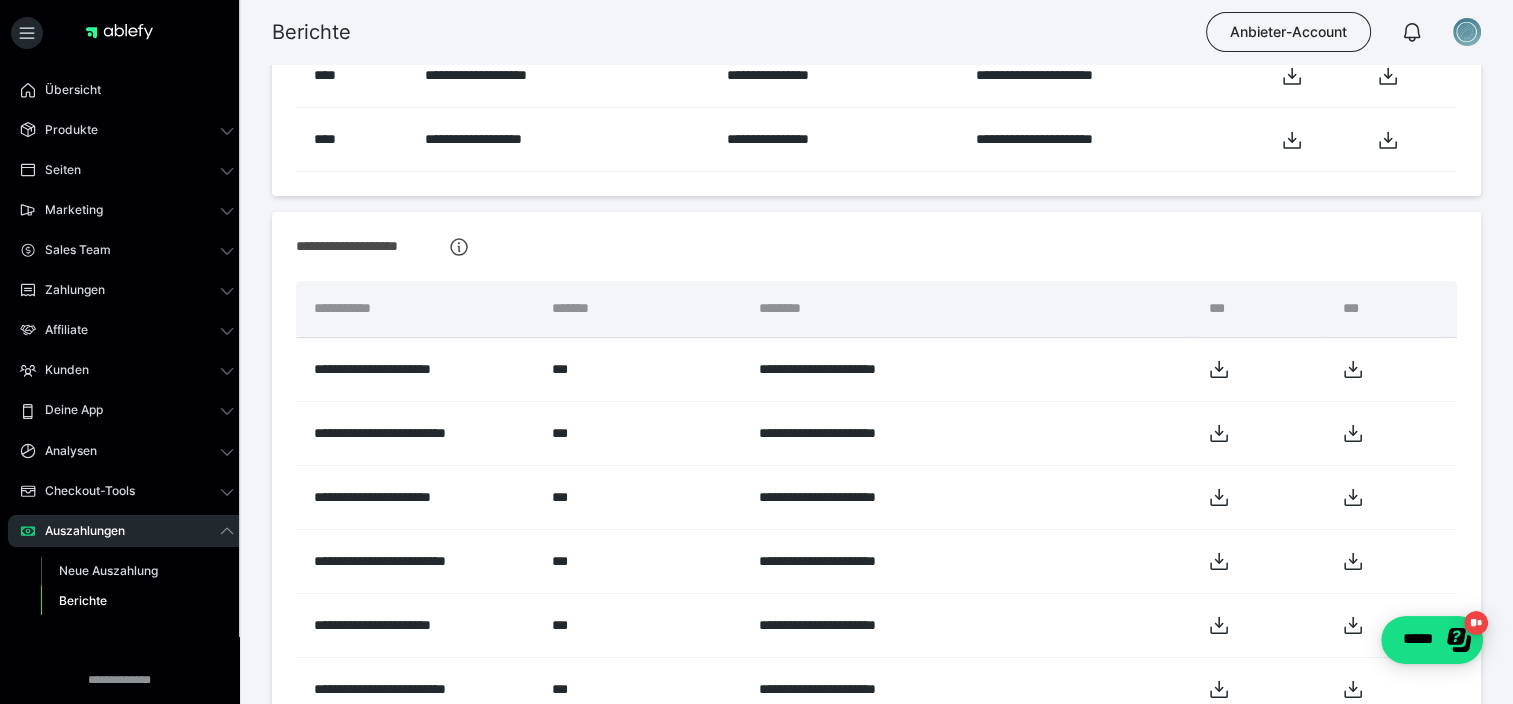scroll, scrollTop: 0, scrollLeft: 0, axis: both 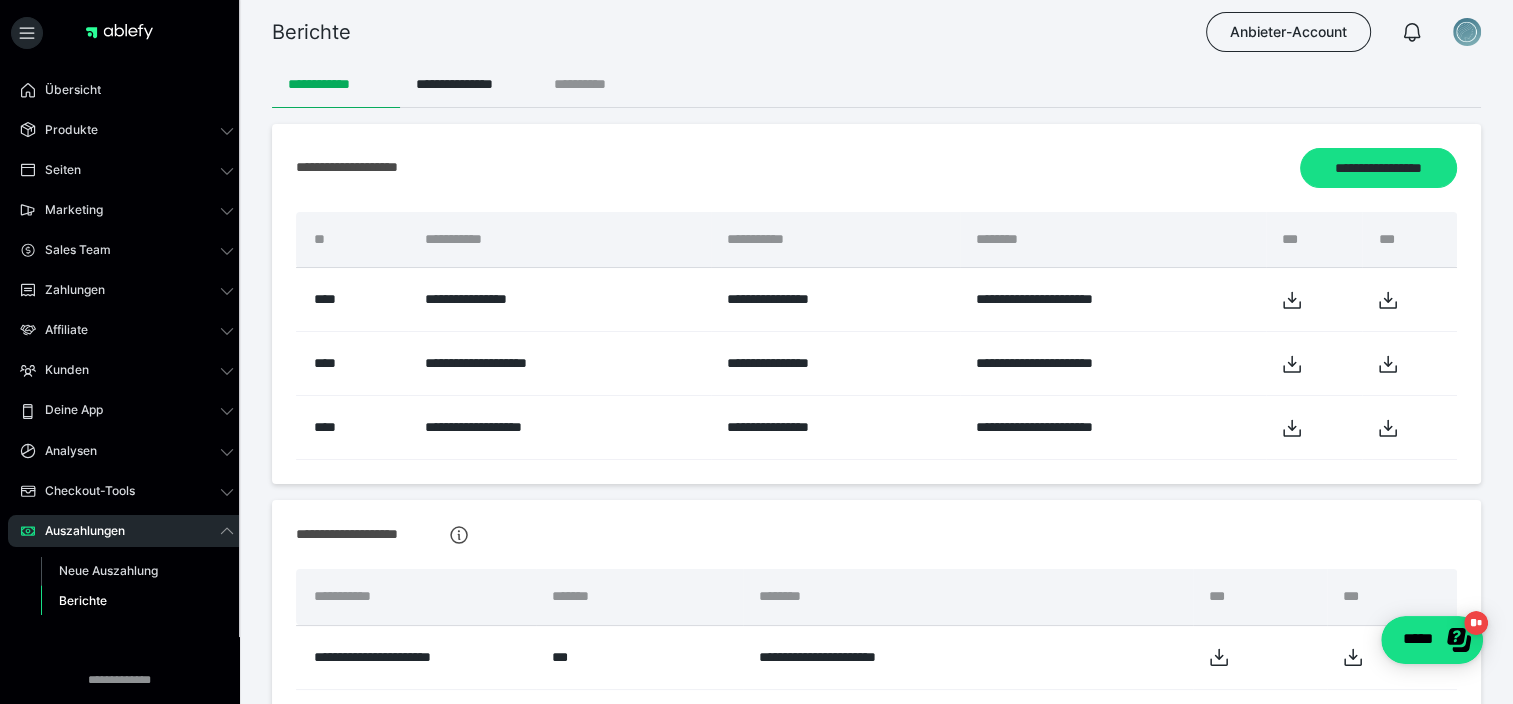 click on "**********" at bounding box center (596, 84) 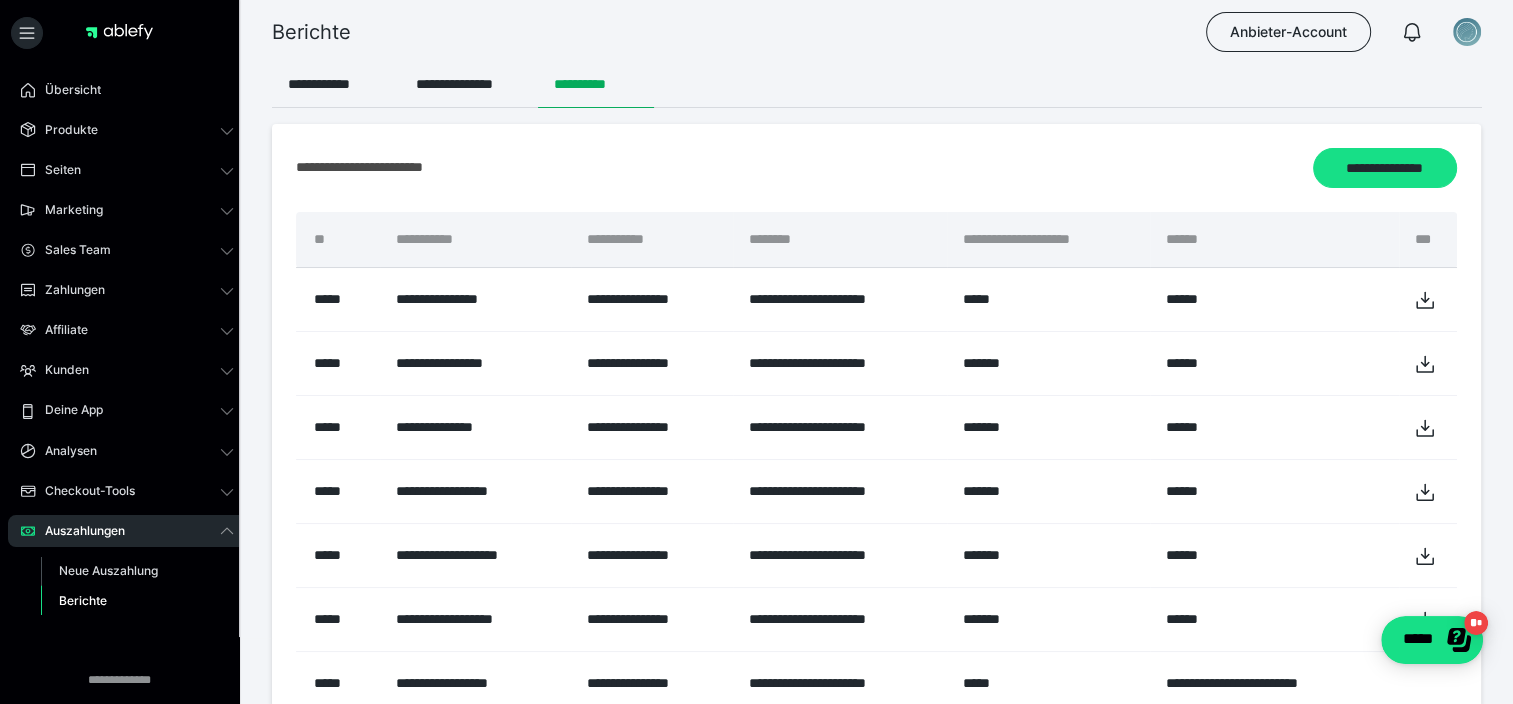 click on "**********" at bounding box center (876, 572) 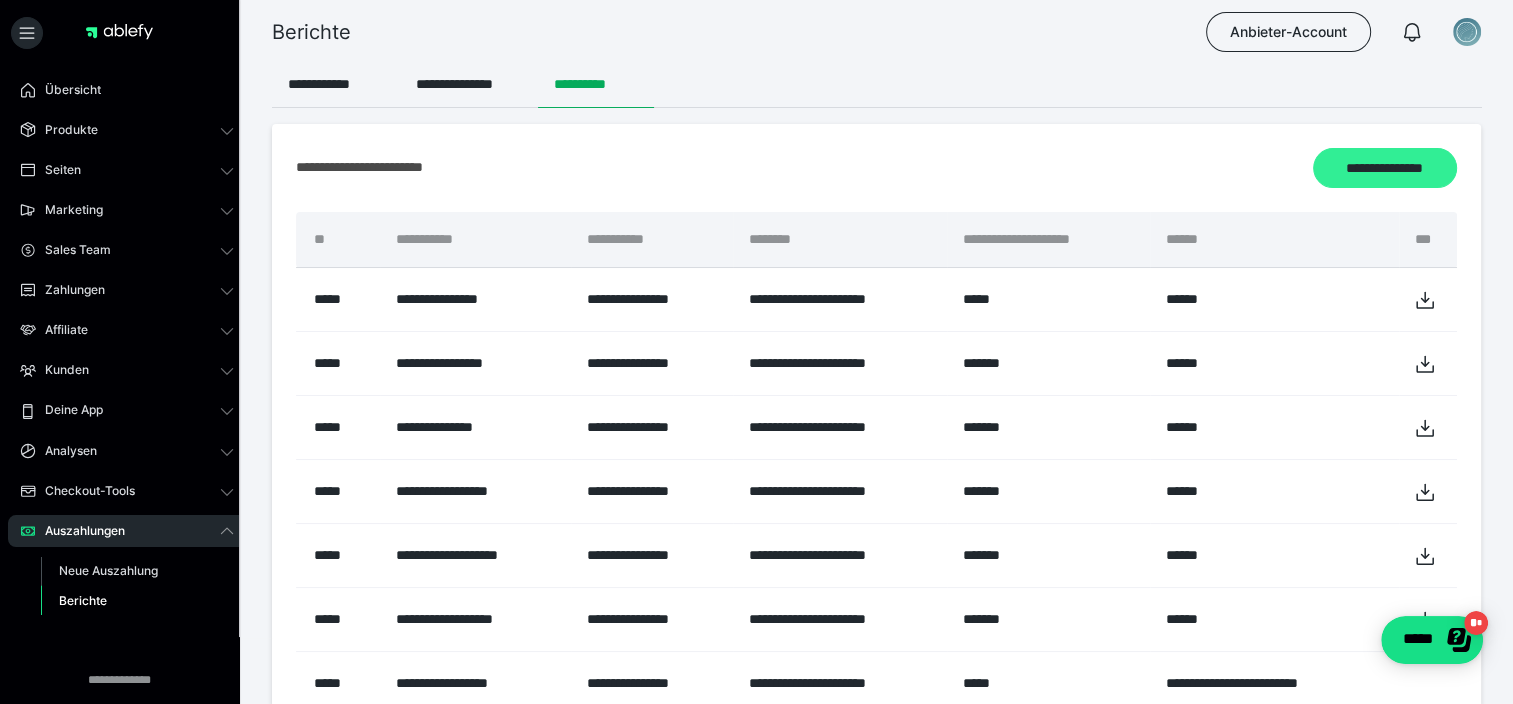 click on "**********" at bounding box center (1385, 168) 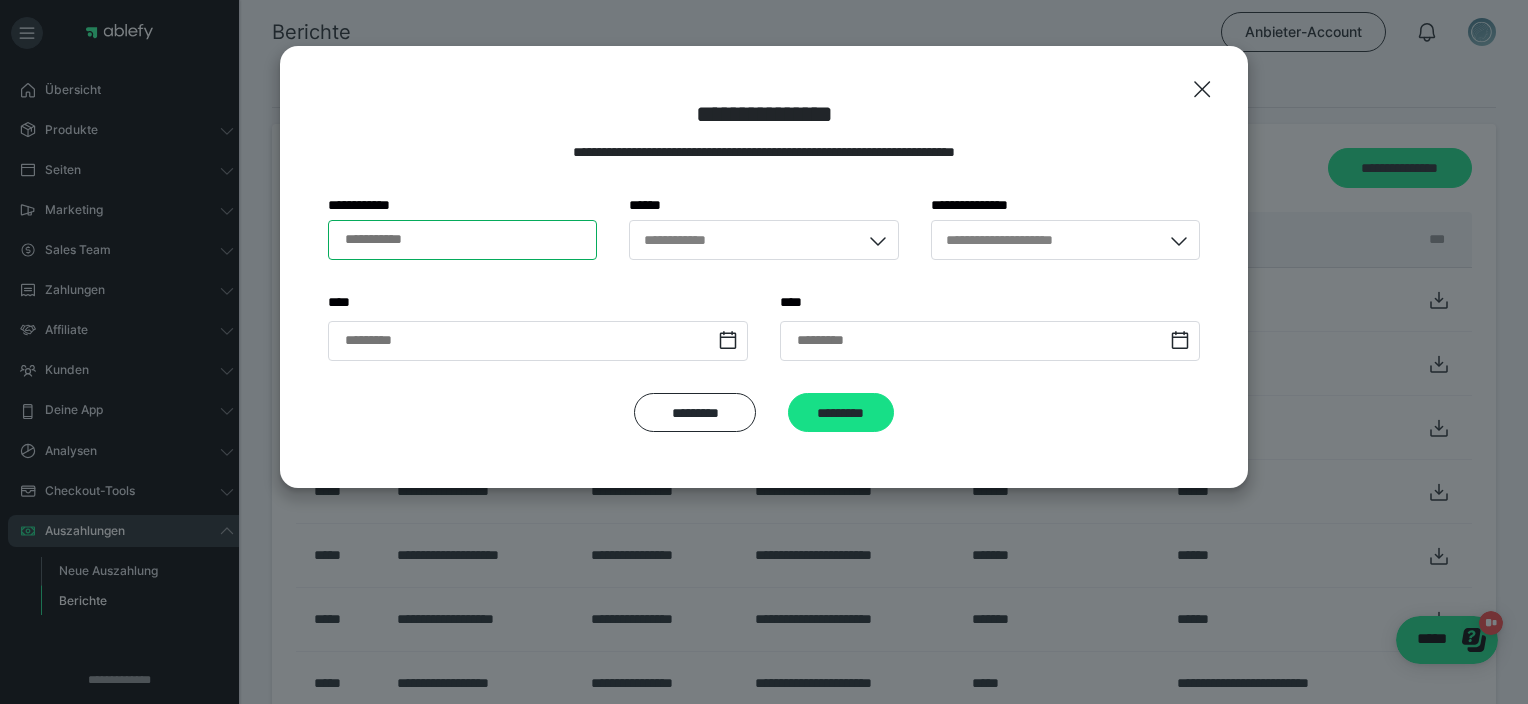 click on "**********" at bounding box center [462, 240] 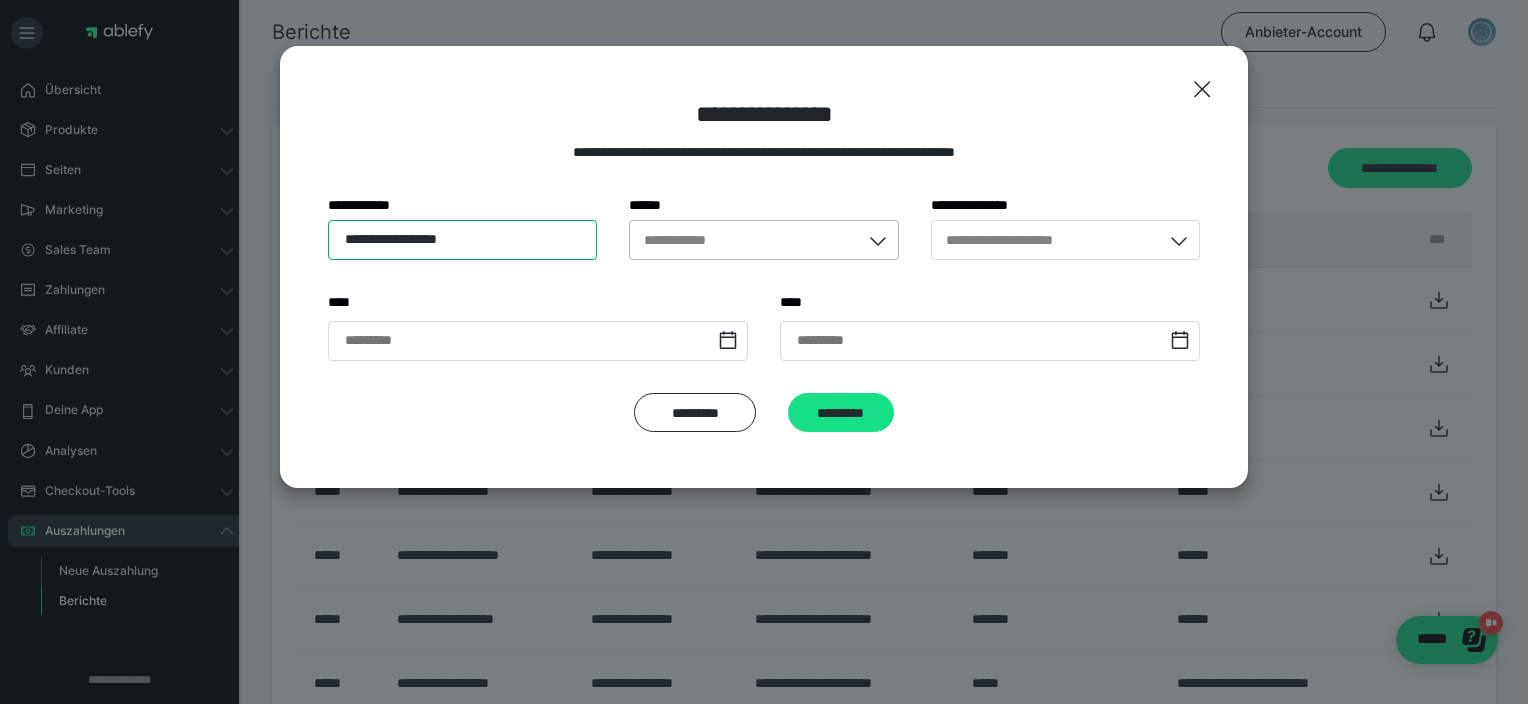 type on "**********" 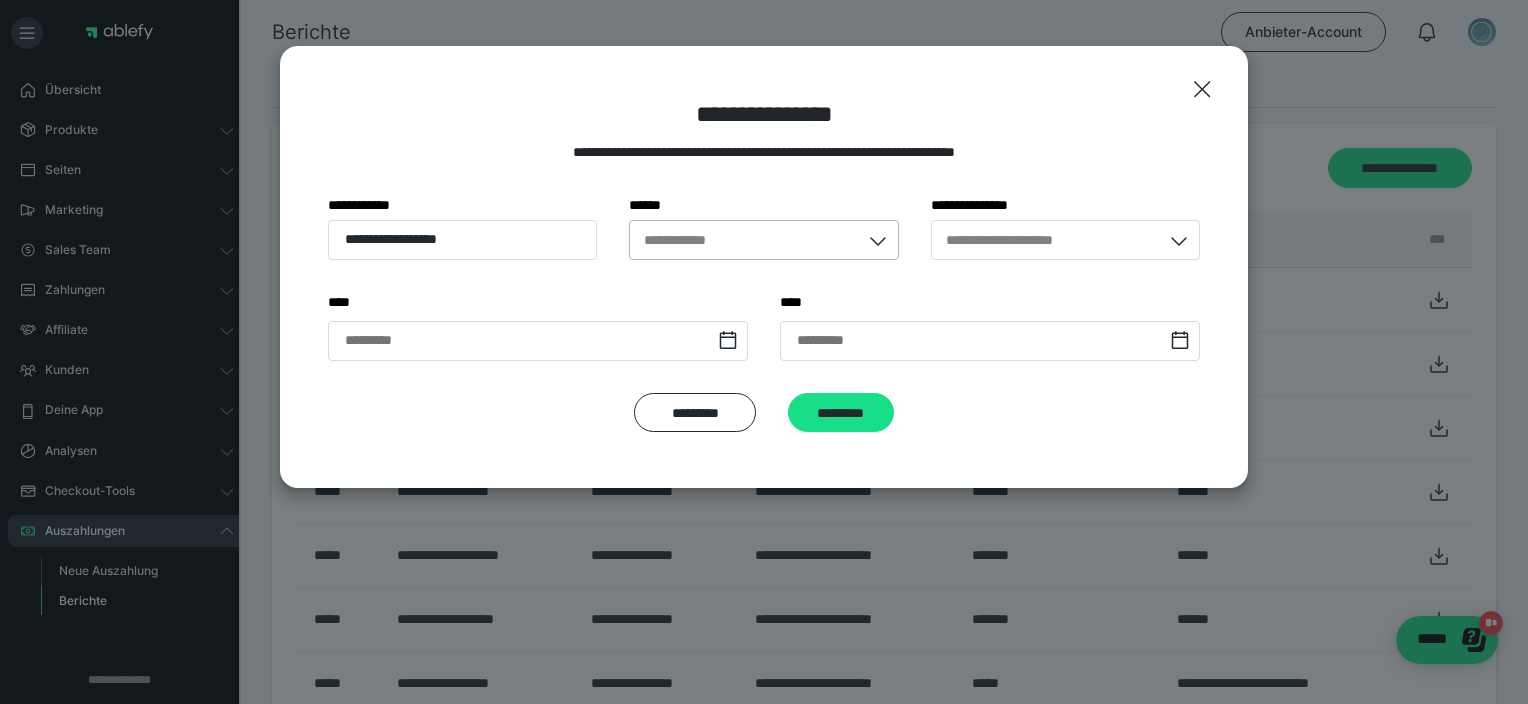 click on "**********" at bounding box center (689, 239) 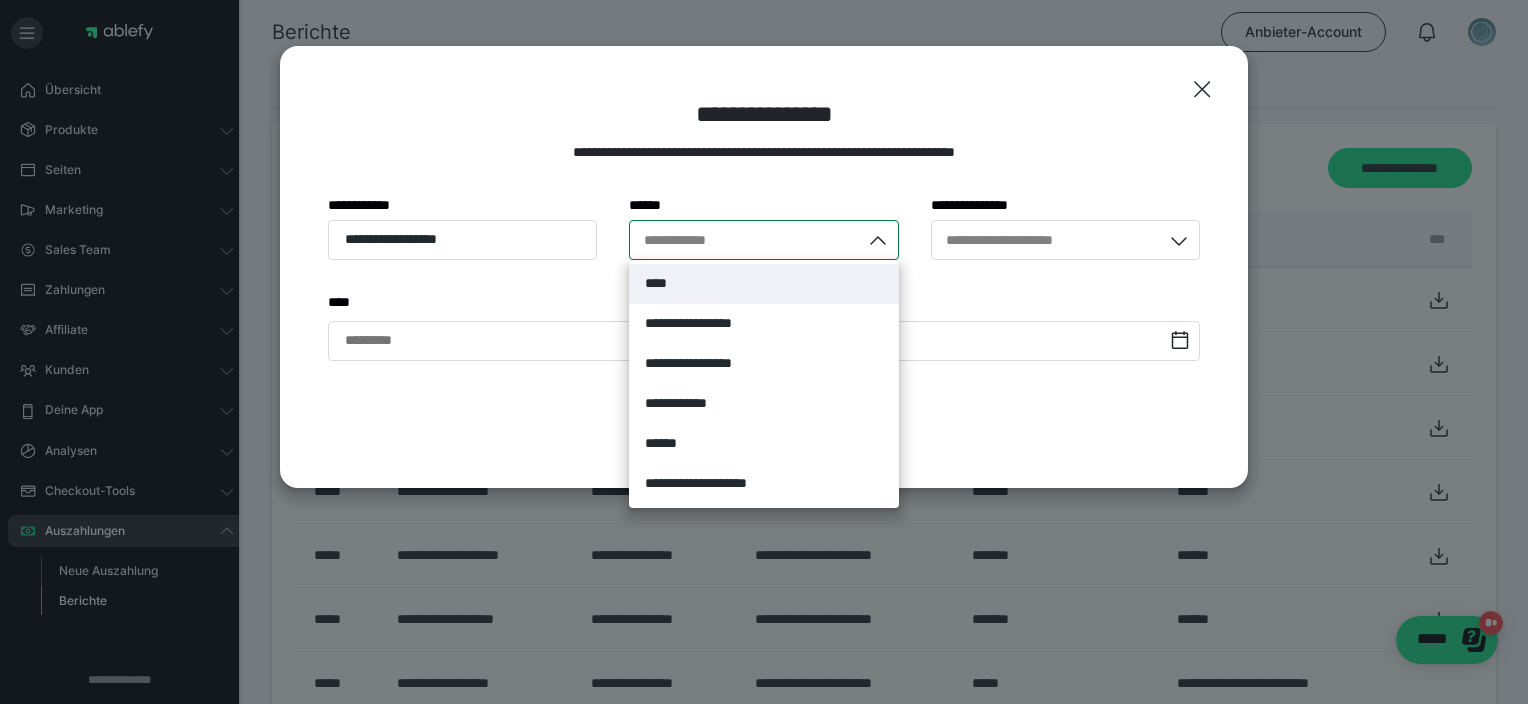 click on "****" at bounding box center [763, 284] 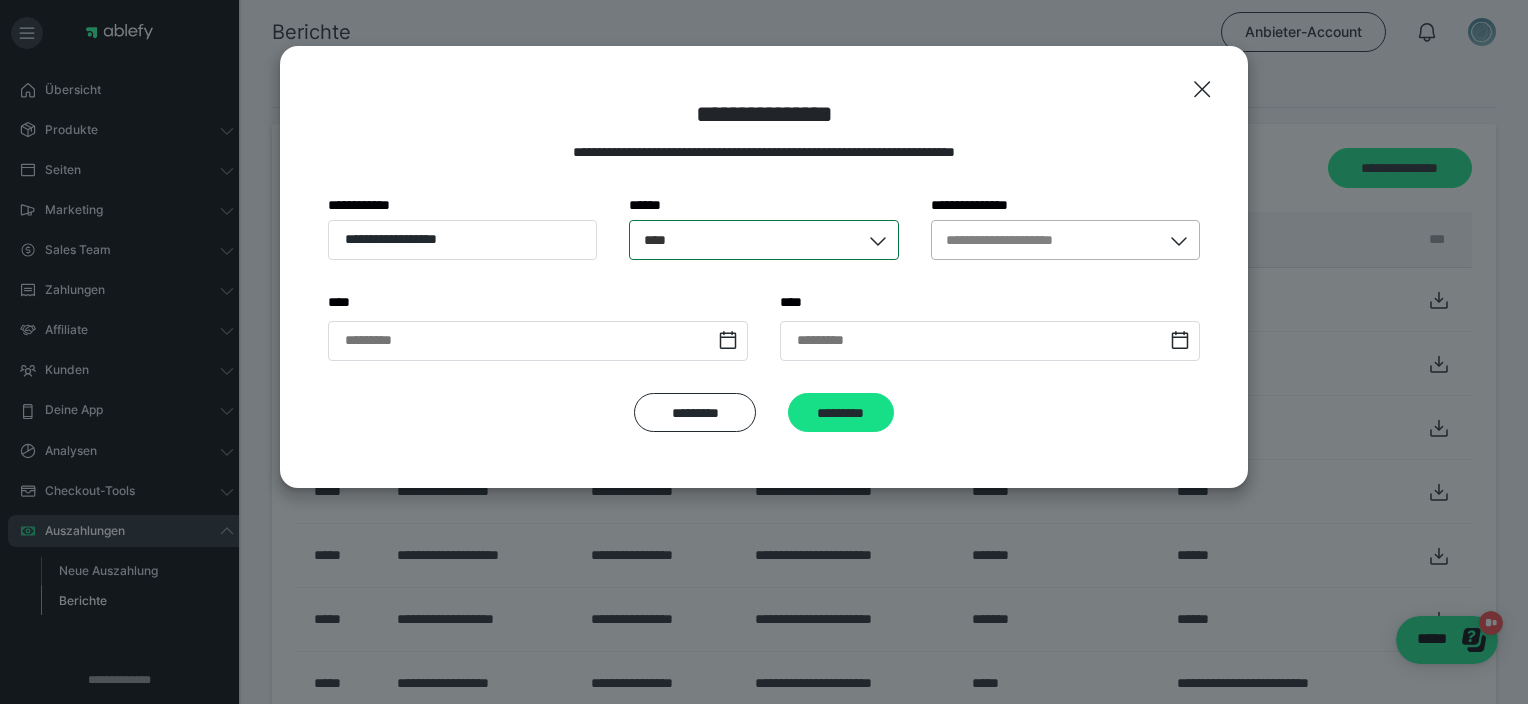 click on "**********" at bounding box center (1046, 240) 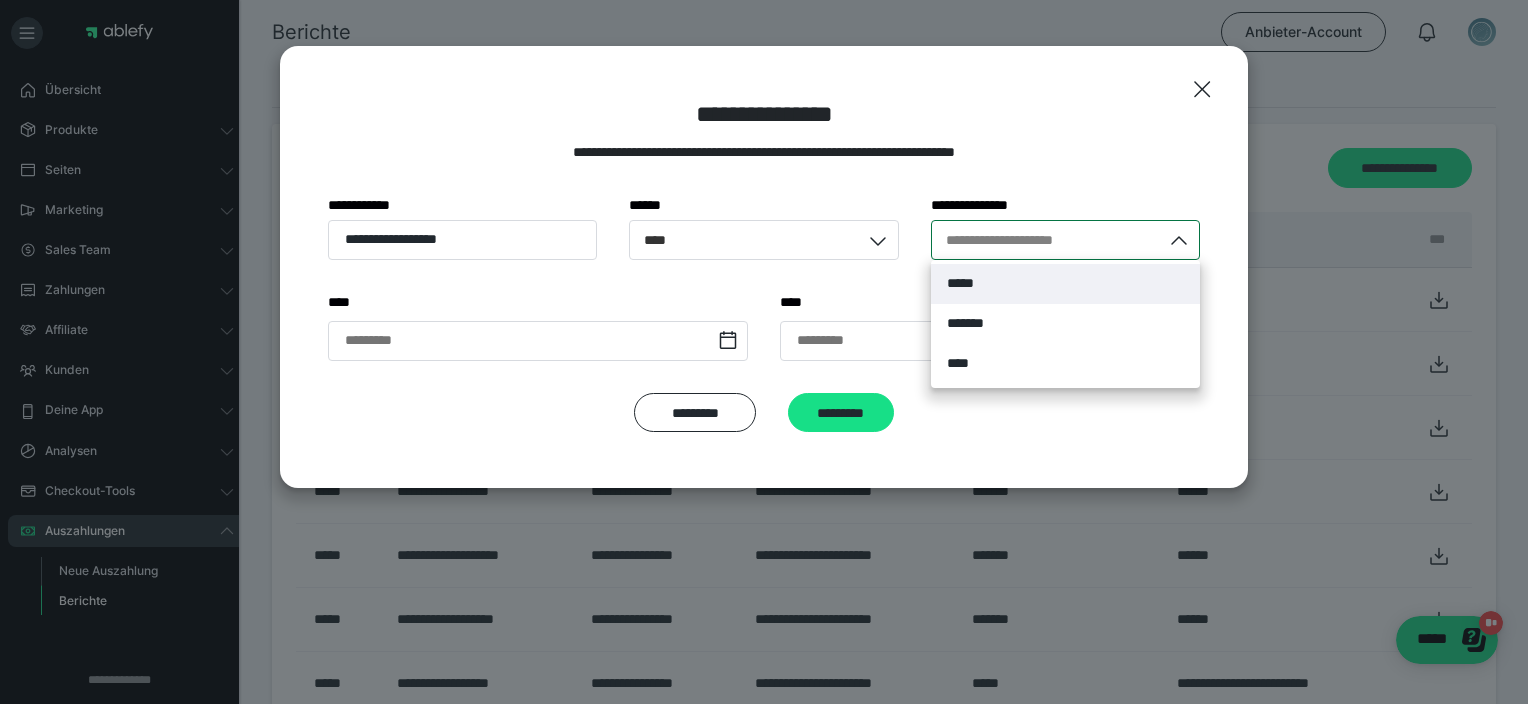 click on "*****" at bounding box center (1065, 284) 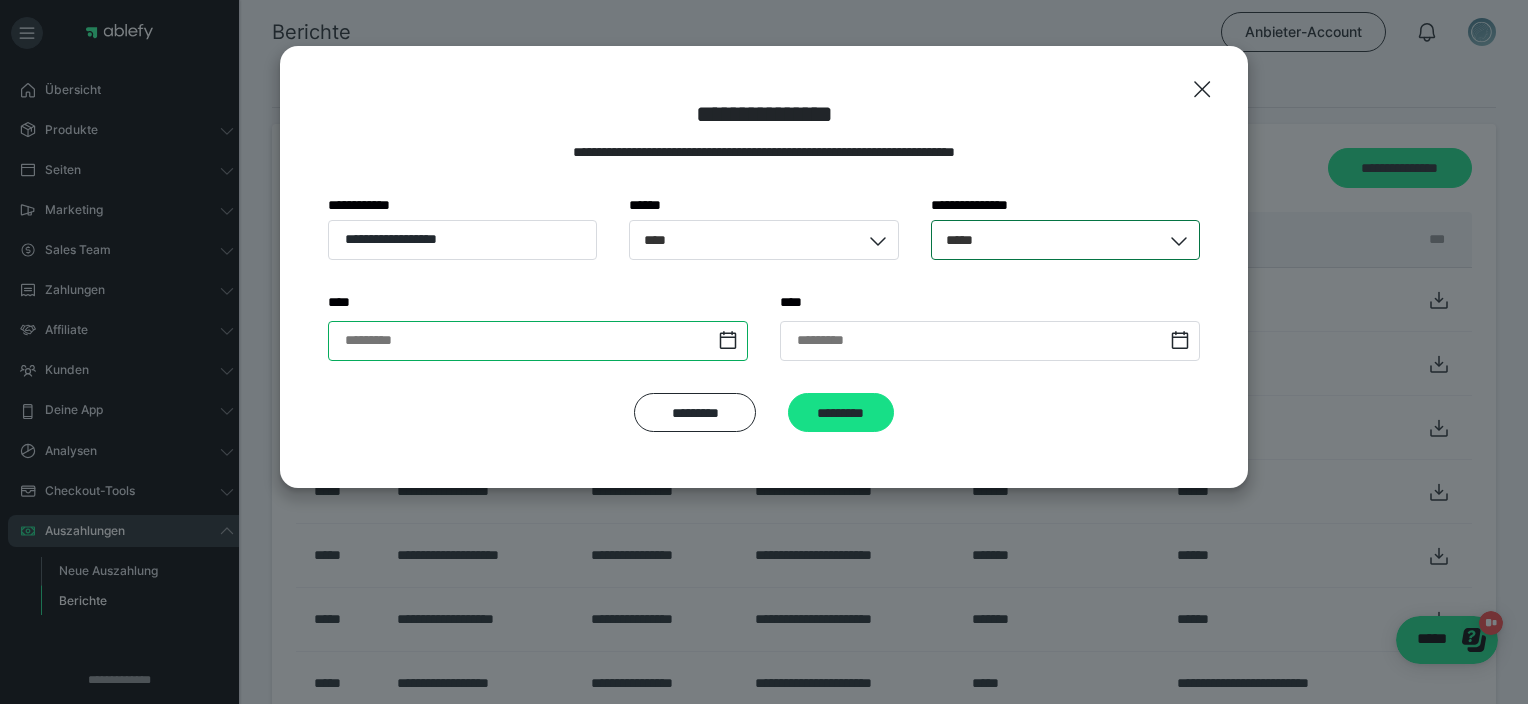 click at bounding box center (538, 341) 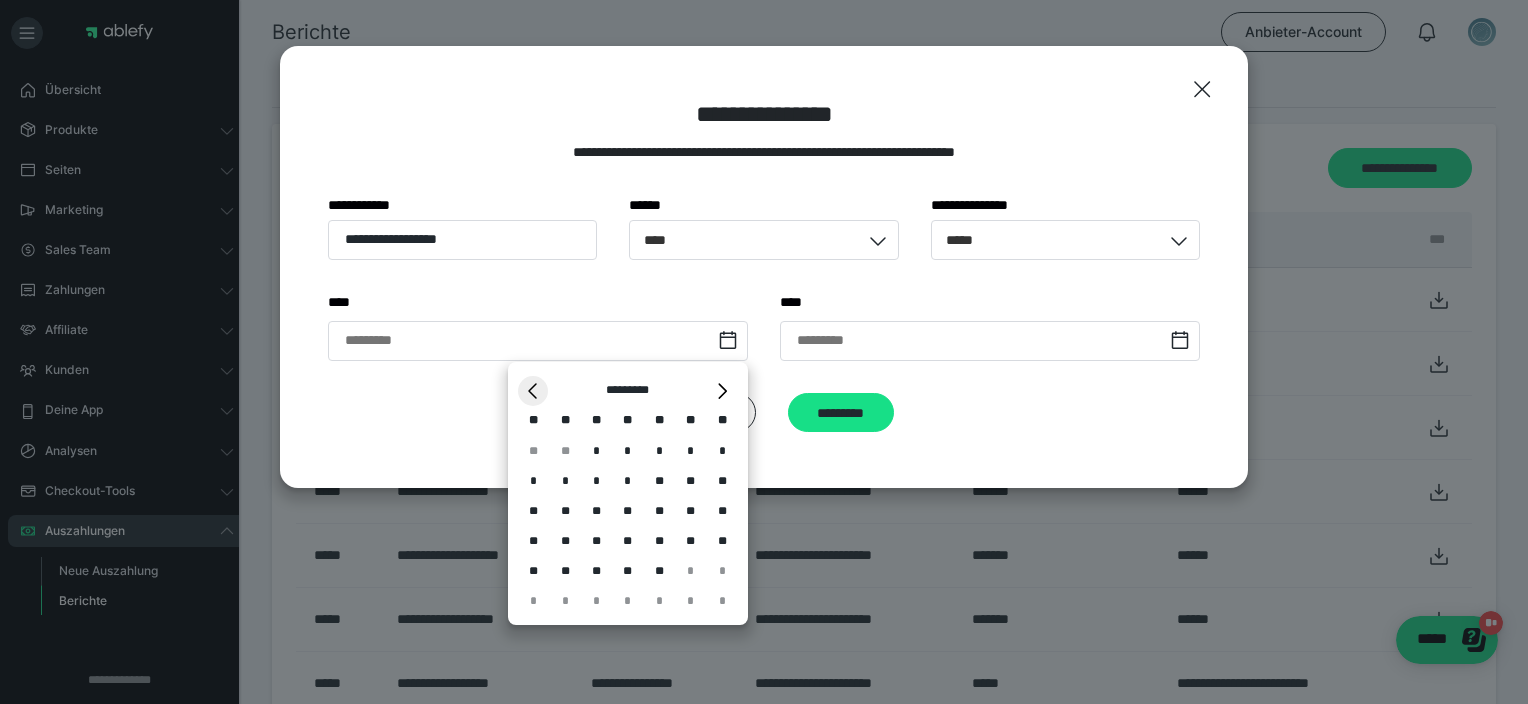 click on "*" at bounding box center [533, 391] 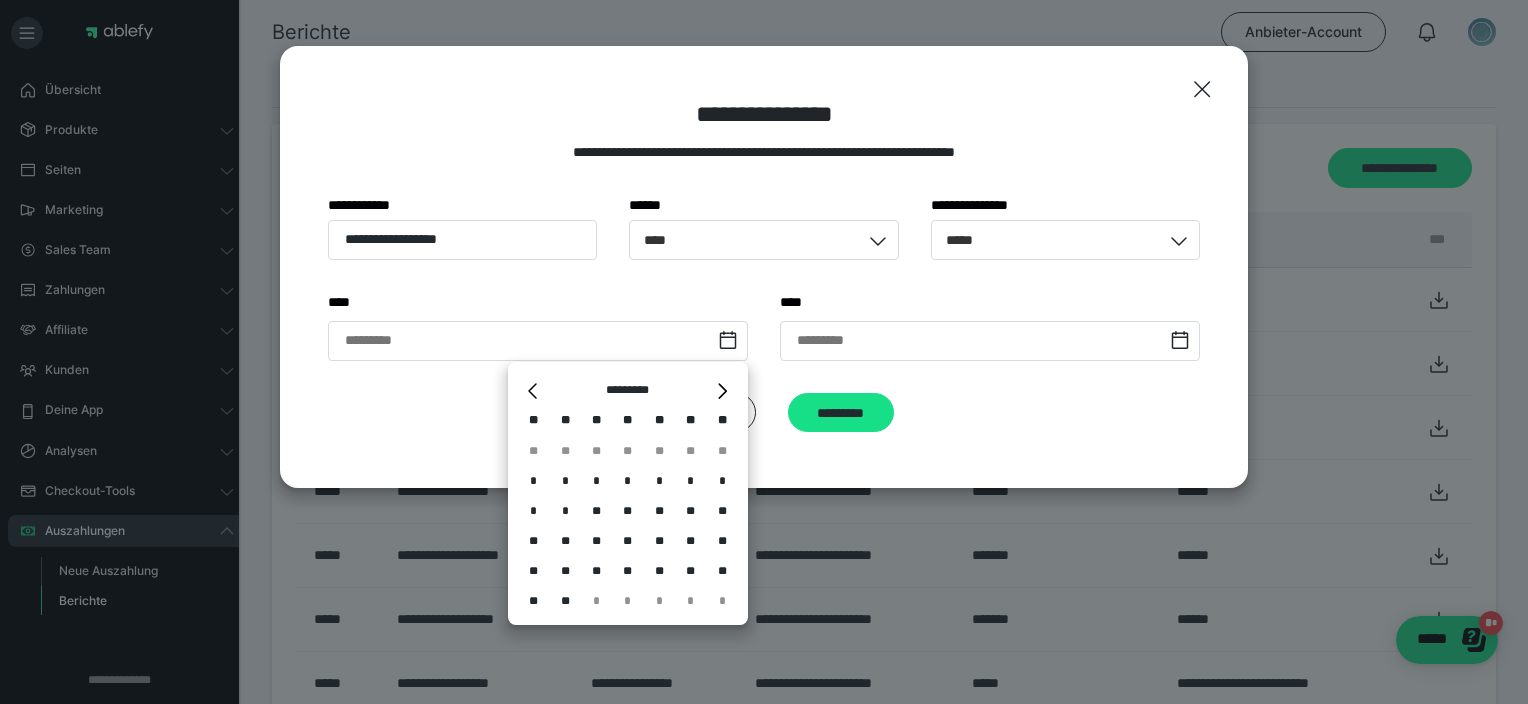click on "* ********* * ** ** ** ** ** ** ** ** ** ** ** ** ** ** * * * * * * * * * ** ** ** ** ** ** ** ** ** ** ** ** ** ** ** ** ** ** ** ** ** * * * * *" at bounding box center [628, 493] 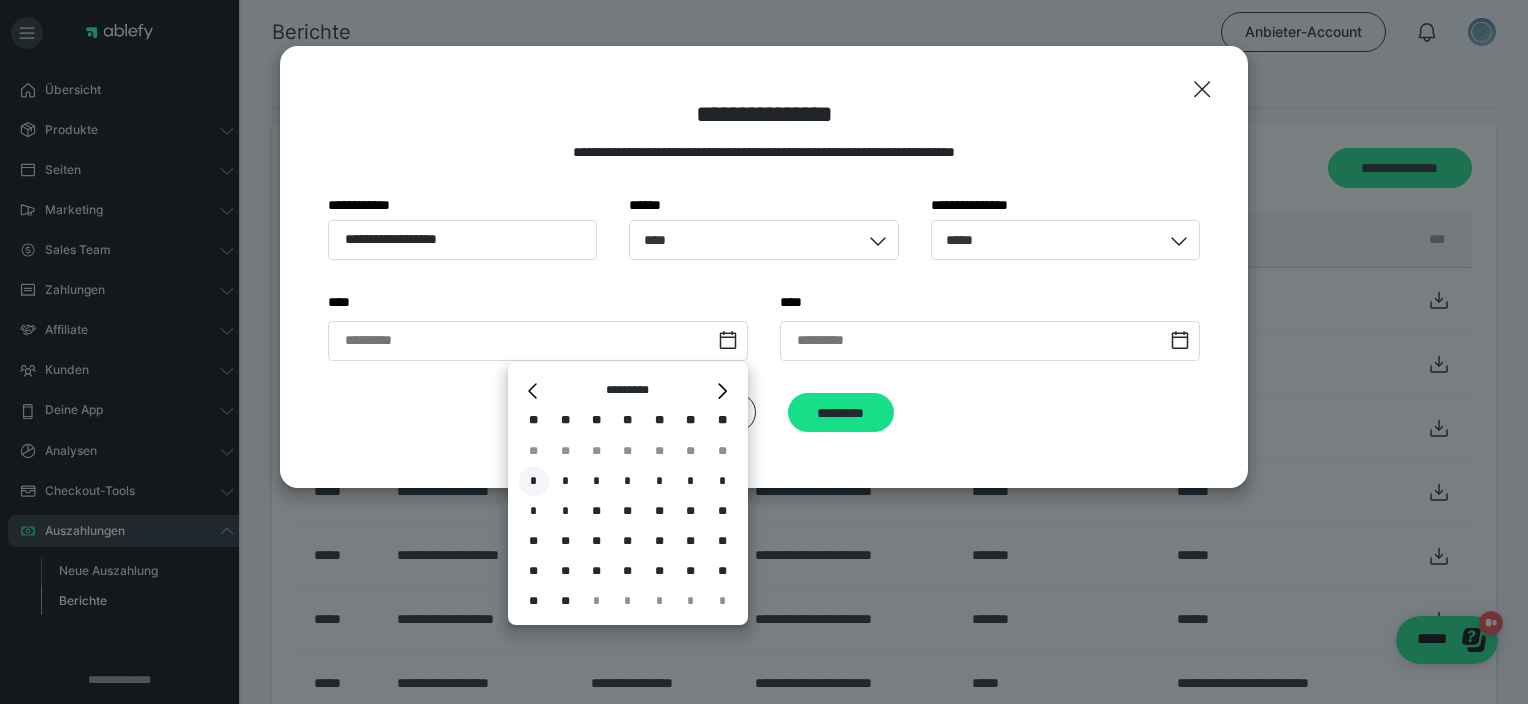 click on "*" at bounding box center (534, 481) 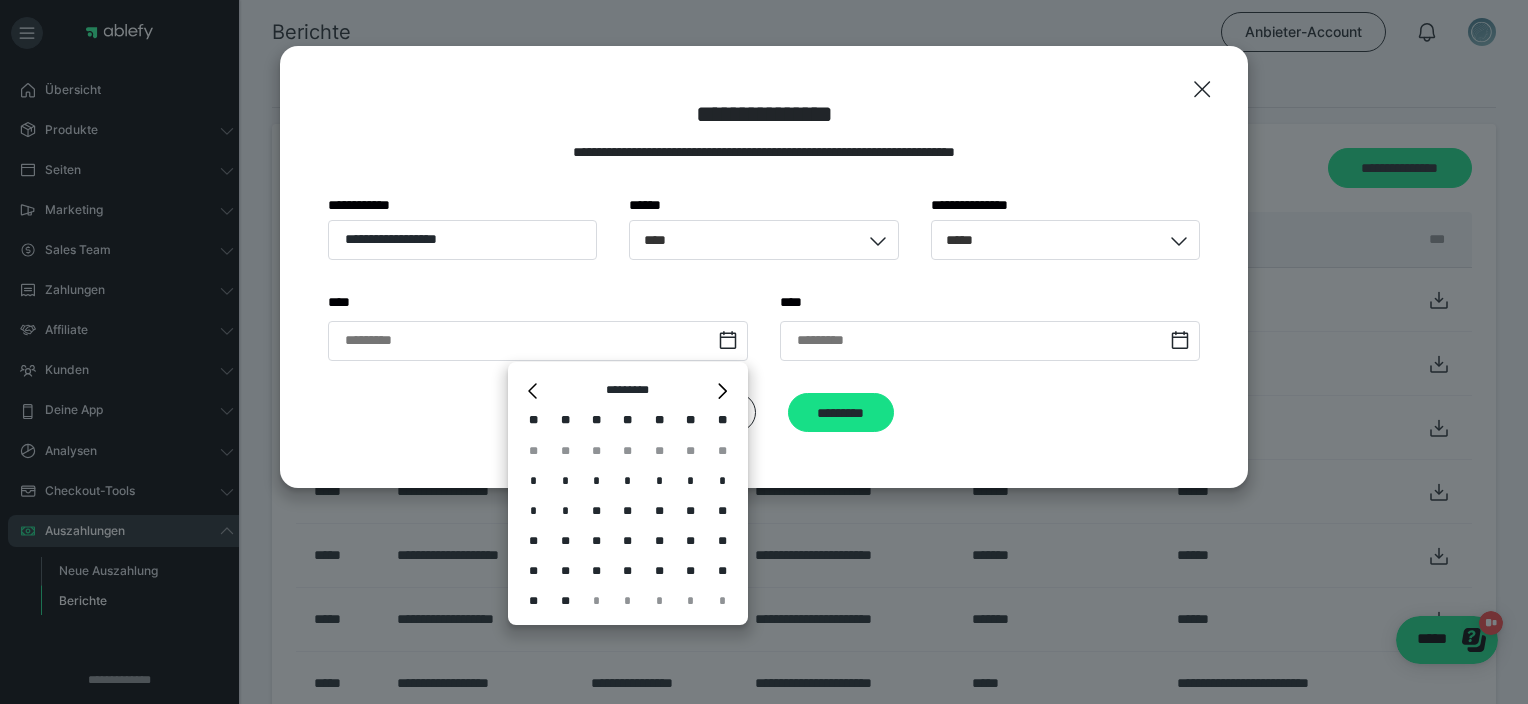 type on "**********" 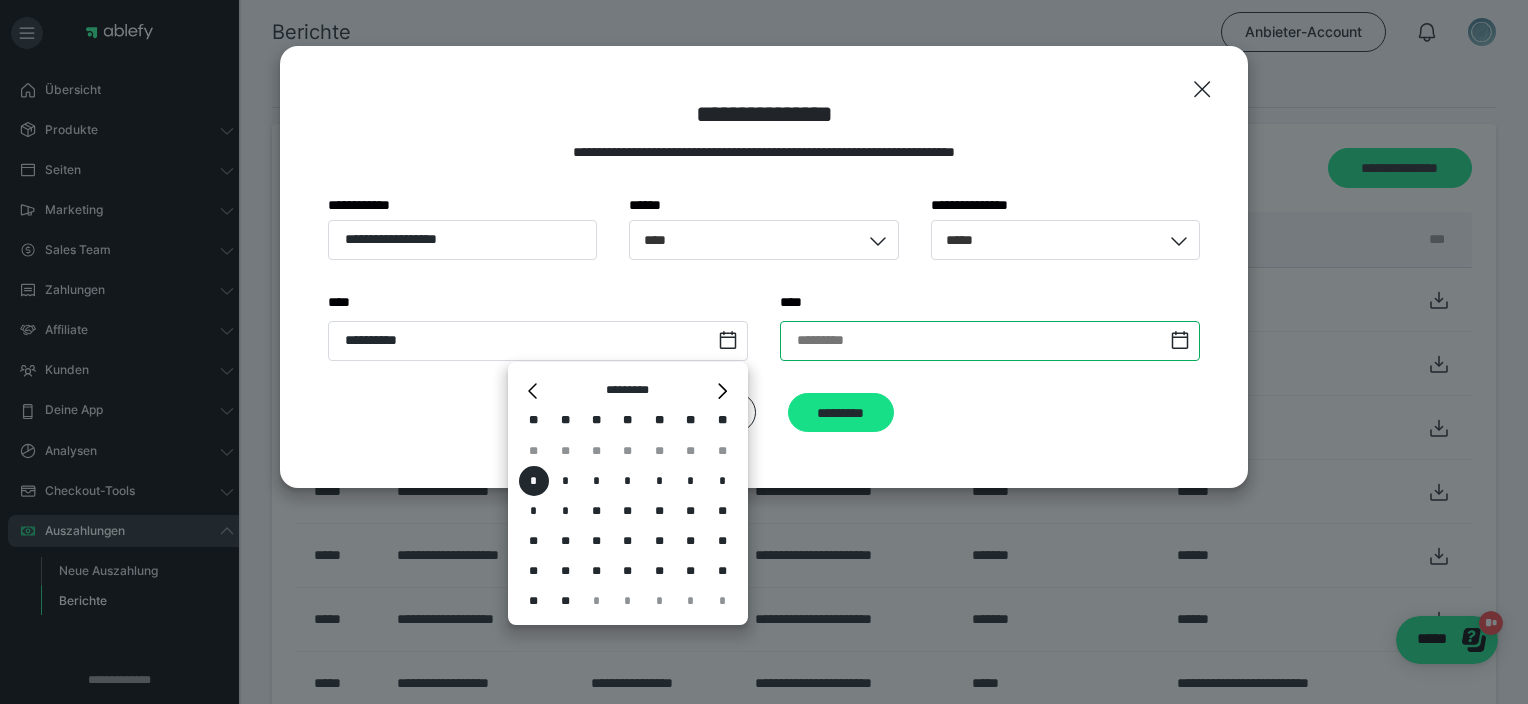click at bounding box center (990, 341) 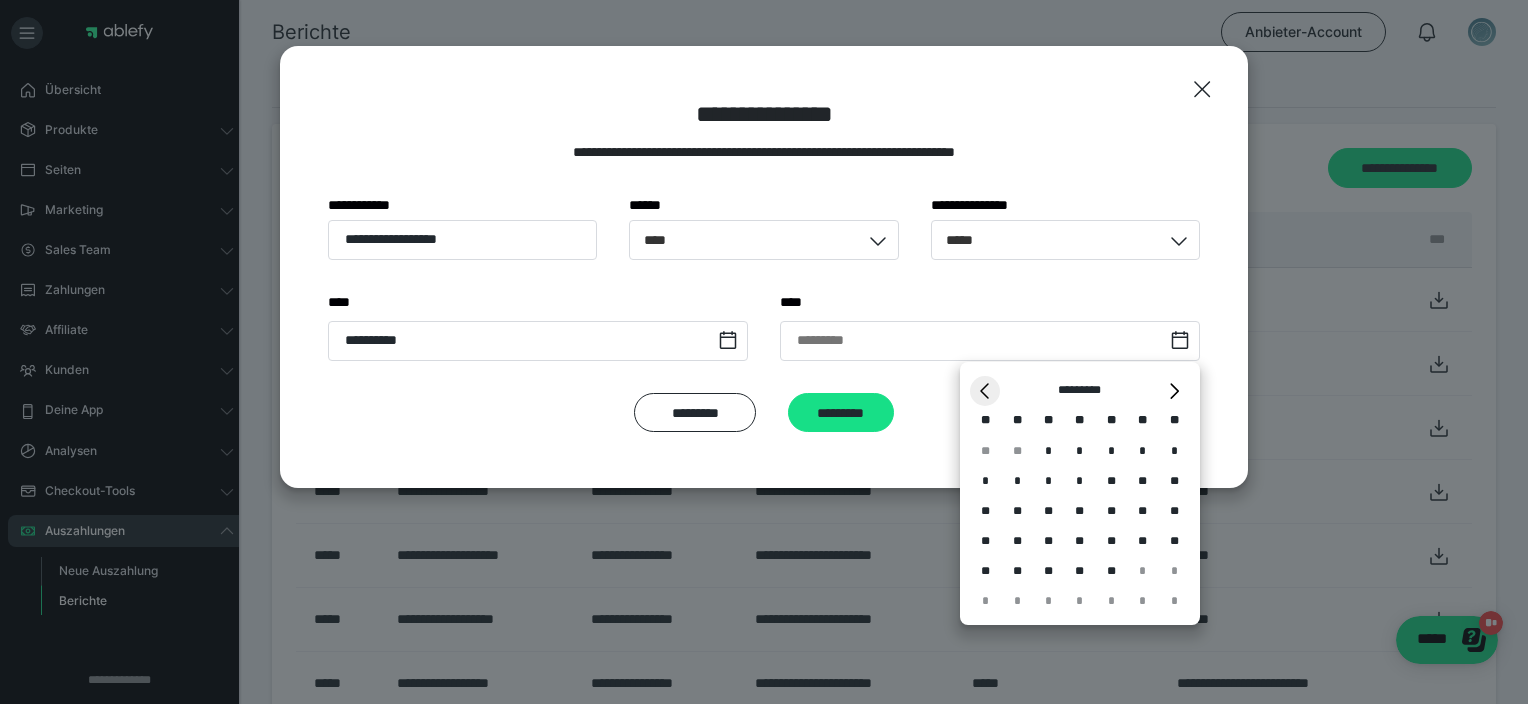 click on "*" at bounding box center (985, 391) 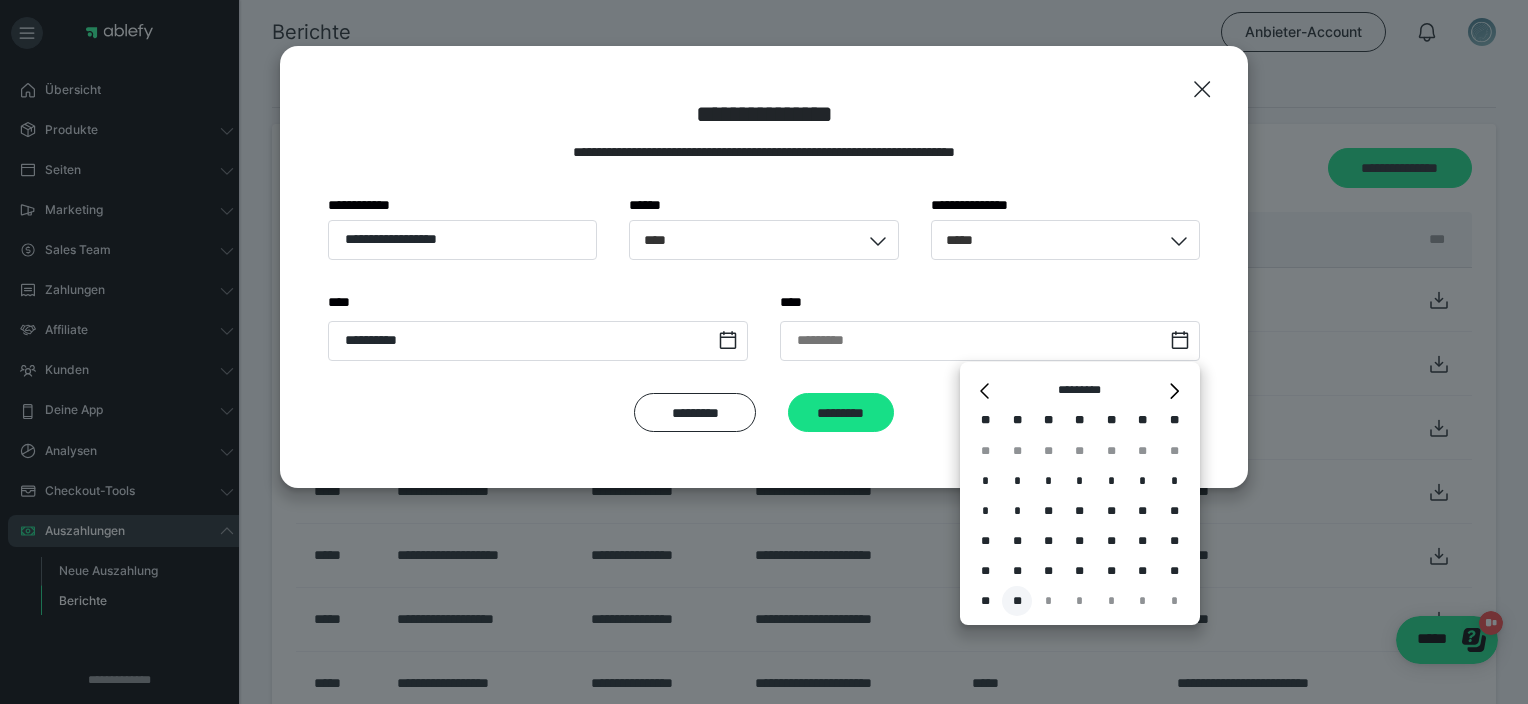 click on "**" at bounding box center [1017, 601] 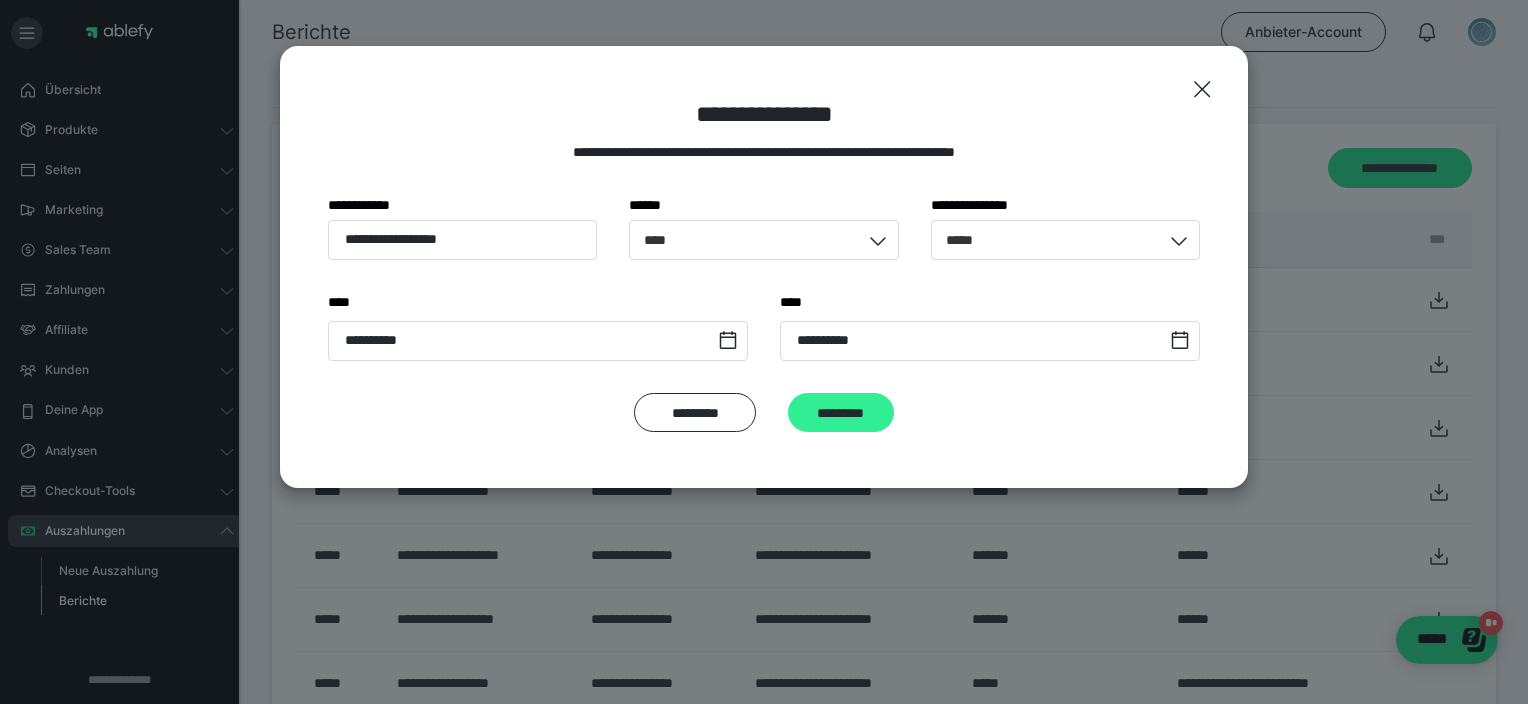 click on "*********" at bounding box center (841, 413) 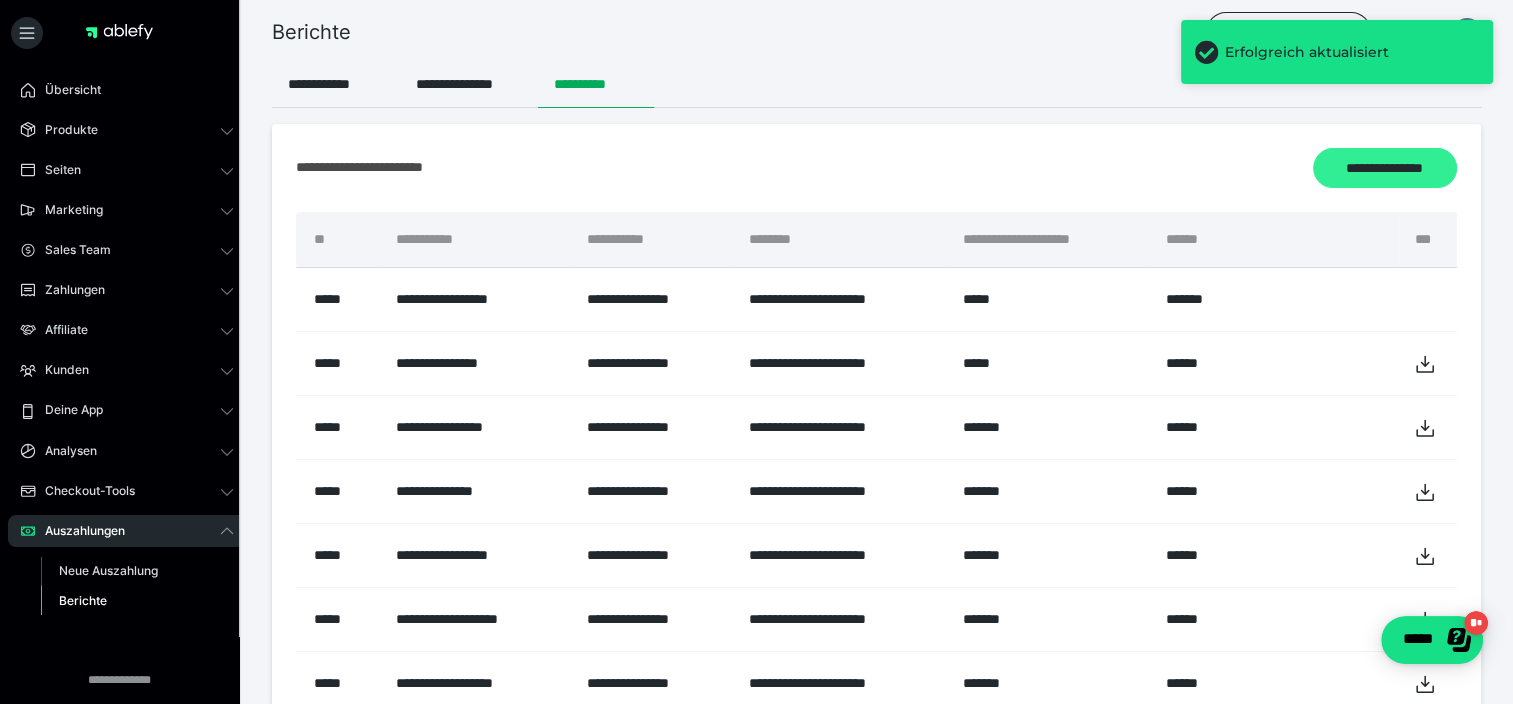 click on "**********" at bounding box center (1385, 168) 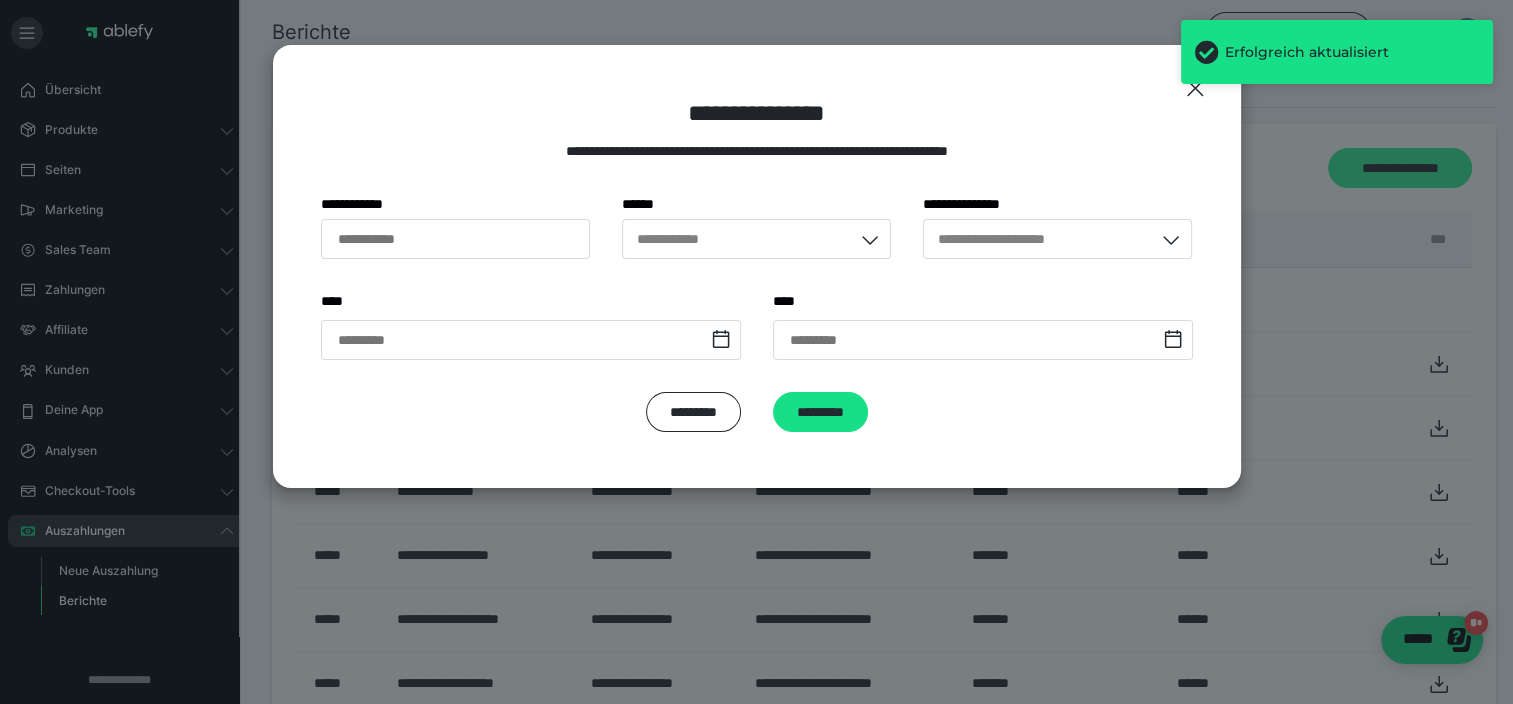 type 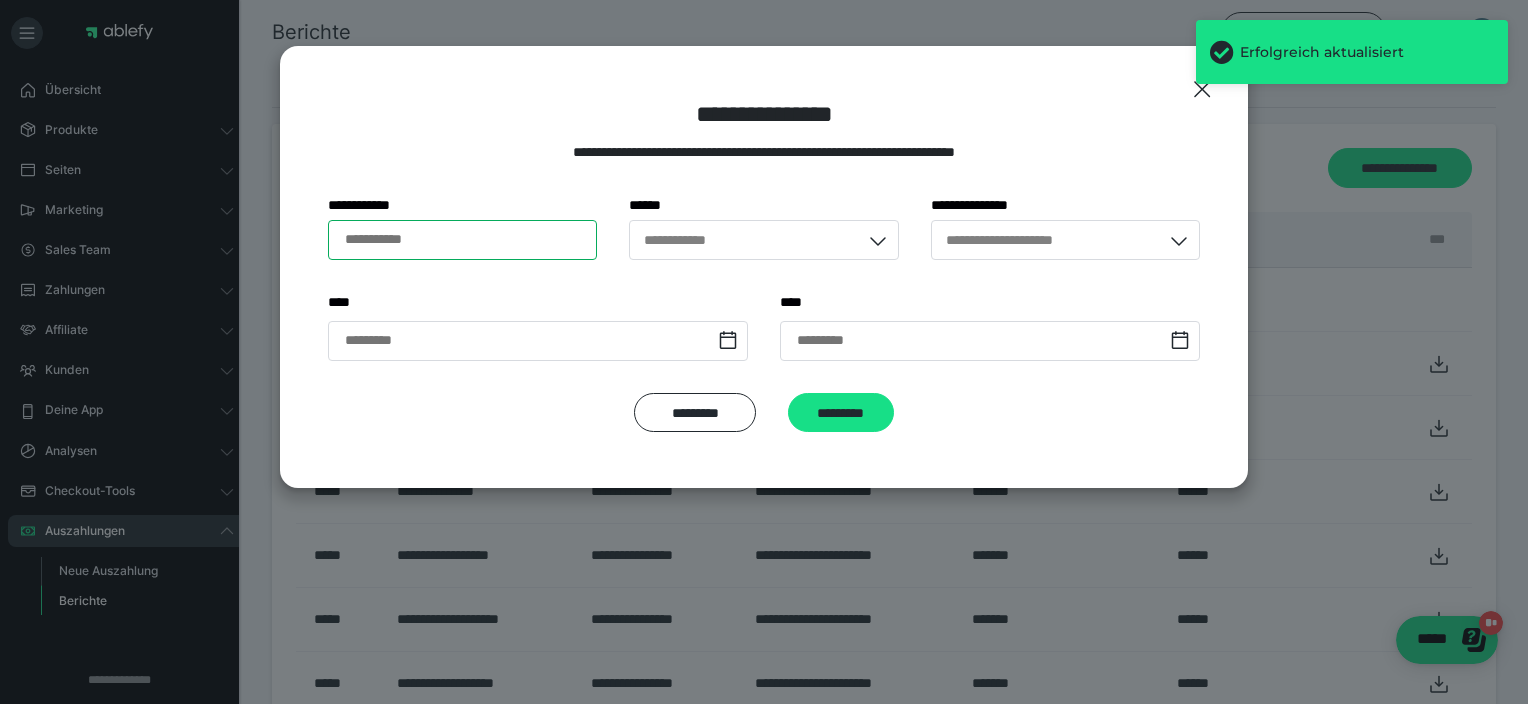 click on "**********" at bounding box center (462, 240) 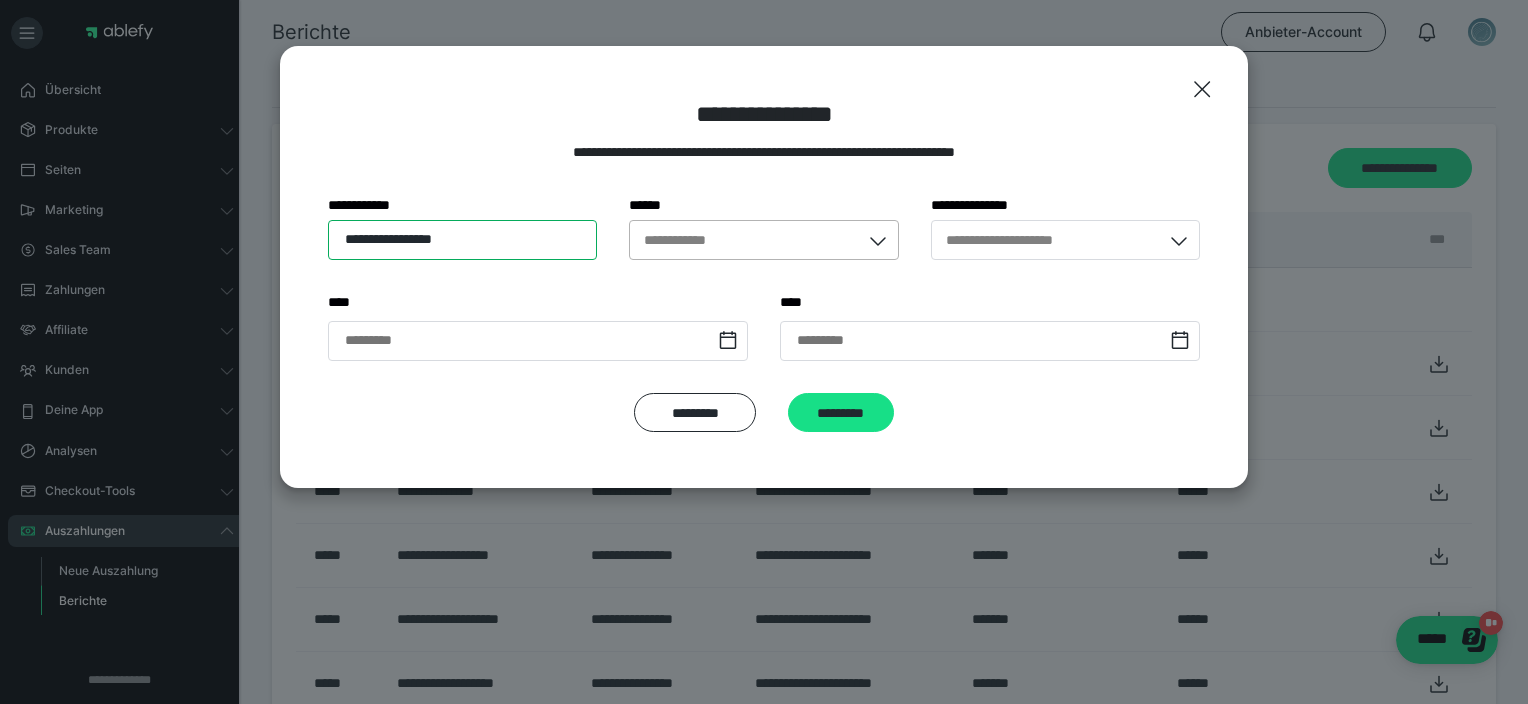 type on "**********" 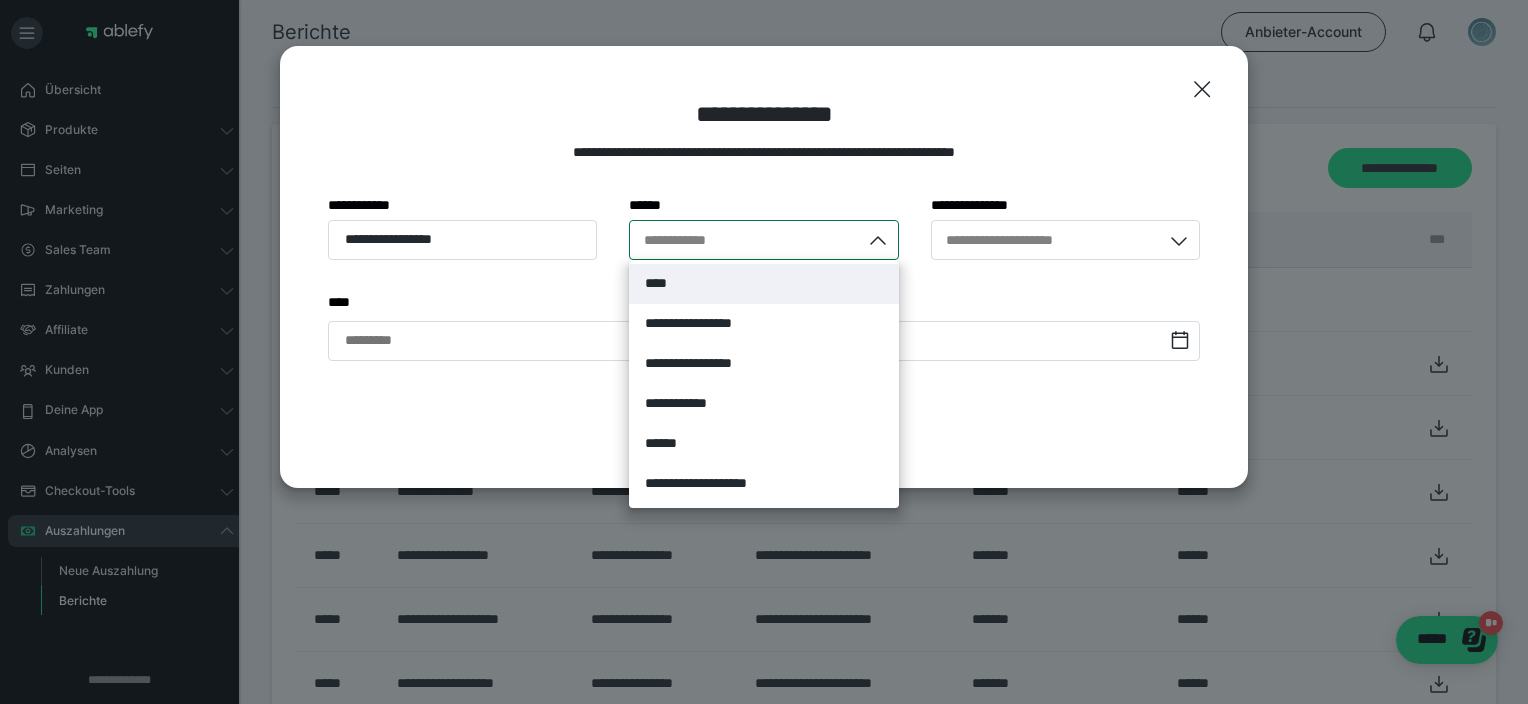 click on "**********" at bounding box center [744, 240] 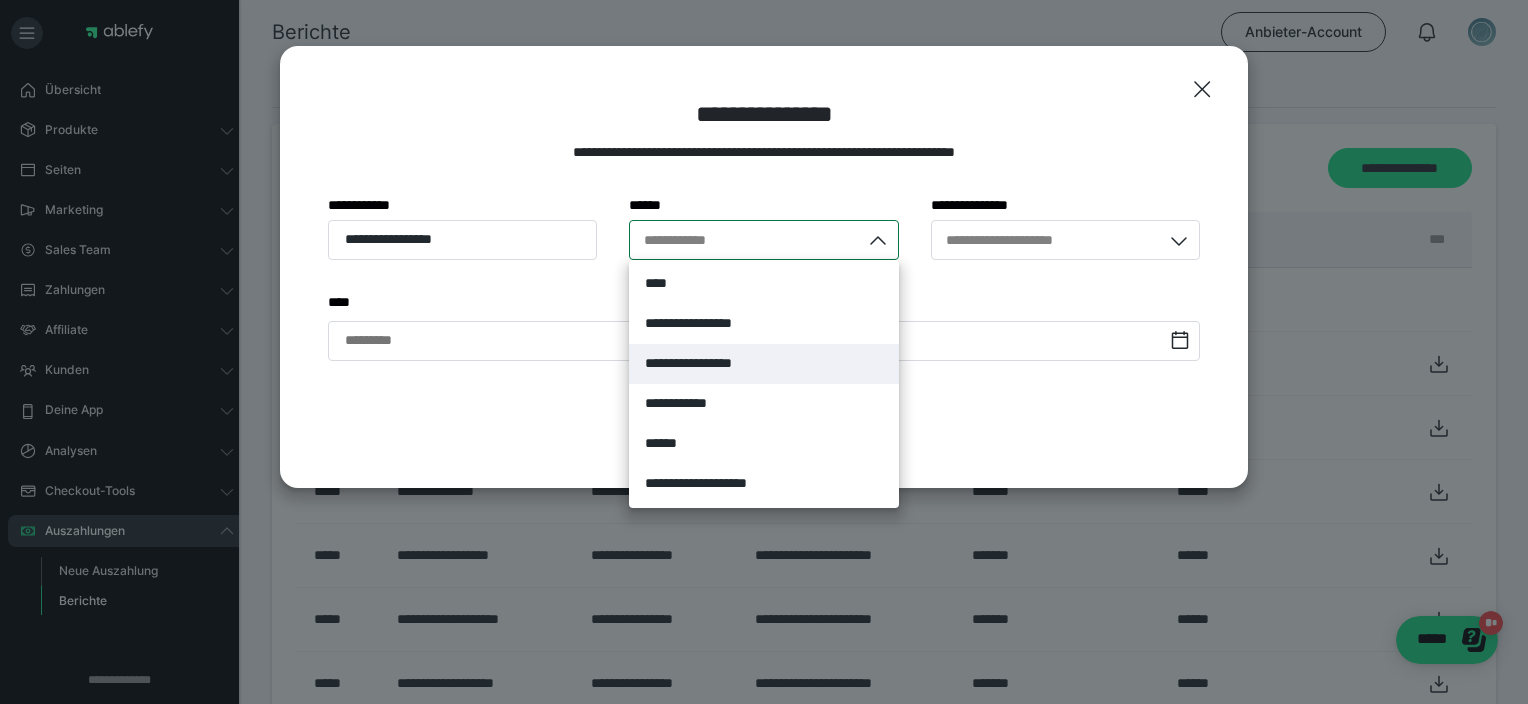 click on "**********" at bounding box center [706, 363] 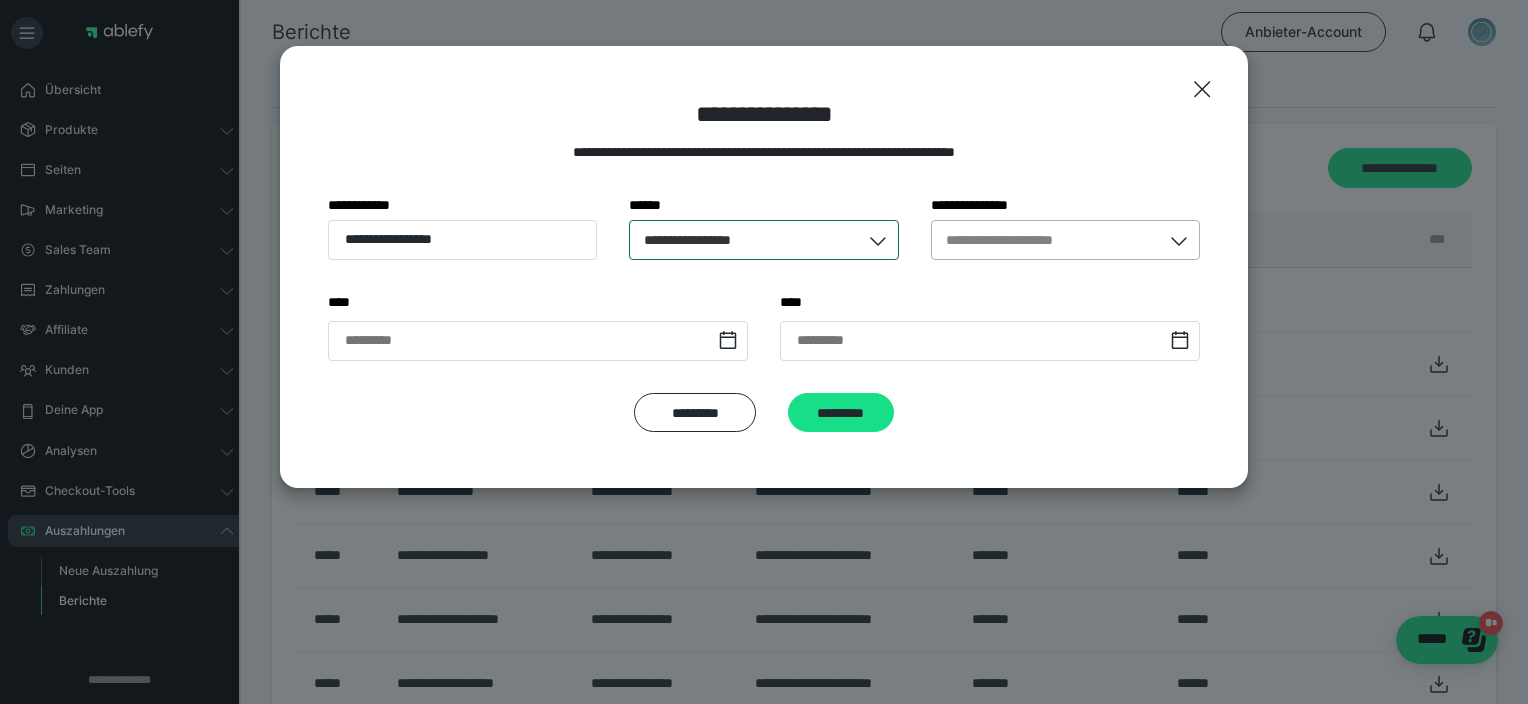 click on "**********" at bounding box center [1022, 239] 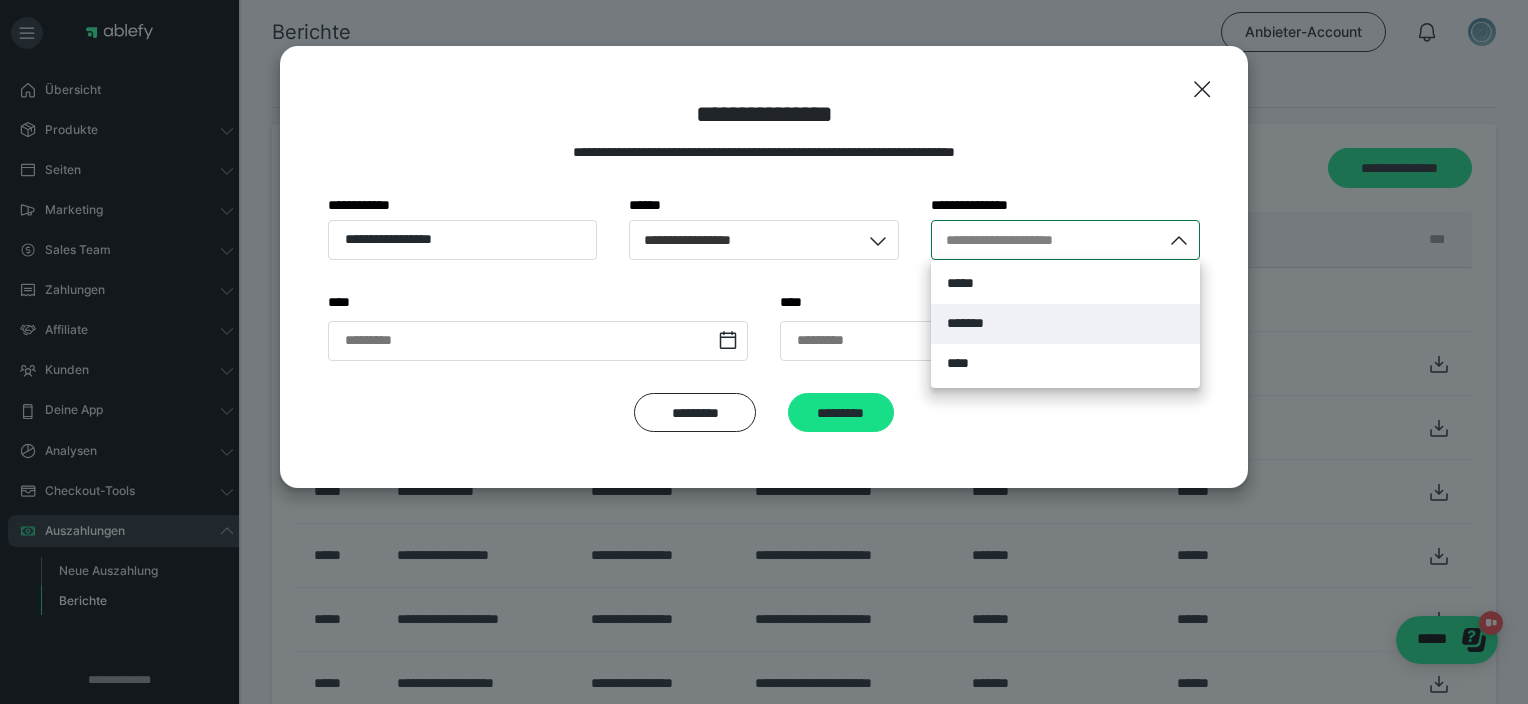 click on "*******" at bounding box center [971, 323] 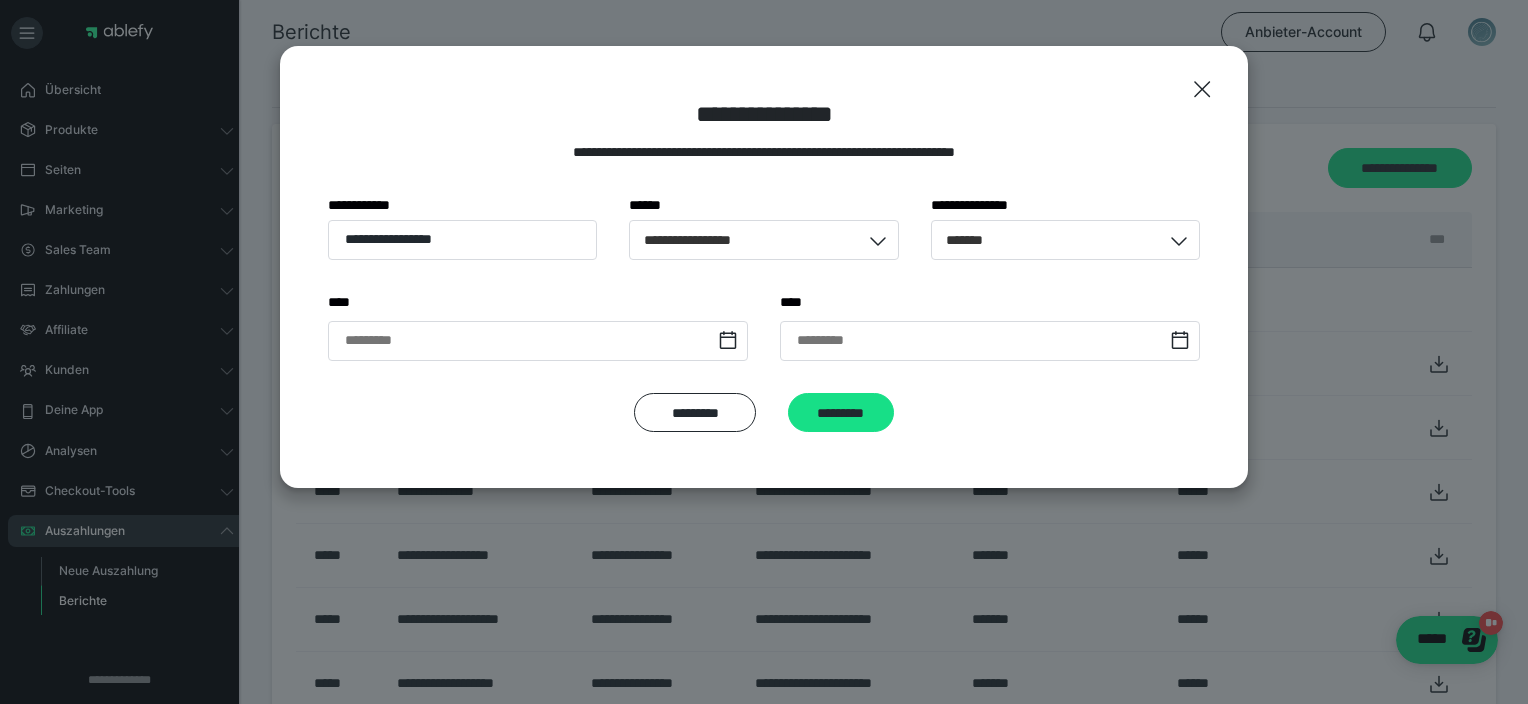 click on "*** * * ********* * ** ** ** ** ** ** ** ** ** * * * * * * * * * ** ** ** ** ** ** ** ** ** ** ** ** ** ** ** ** ** ** ** ** ** ** * * * * * * * * *" at bounding box center [538, 326] 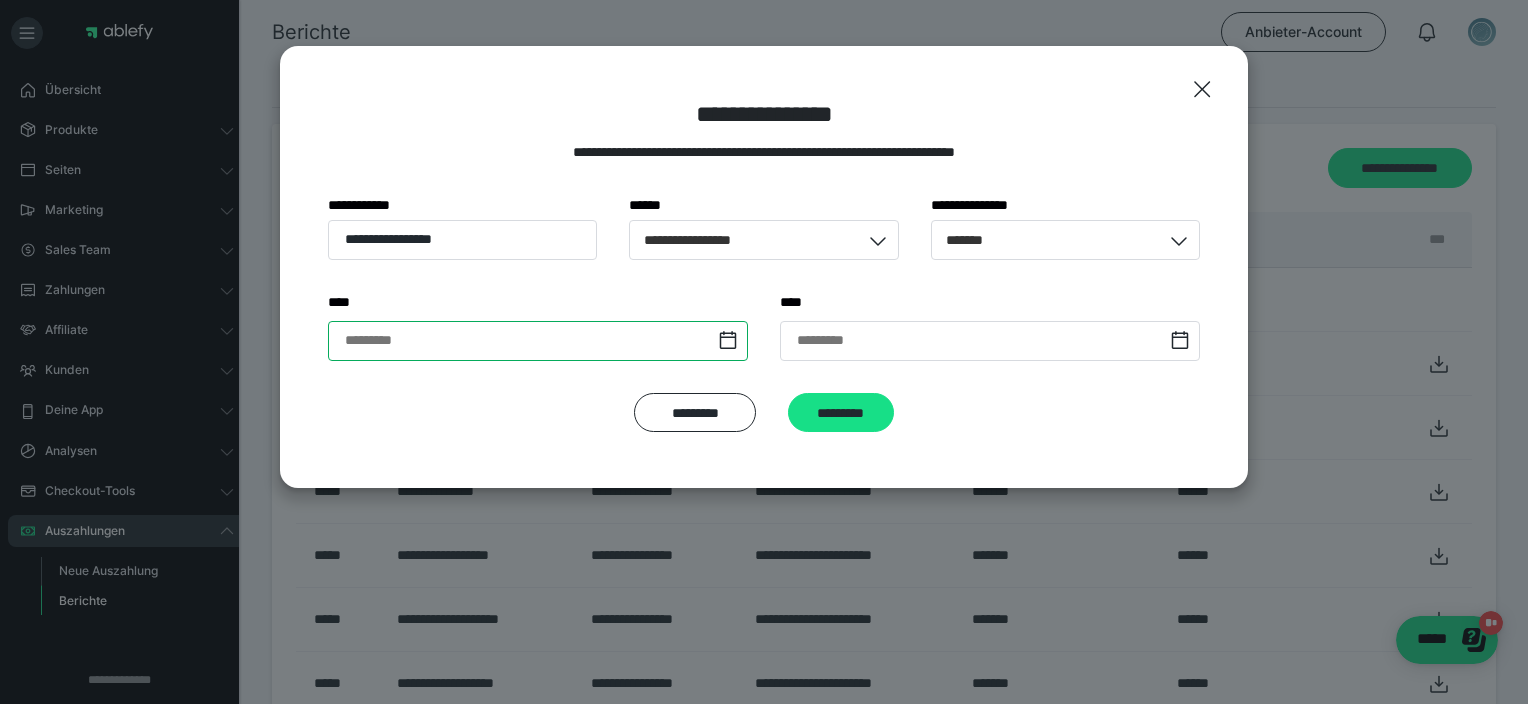 click at bounding box center (538, 341) 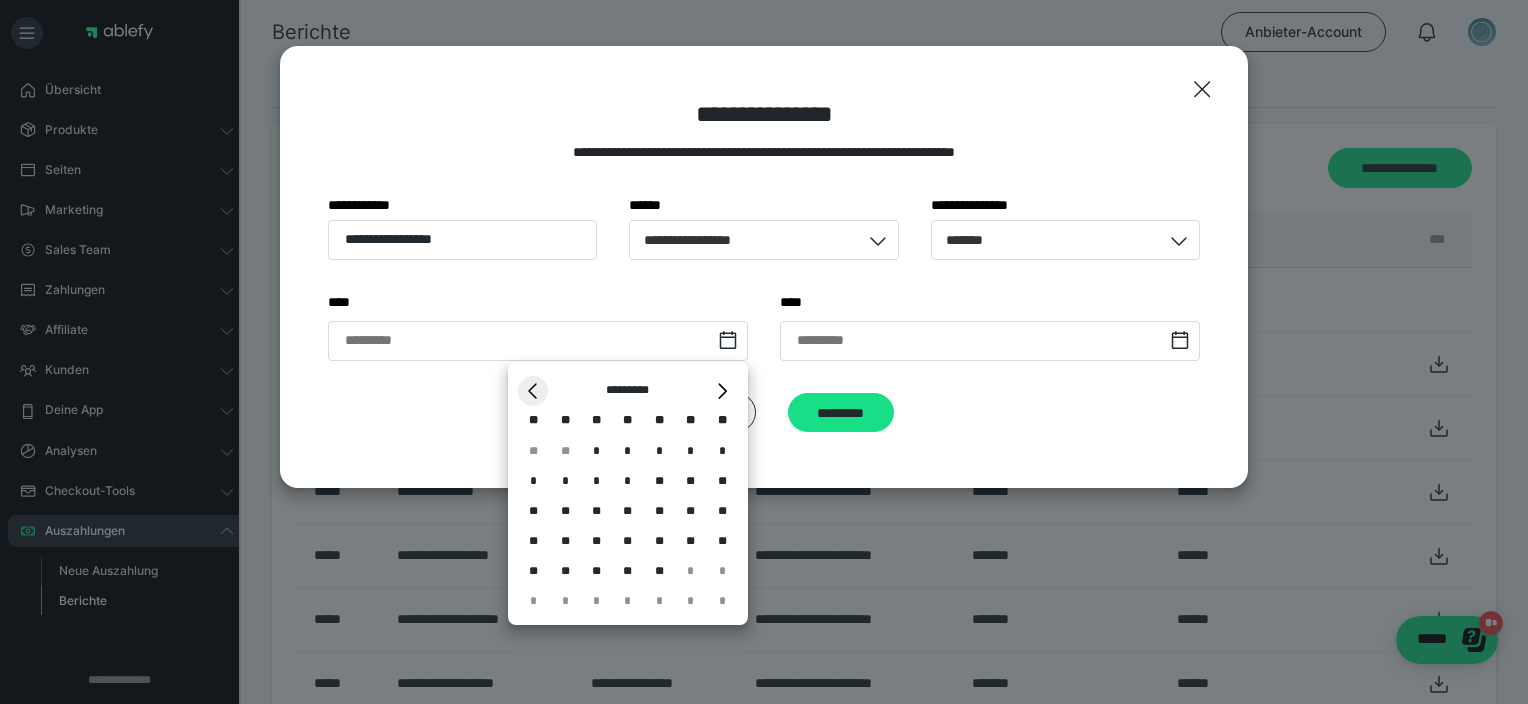 click on "*" at bounding box center [533, 391] 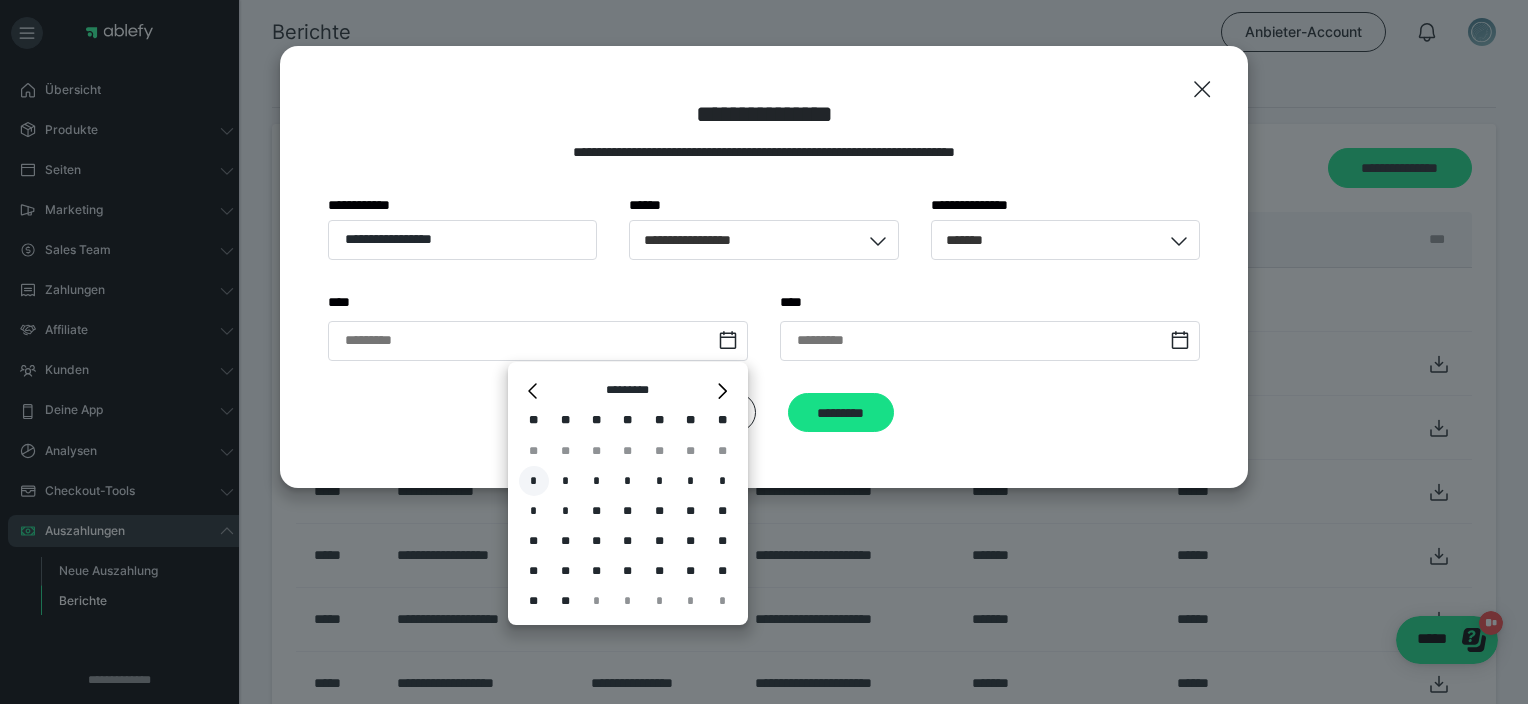 click on "*" at bounding box center (534, 481) 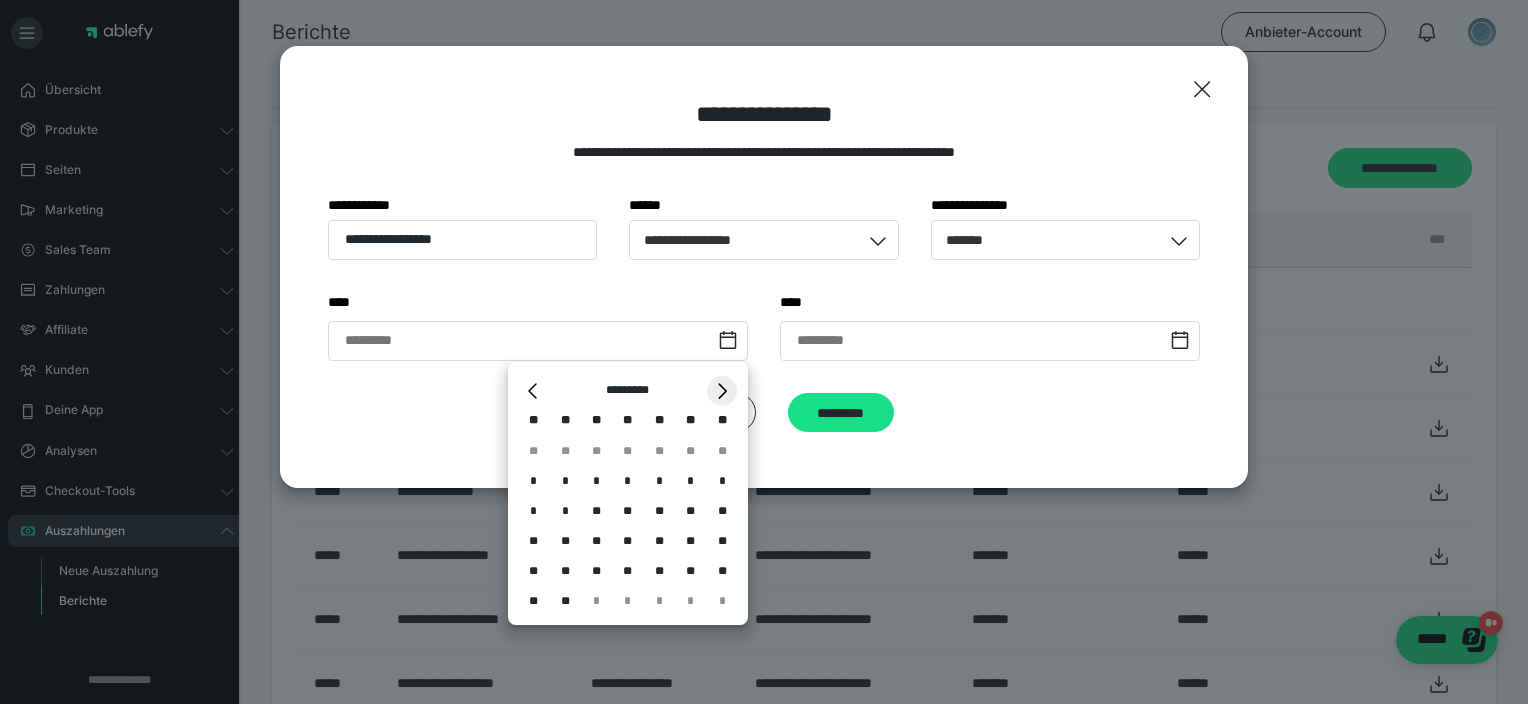 type on "**********" 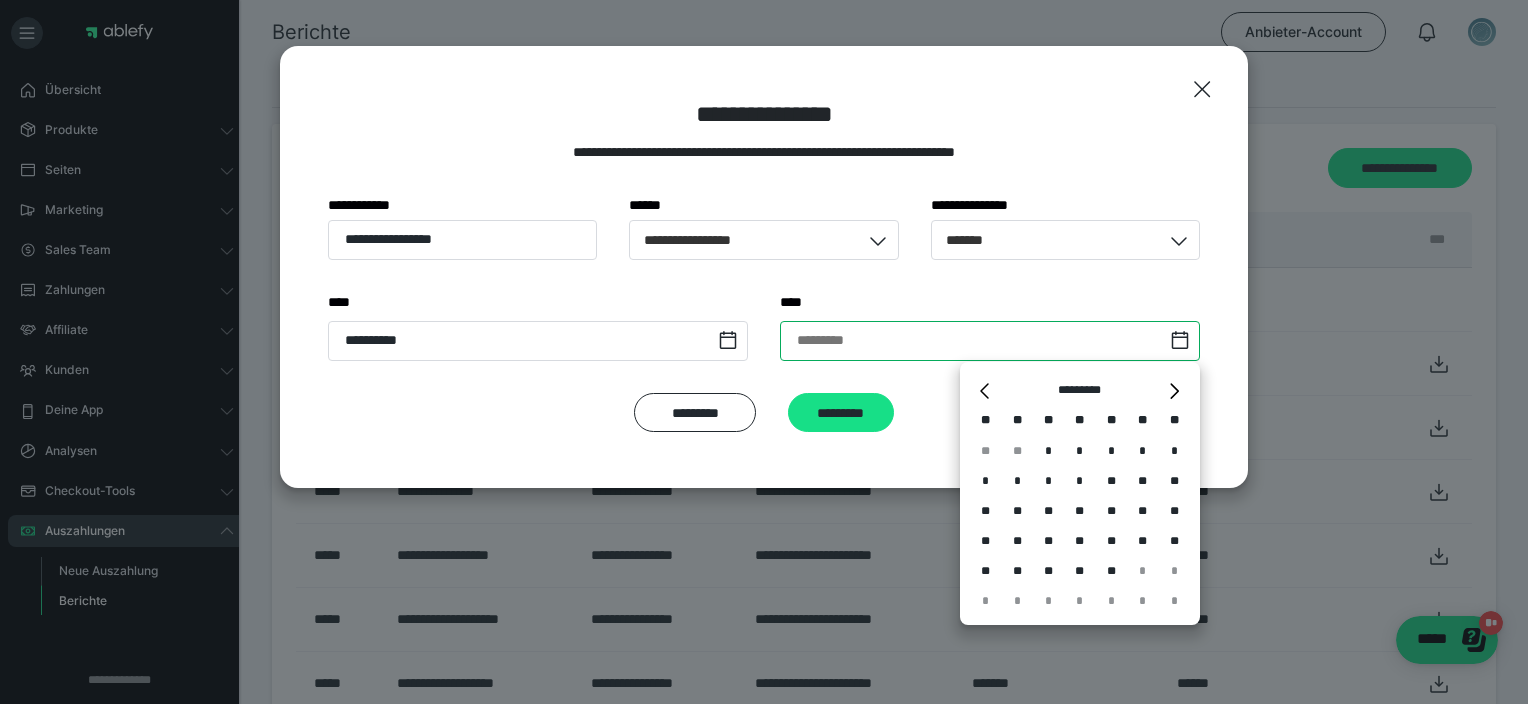 click at bounding box center [990, 341] 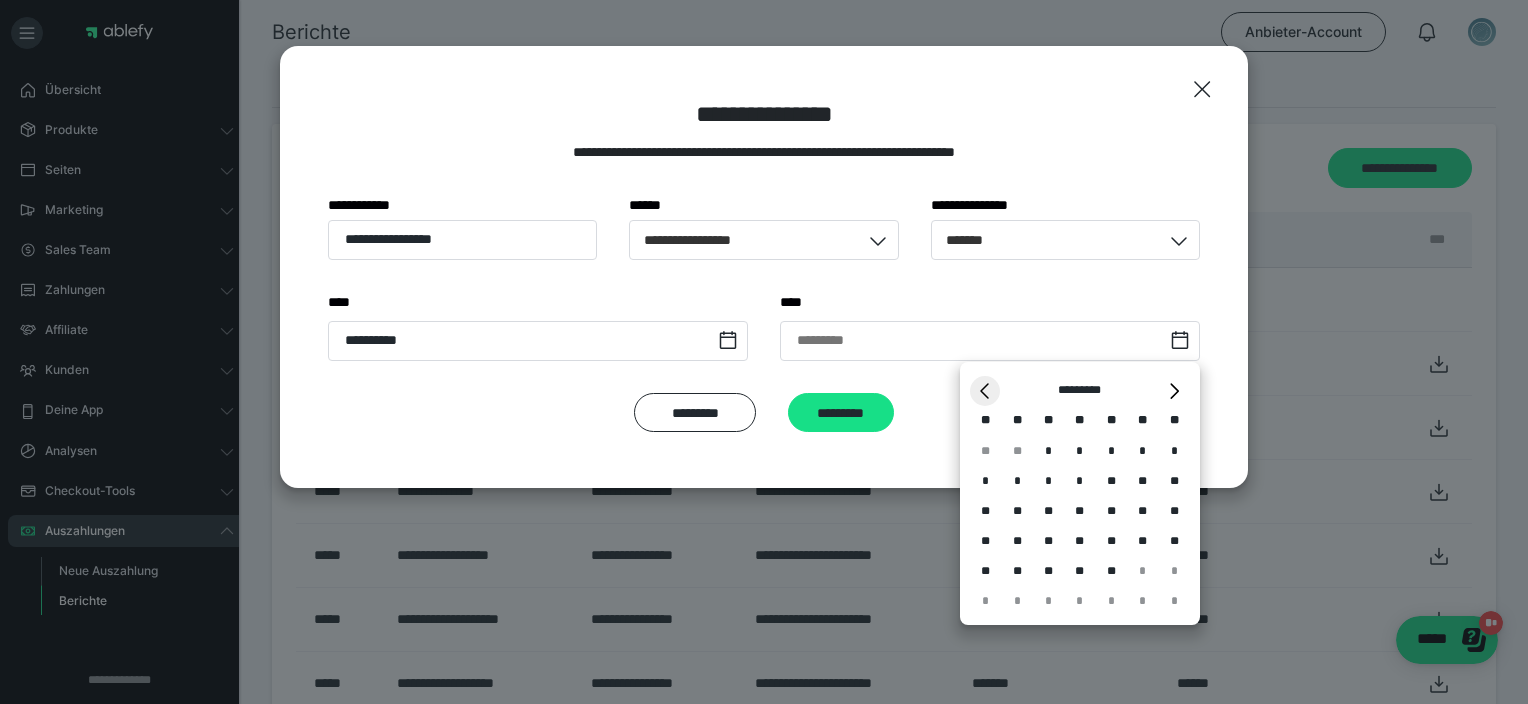 click on "*" at bounding box center [985, 391] 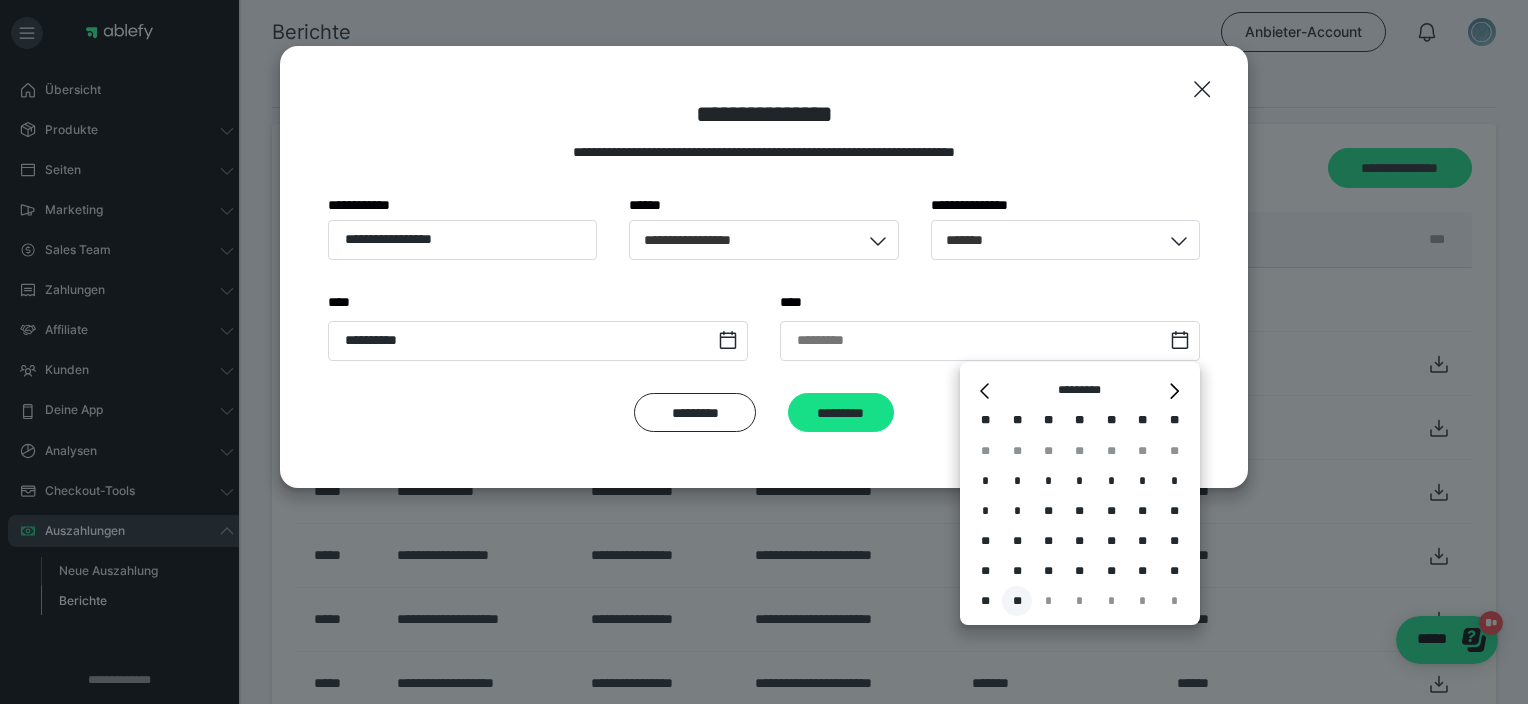 click on "**" at bounding box center (1017, 601) 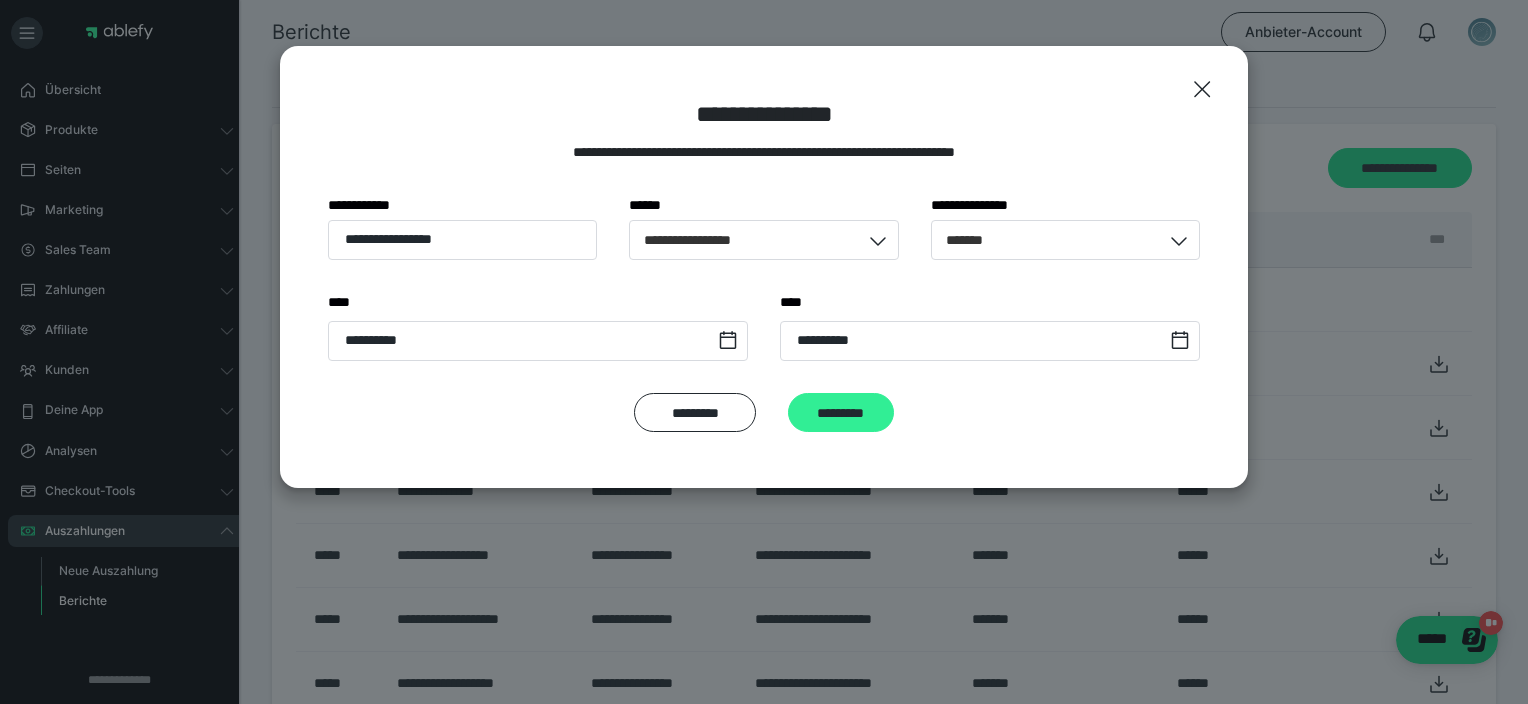 click on "*********" at bounding box center (841, 413) 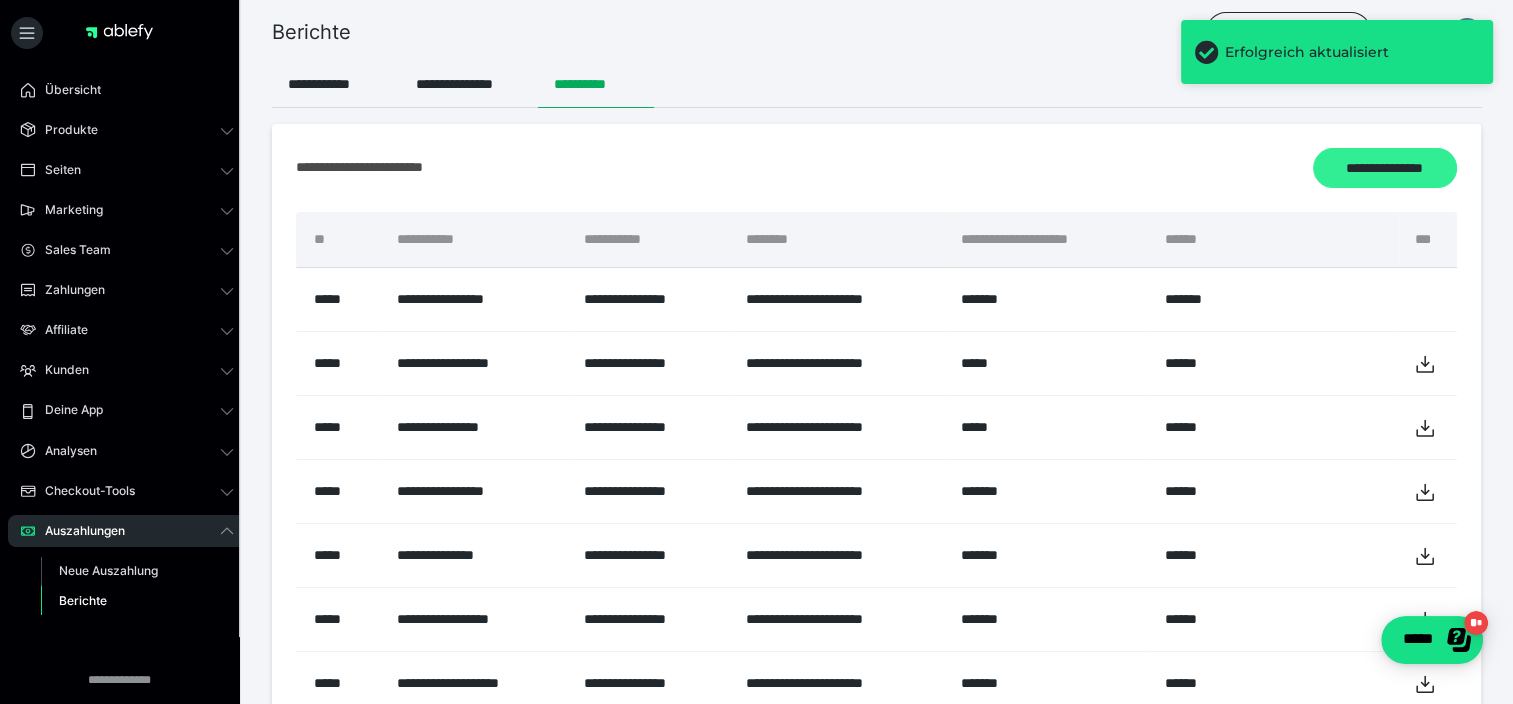 click on "**********" at bounding box center [1385, 168] 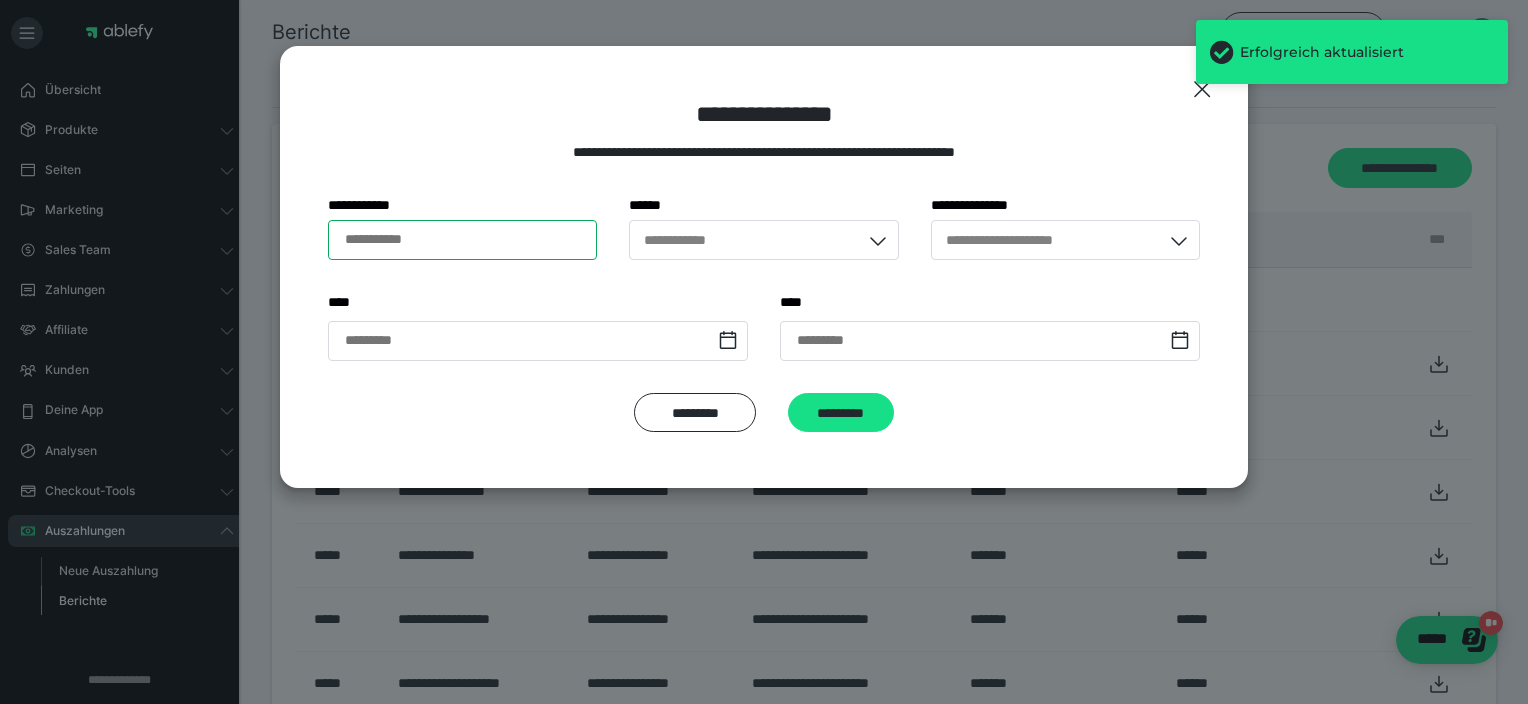 click on "**********" at bounding box center [462, 240] 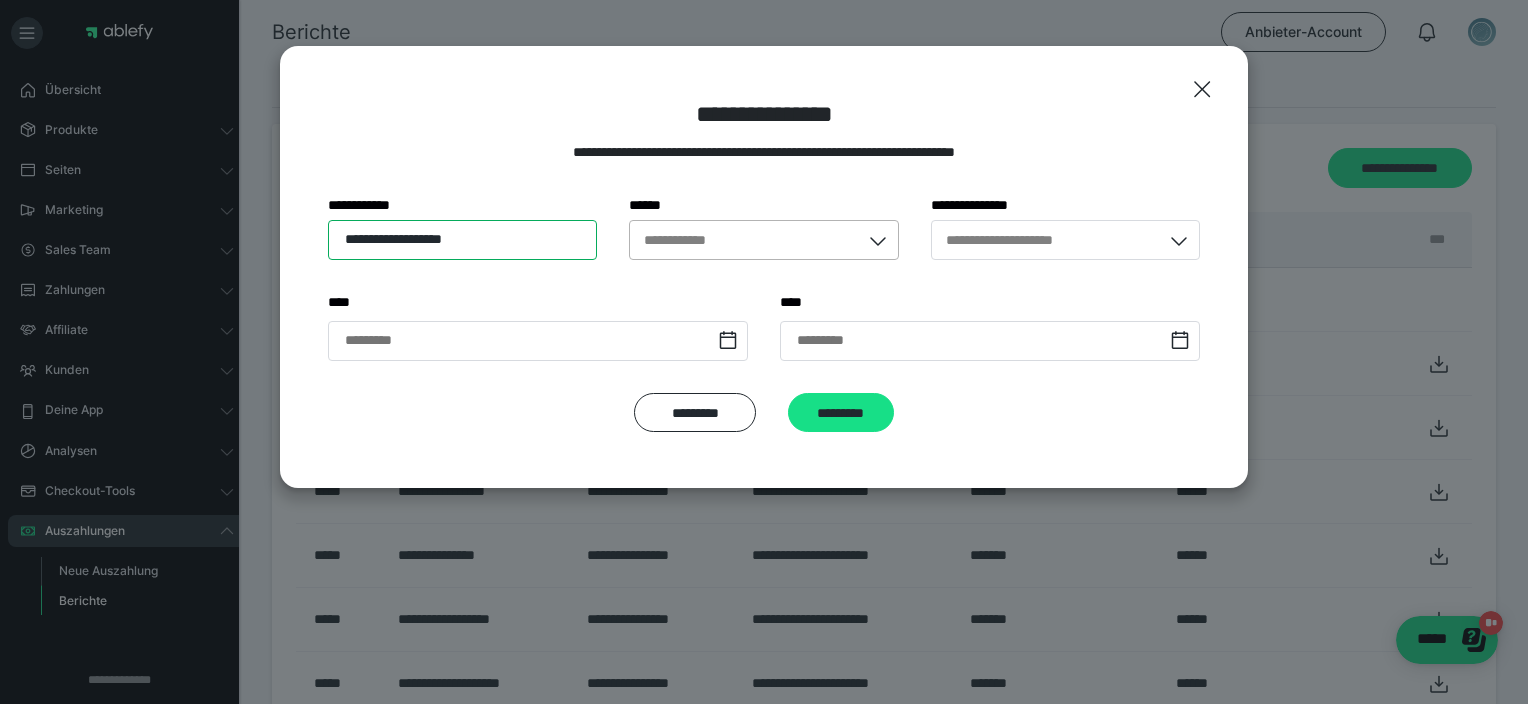 type on "**********" 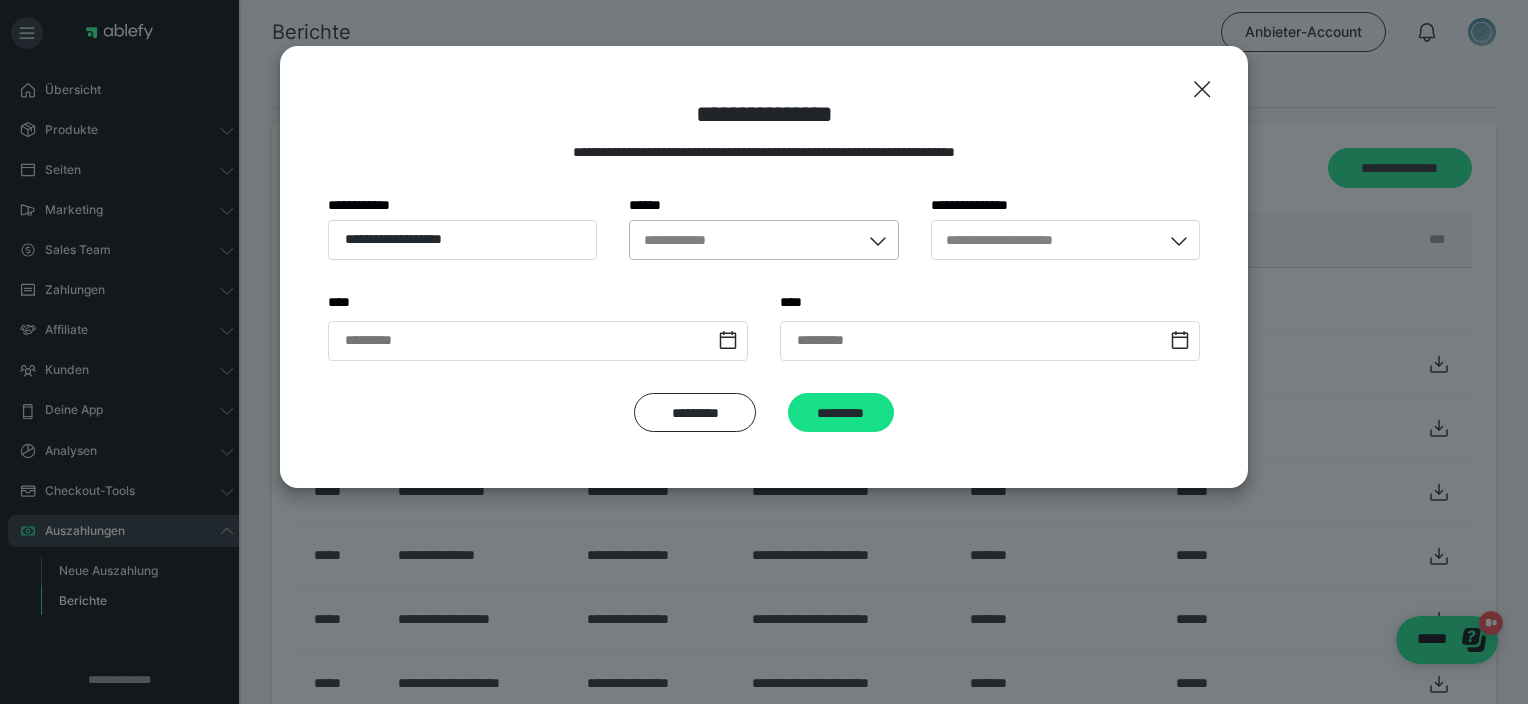 click on "**********" at bounding box center (689, 239) 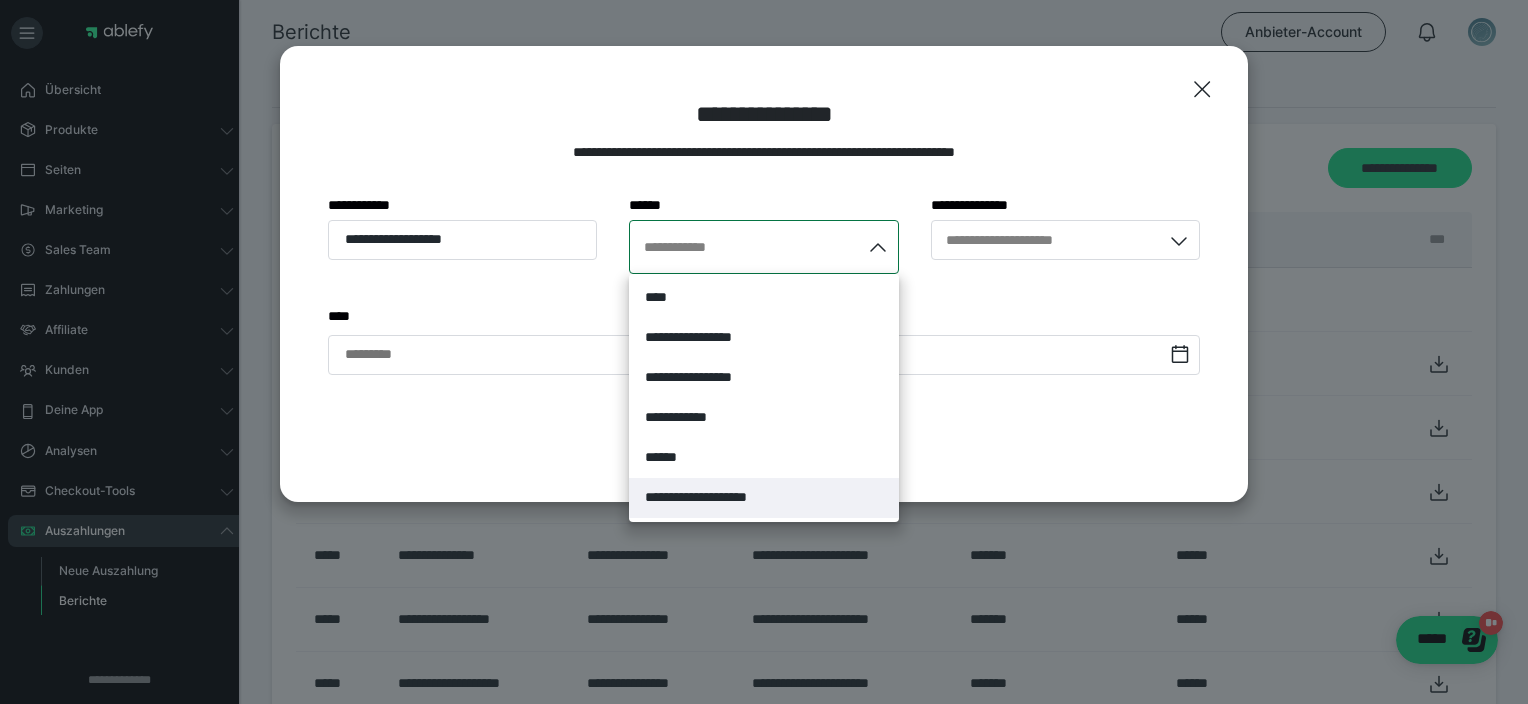 click on "**********" at bounding box center (723, 497) 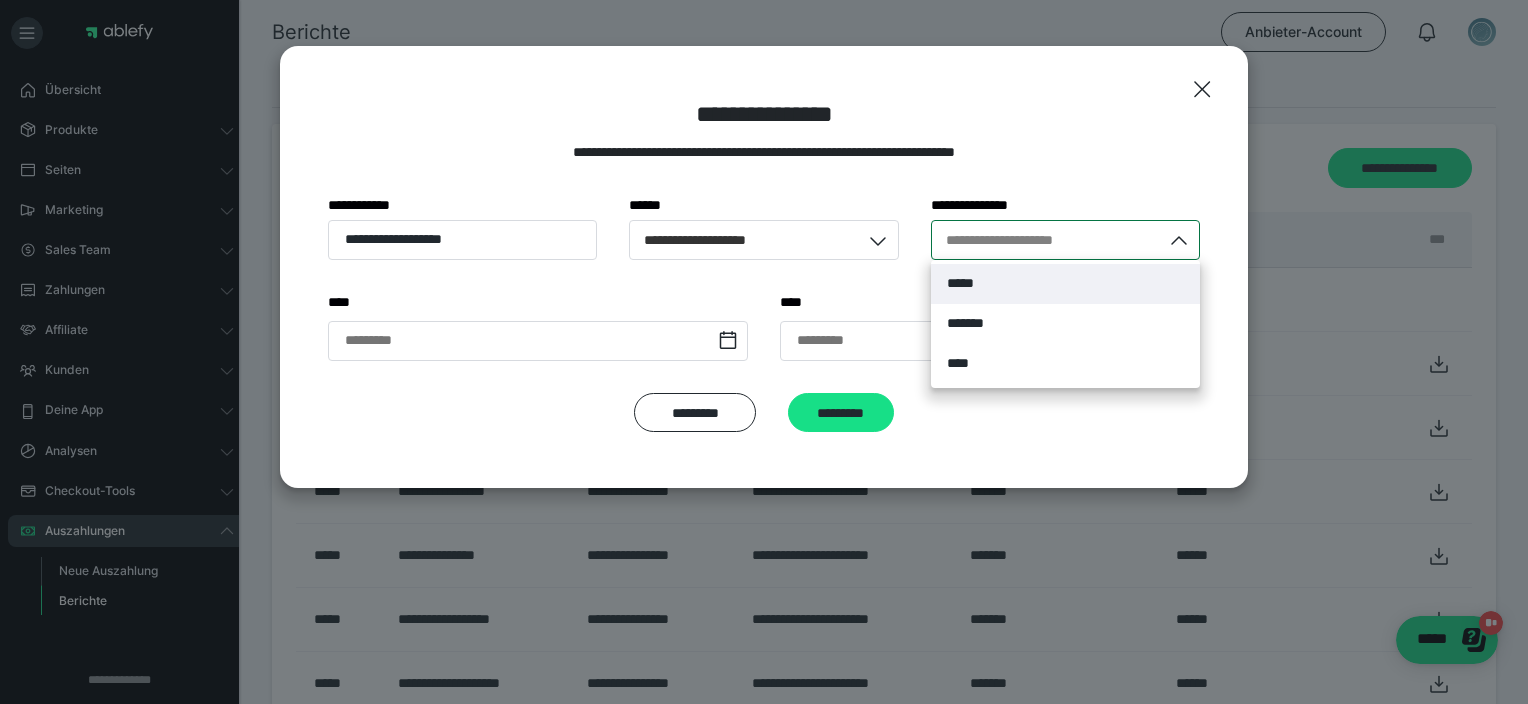 click on "**********" at bounding box center [1022, 239] 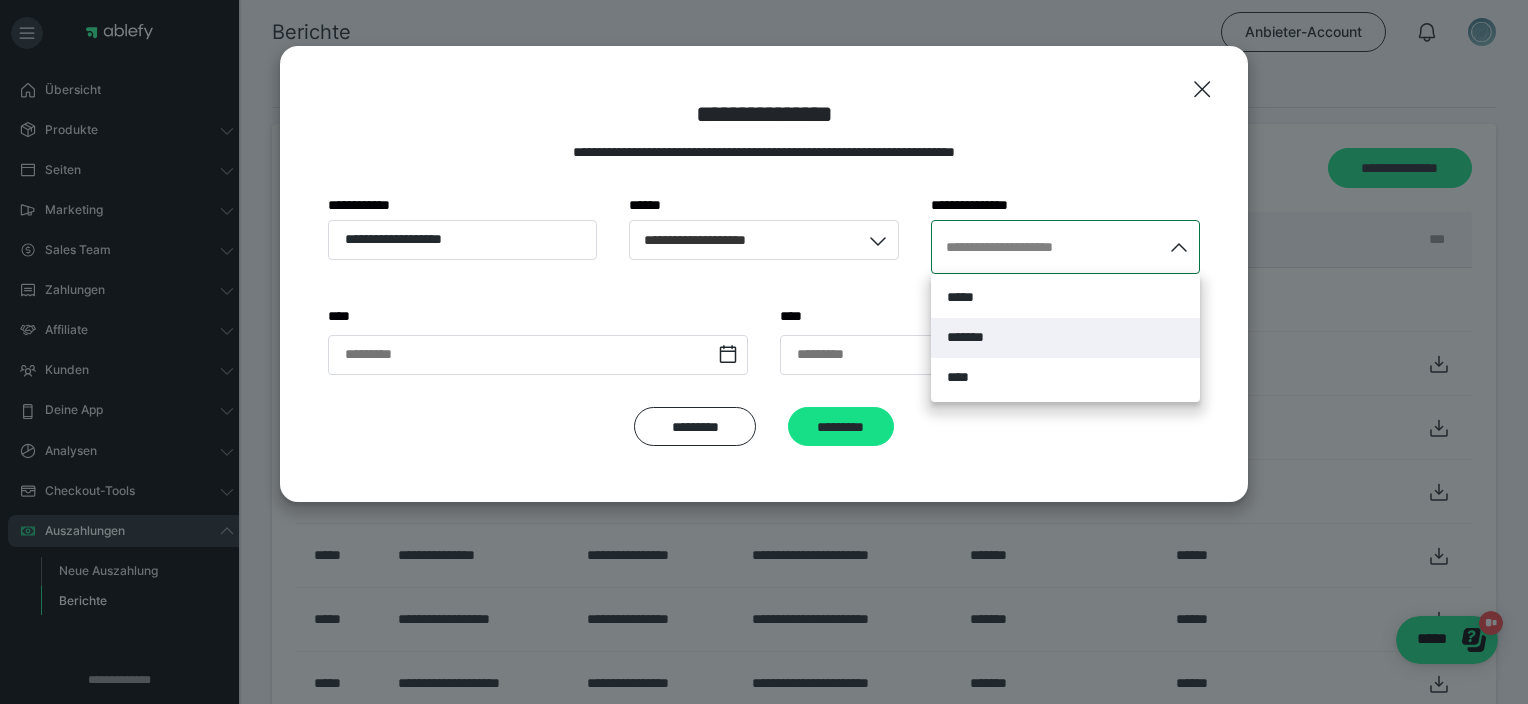 click on "*******" at bounding box center [971, 337] 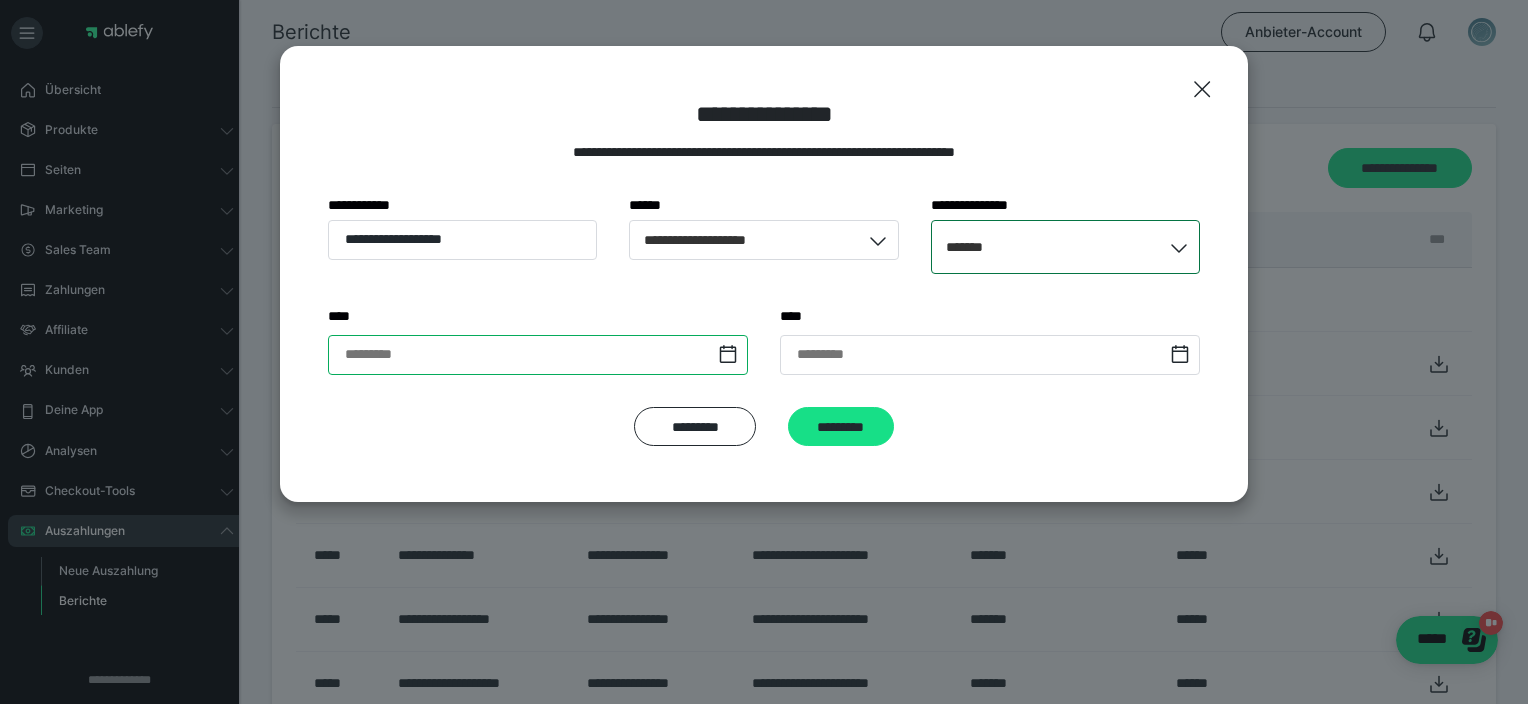 click at bounding box center (538, 355) 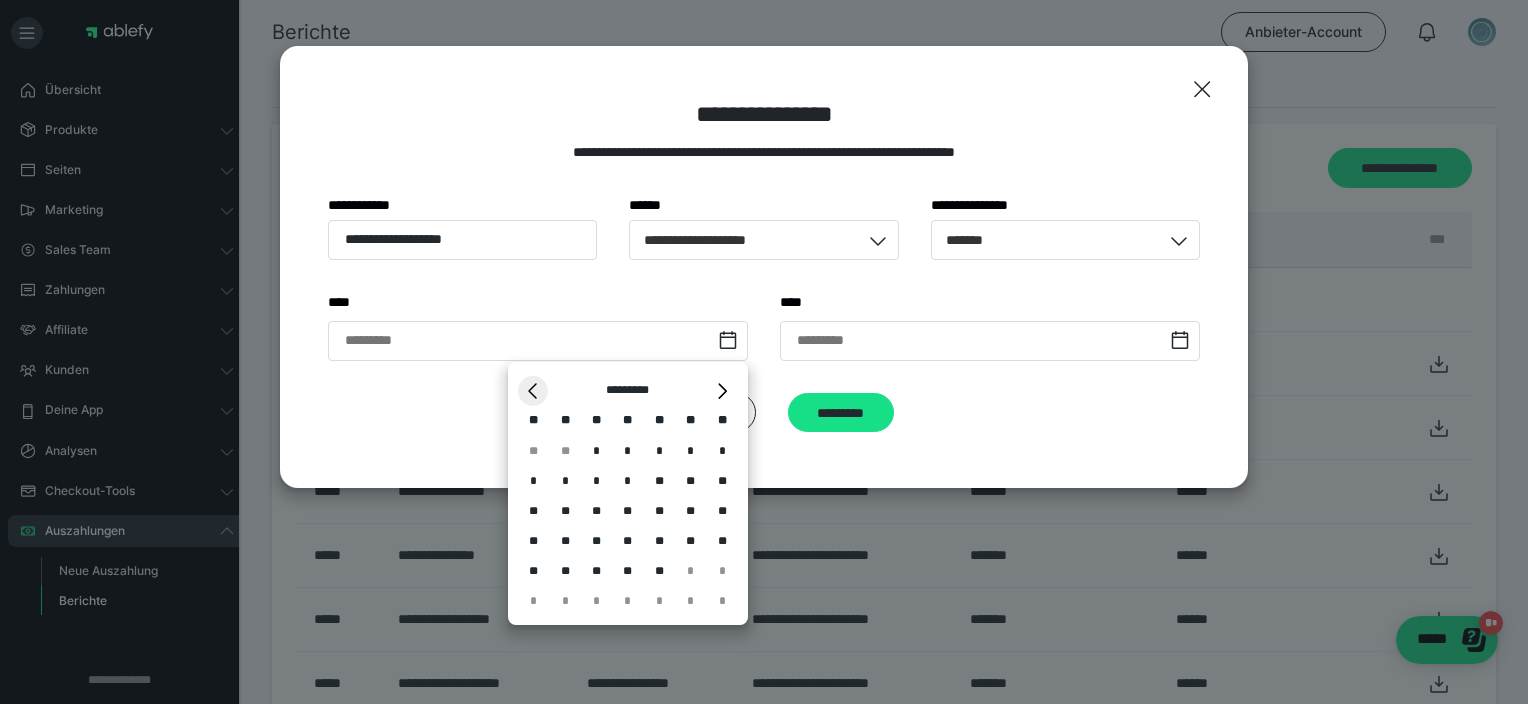 click on "*" at bounding box center (533, 391) 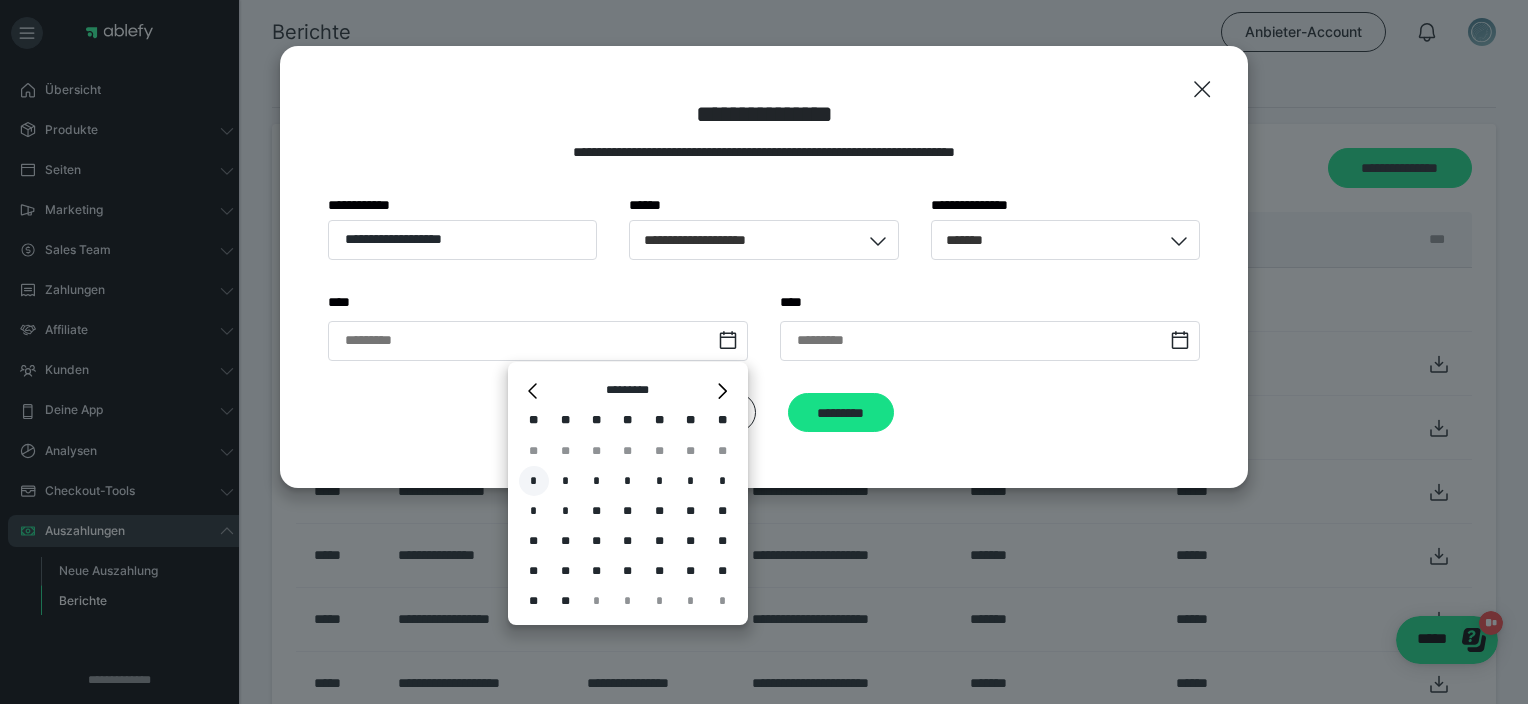 click on "*" at bounding box center [534, 481] 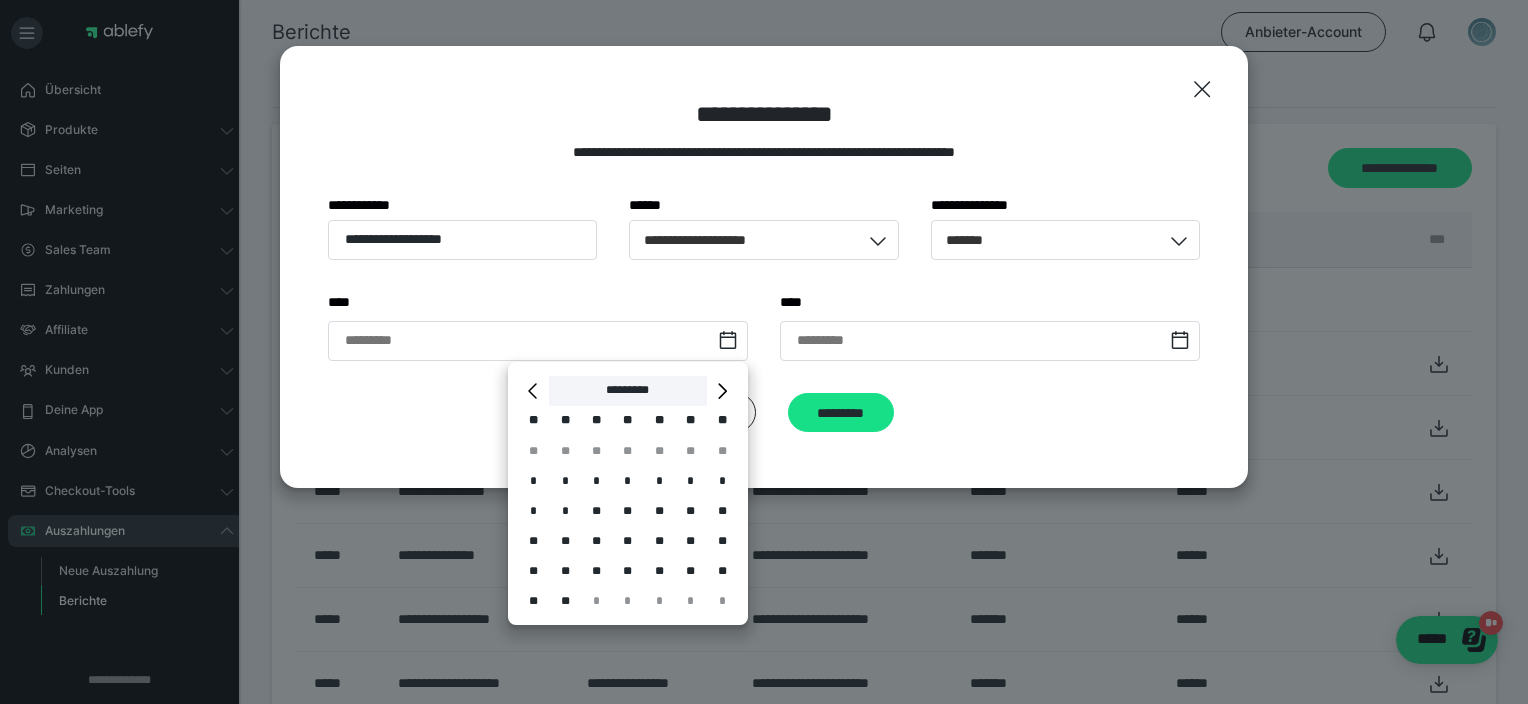 type on "**********" 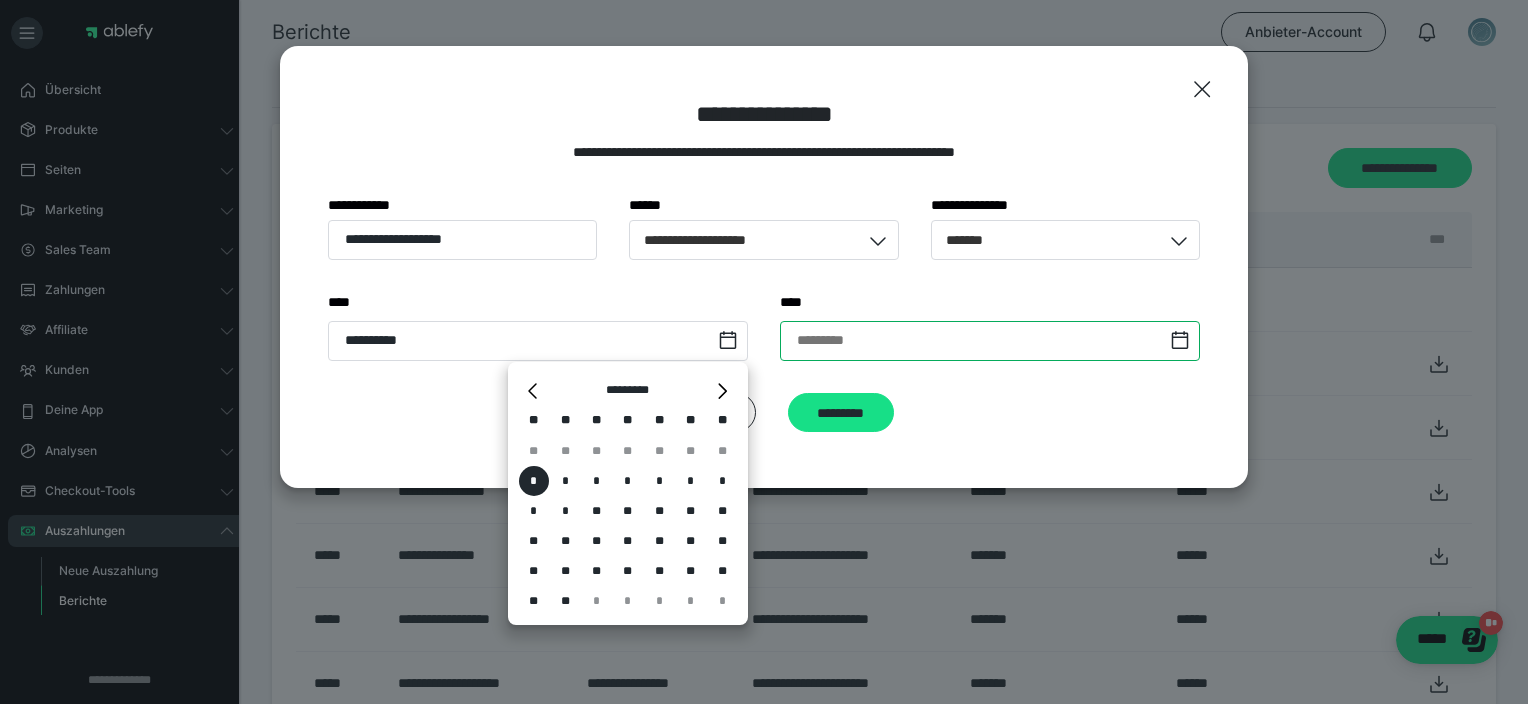 click at bounding box center [990, 341] 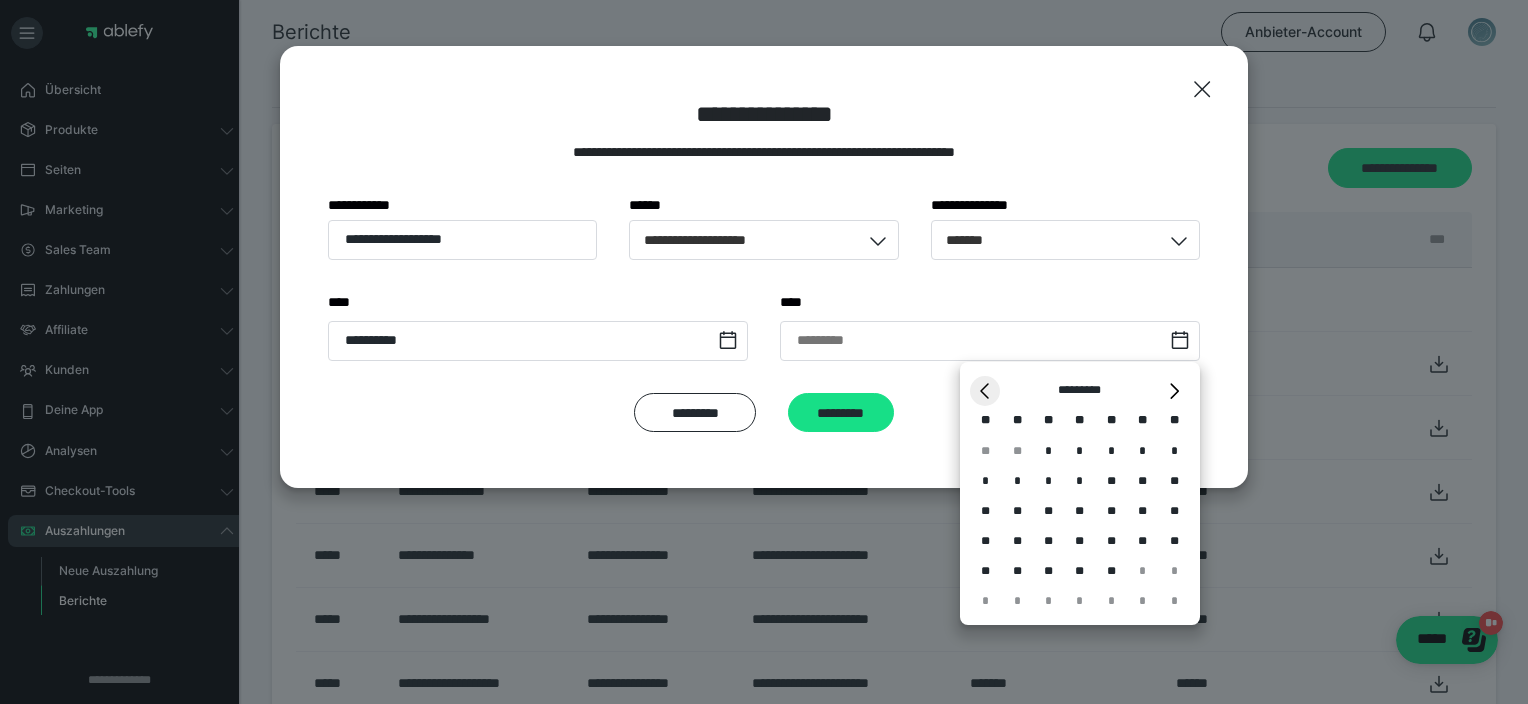 click on "*" at bounding box center (985, 391) 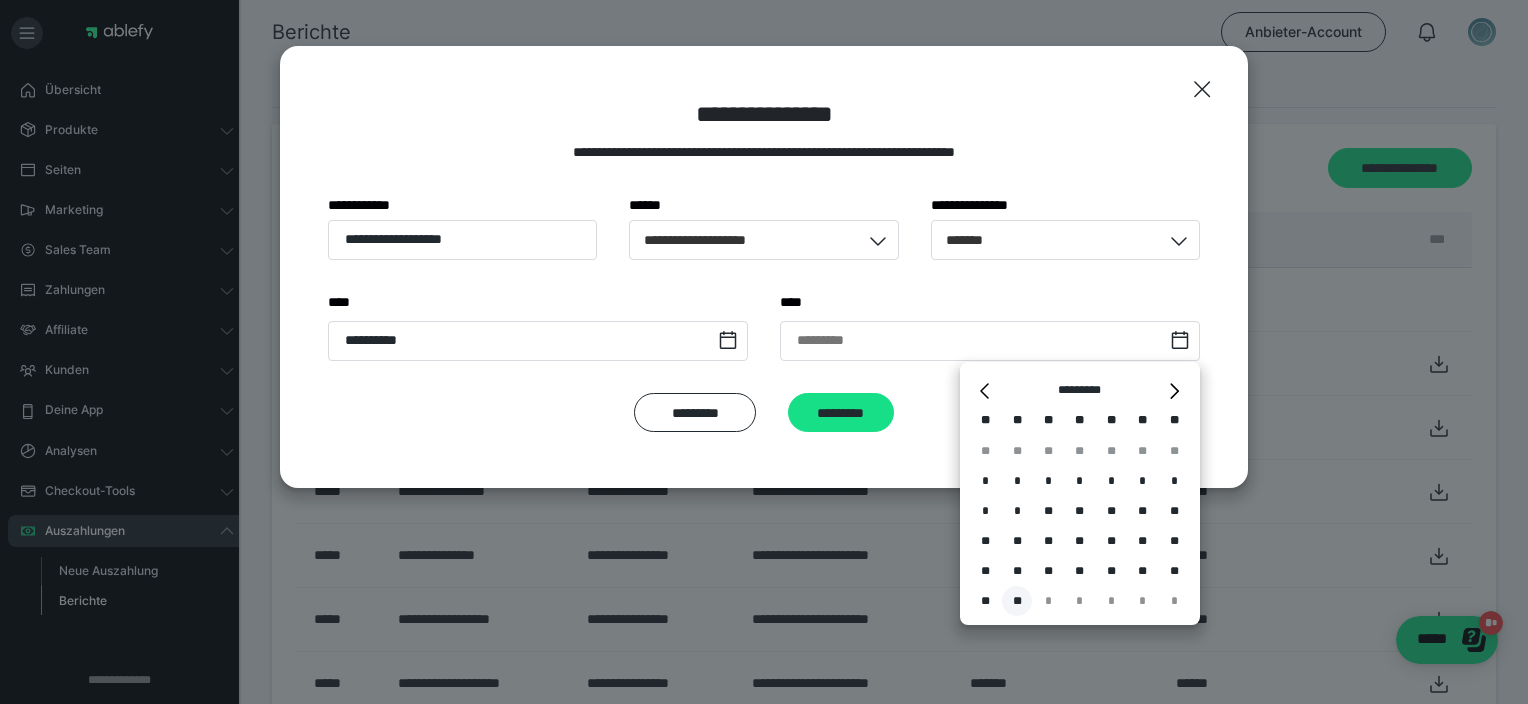 click on "**" at bounding box center [1017, 601] 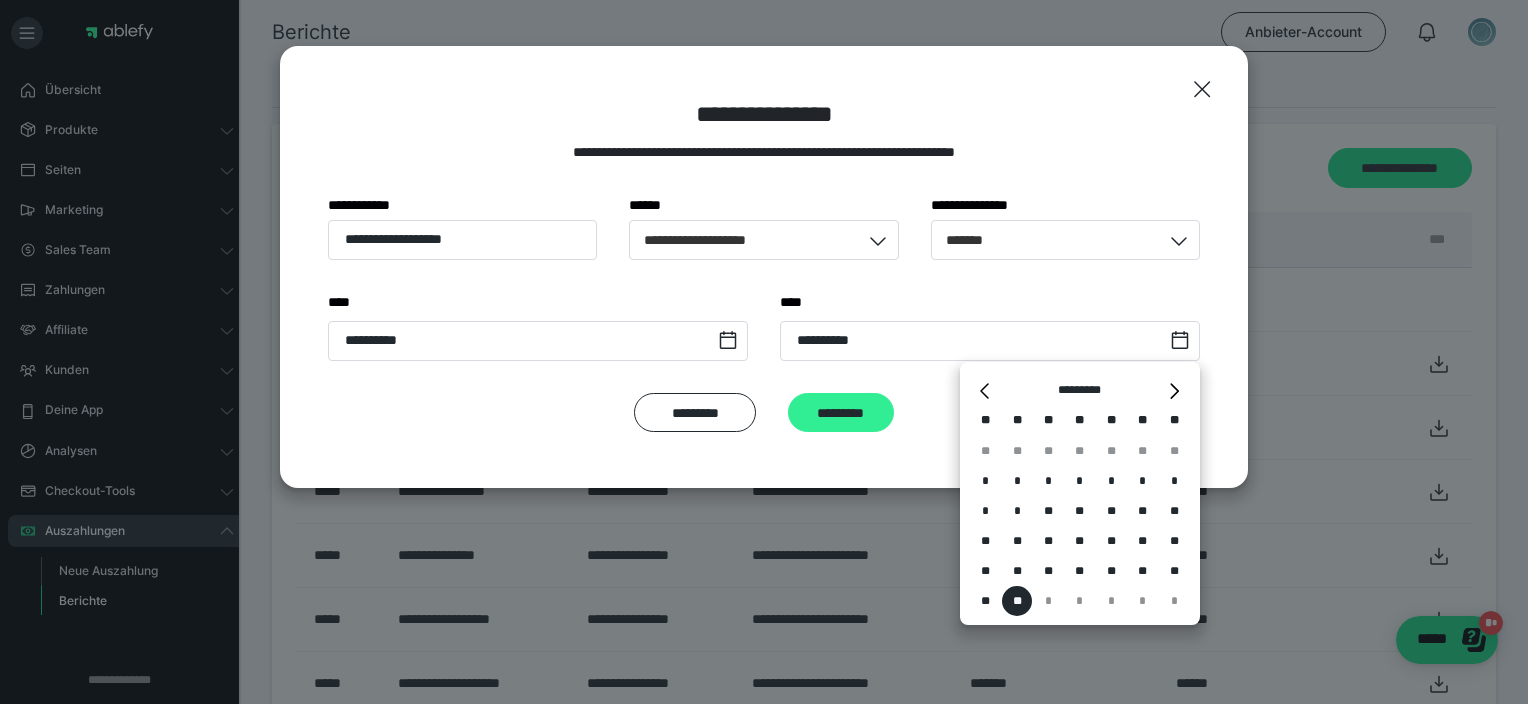 click on "*********" at bounding box center (841, 413) 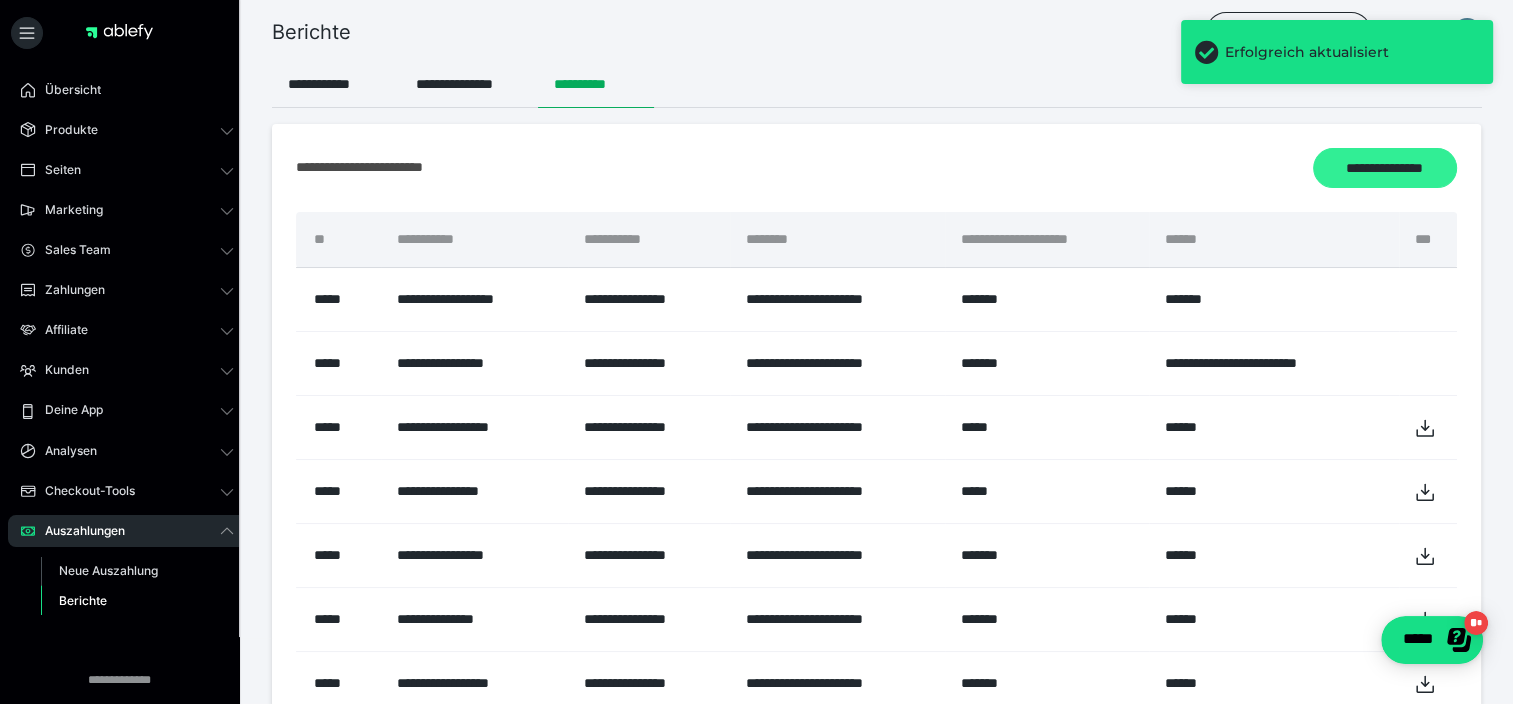 click on "**********" at bounding box center [1385, 168] 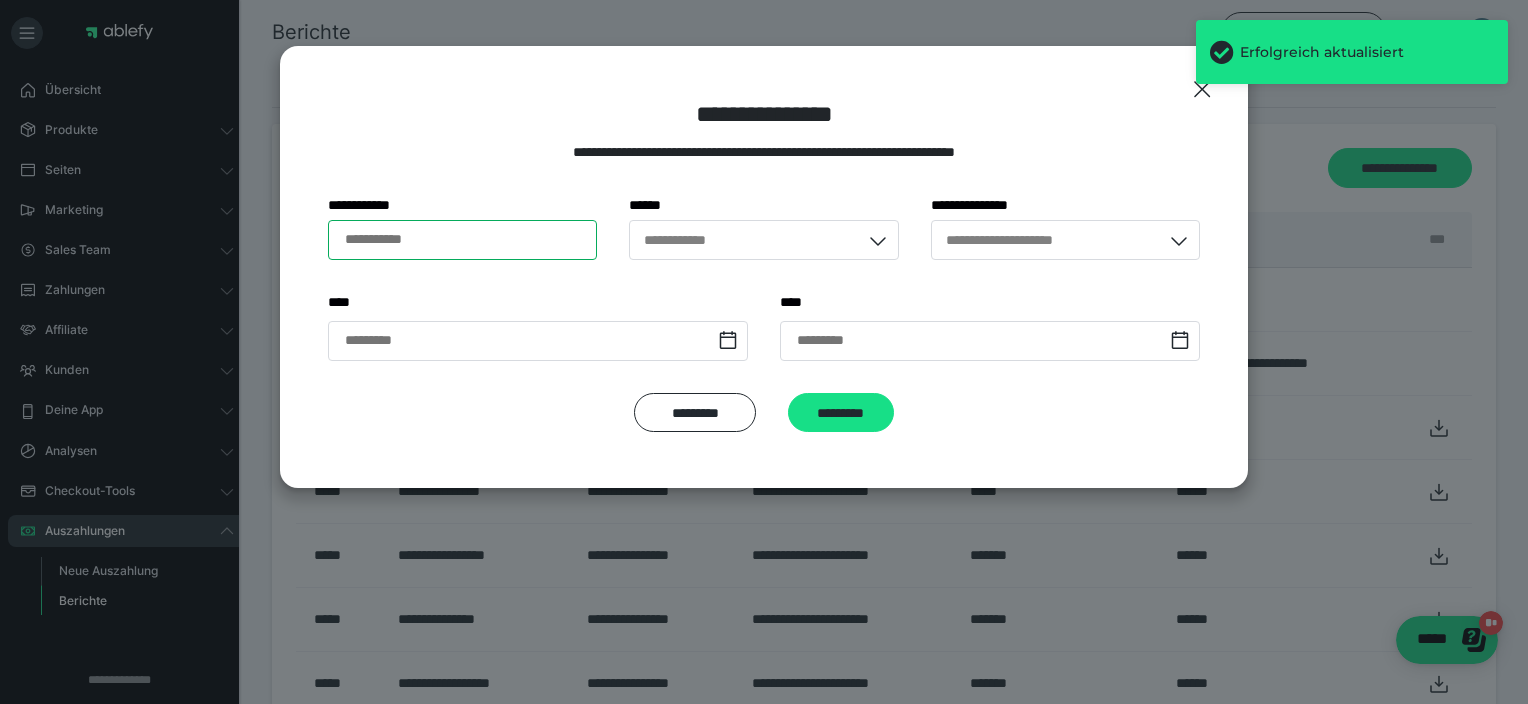 click on "**********" at bounding box center [462, 240] 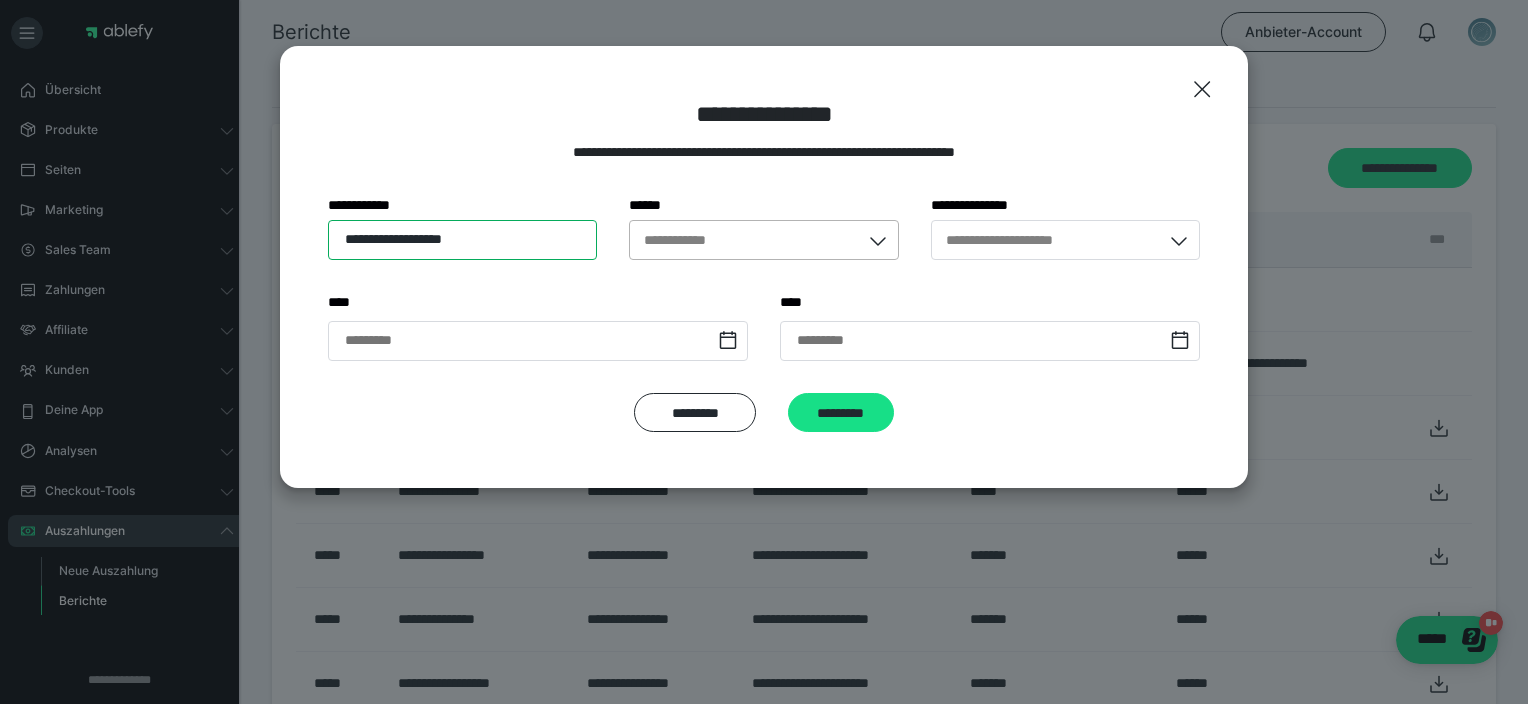 type on "**********" 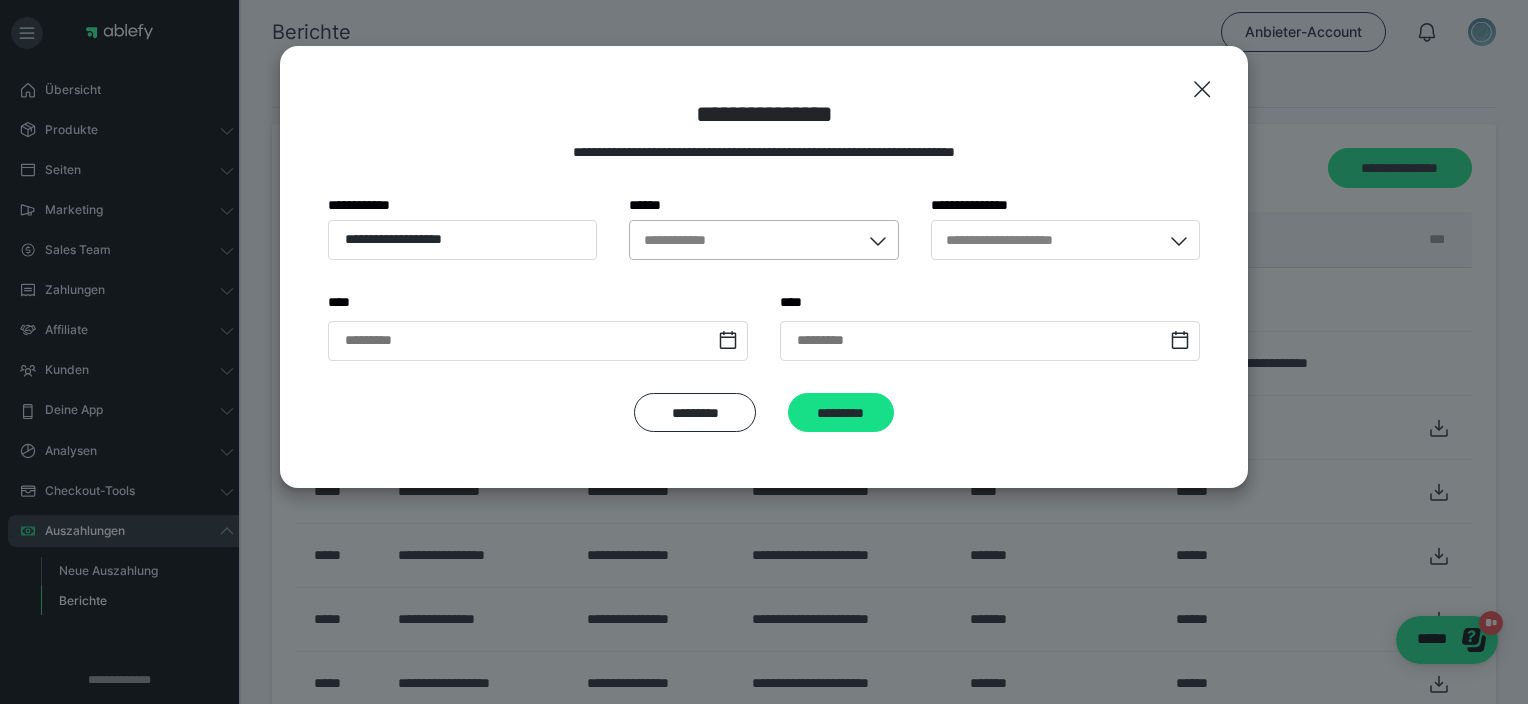 click on "**********" at bounding box center [689, 239] 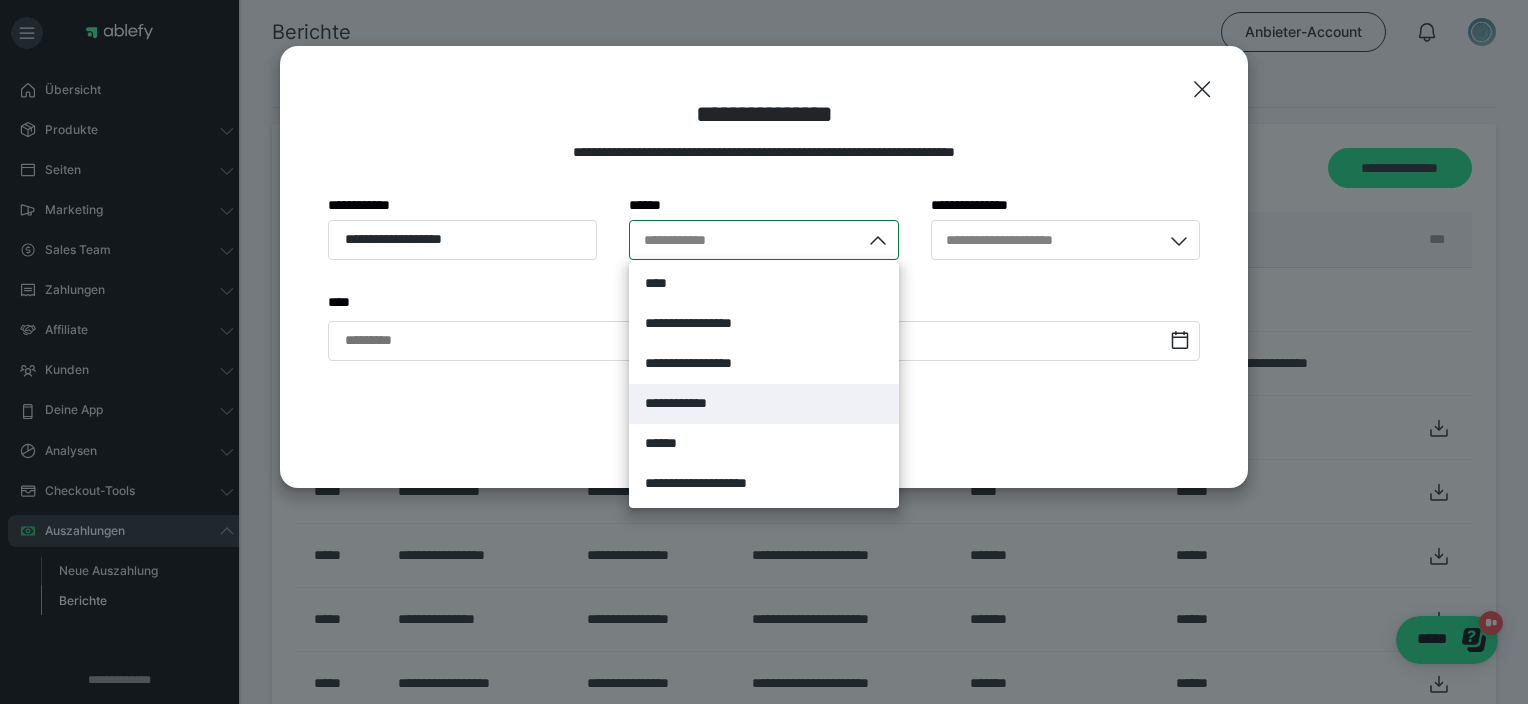 click on "**********" at bounding box center [689, 403] 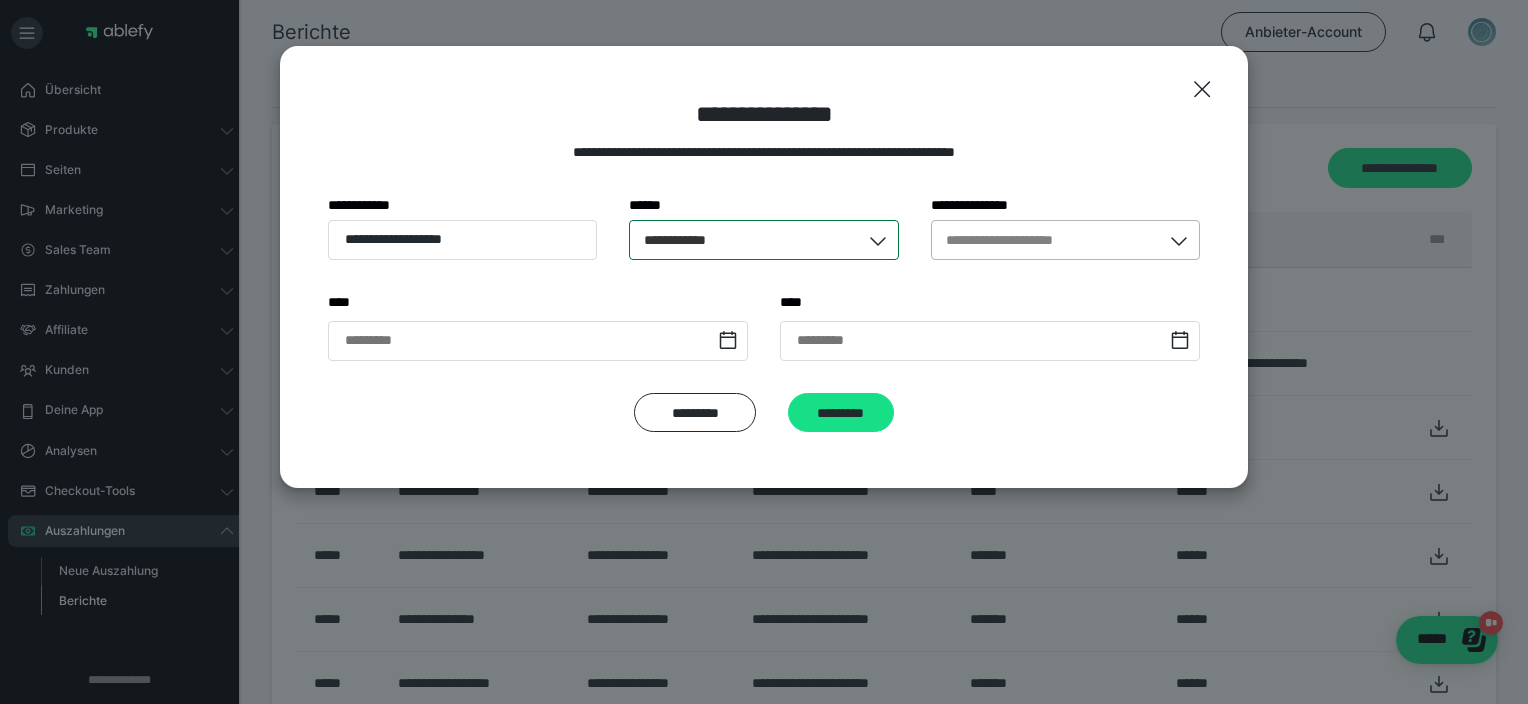 click on "**********" at bounding box center (1046, 240) 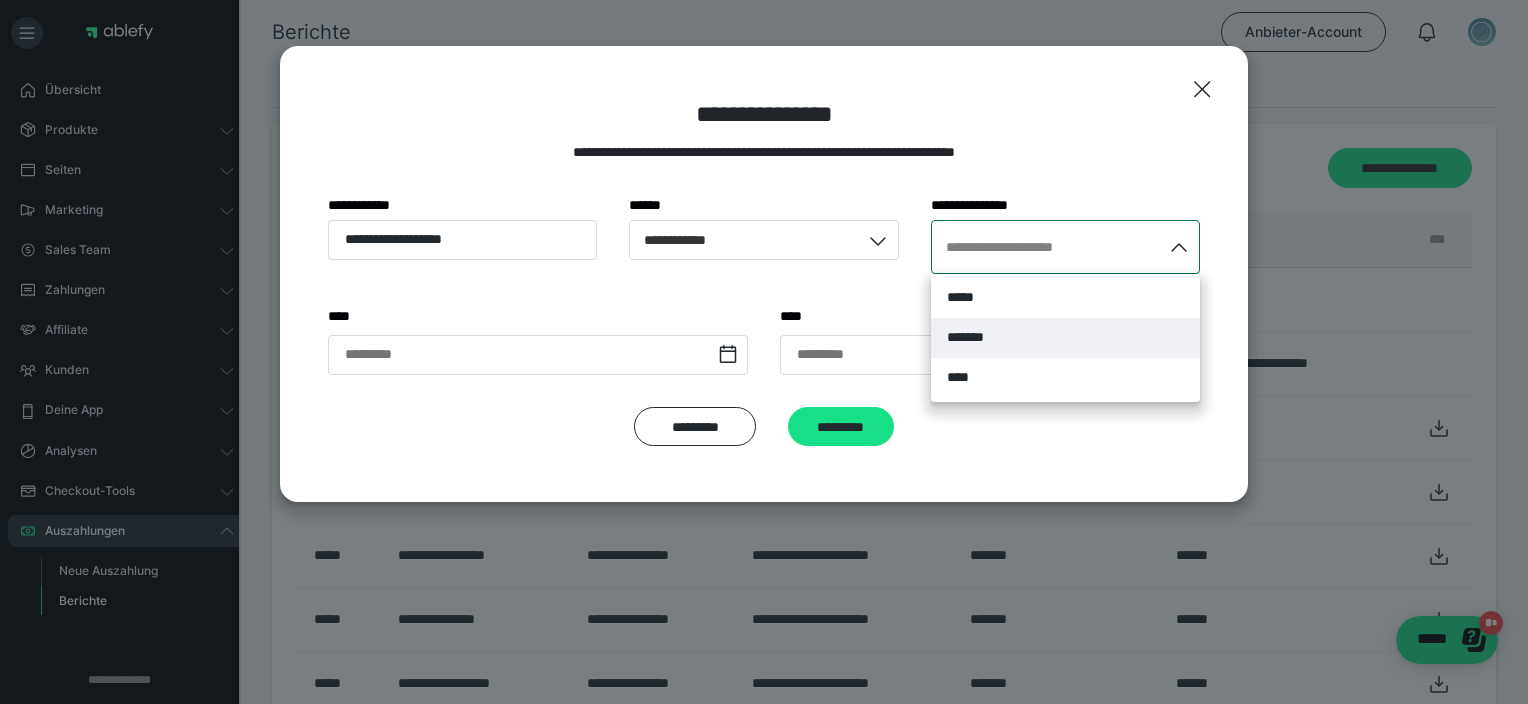 click on "*******" at bounding box center [1065, 338] 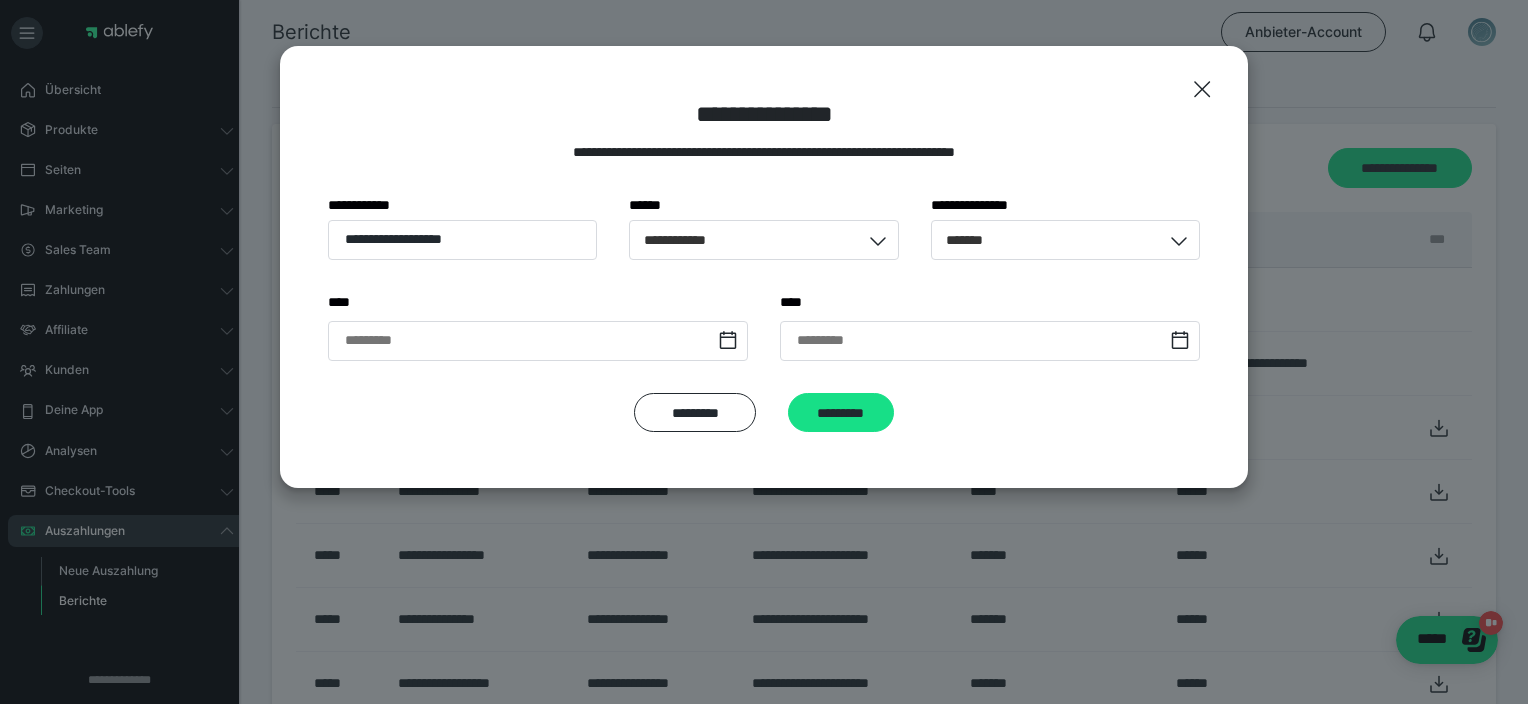 click on "*** * * ********* * ** ** ** ** ** ** ** ** ** * * * * * * * * * ** ** ** ** ** ** ** ** ** ** ** ** ** ** ** ** ** ** ** ** ** ** * * * * * * * * *" at bounding box center (538, 326) 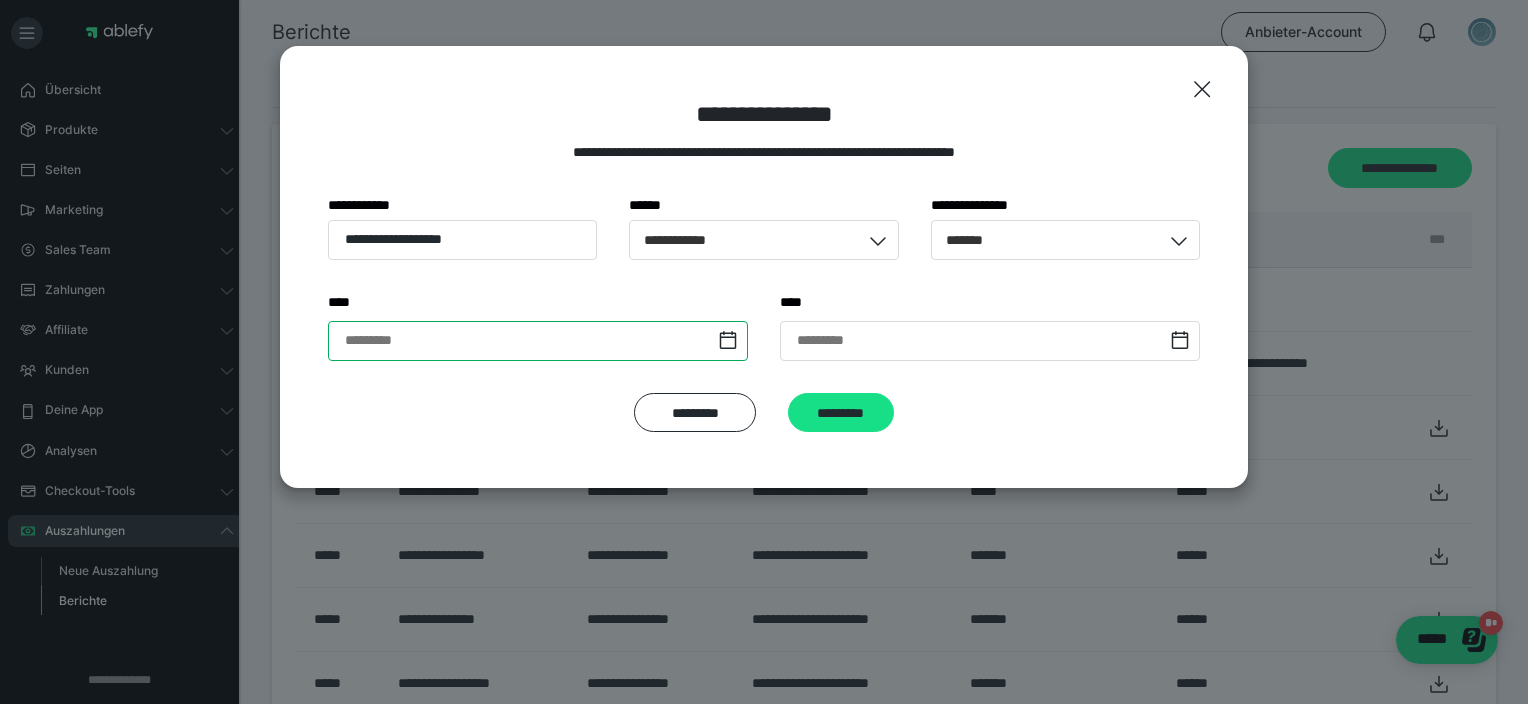 click at bounding box center (538, 341) 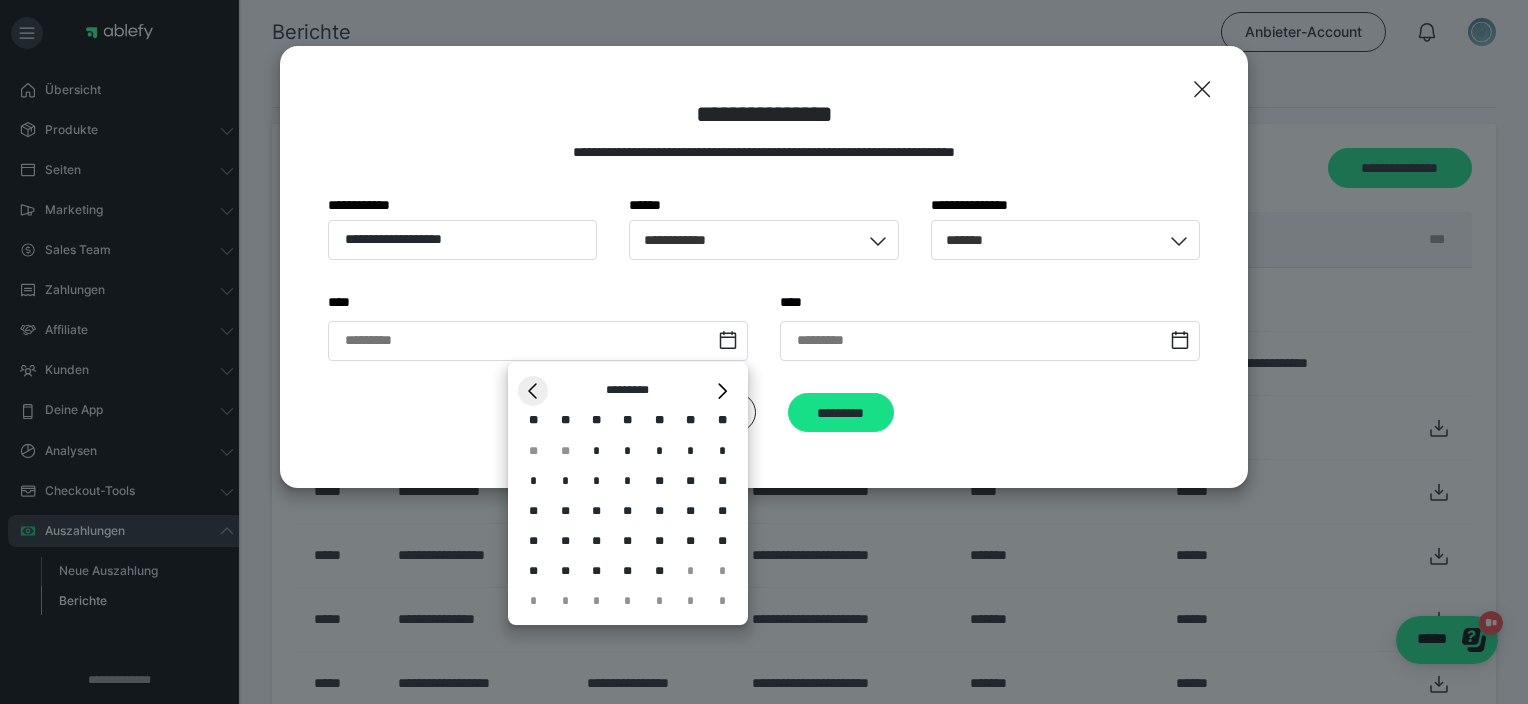 click on "*" at bounding box center [533, 391] 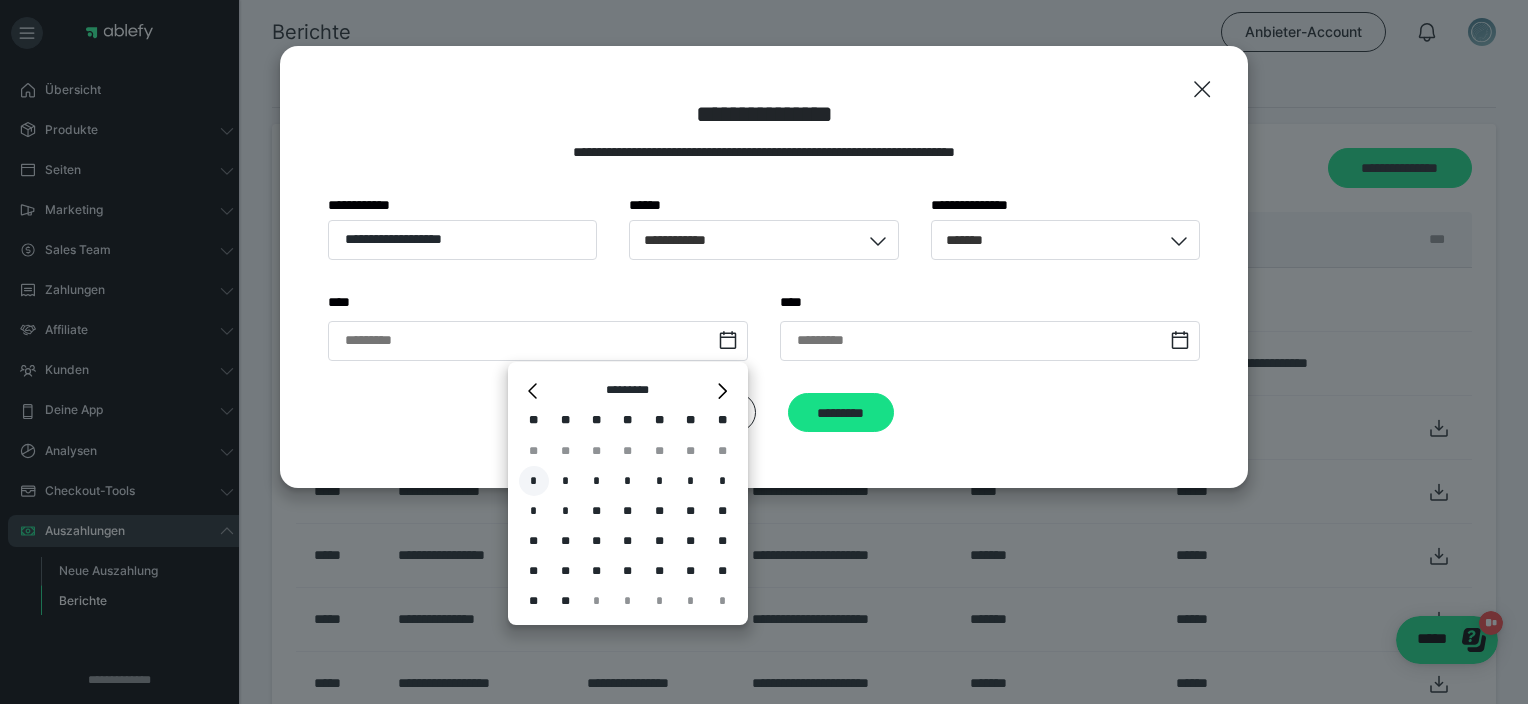 click on "*" at bounding box center (534, 481) 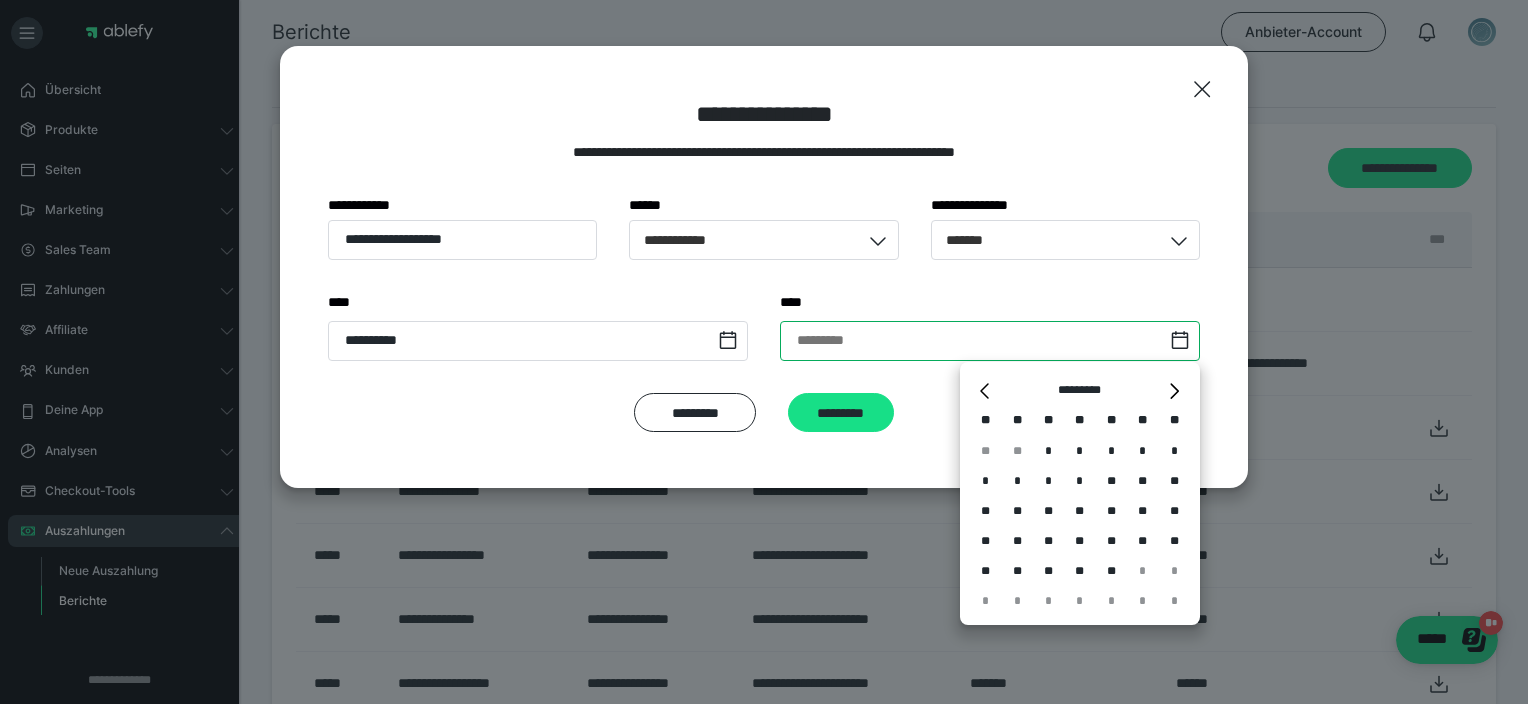 click at bounding box center [990, 341] 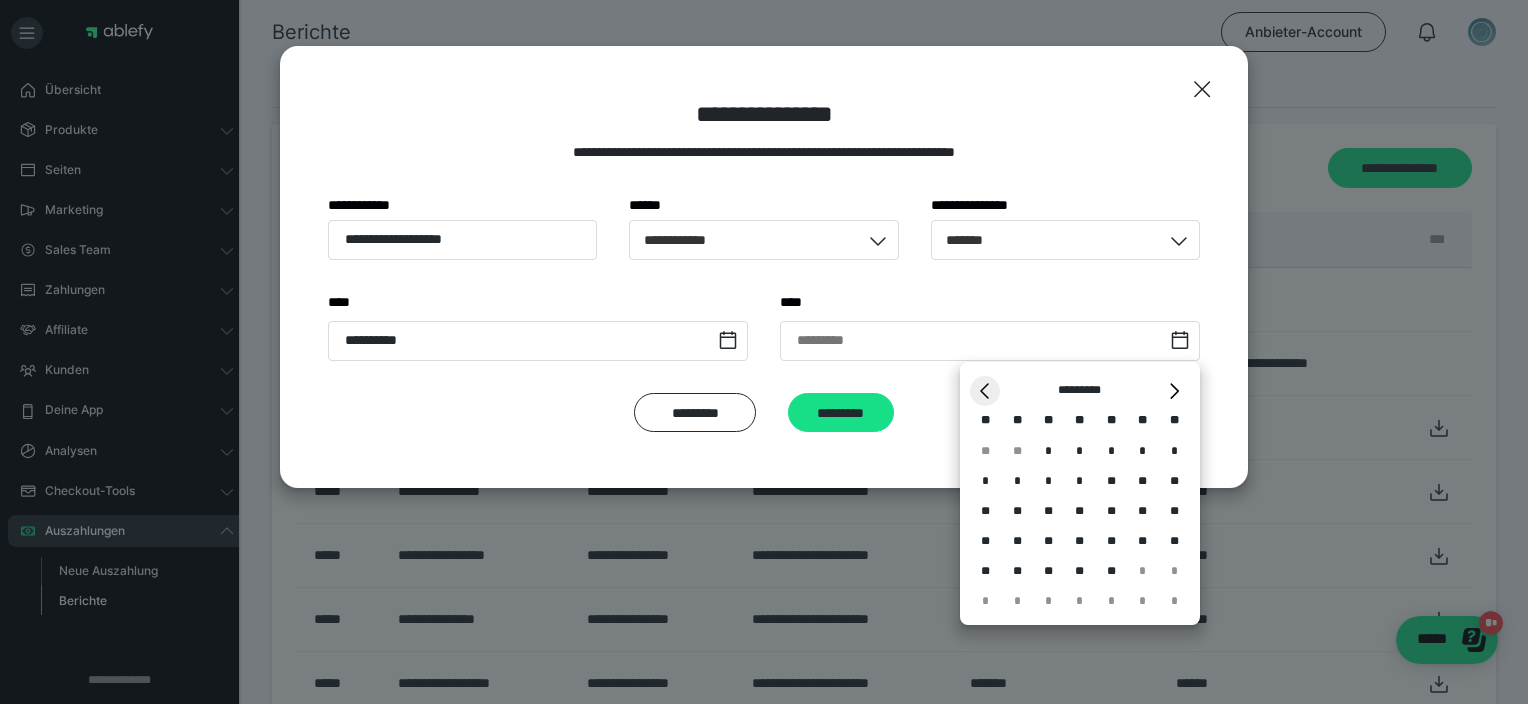 click on "*" at bounding box center [985, 391] 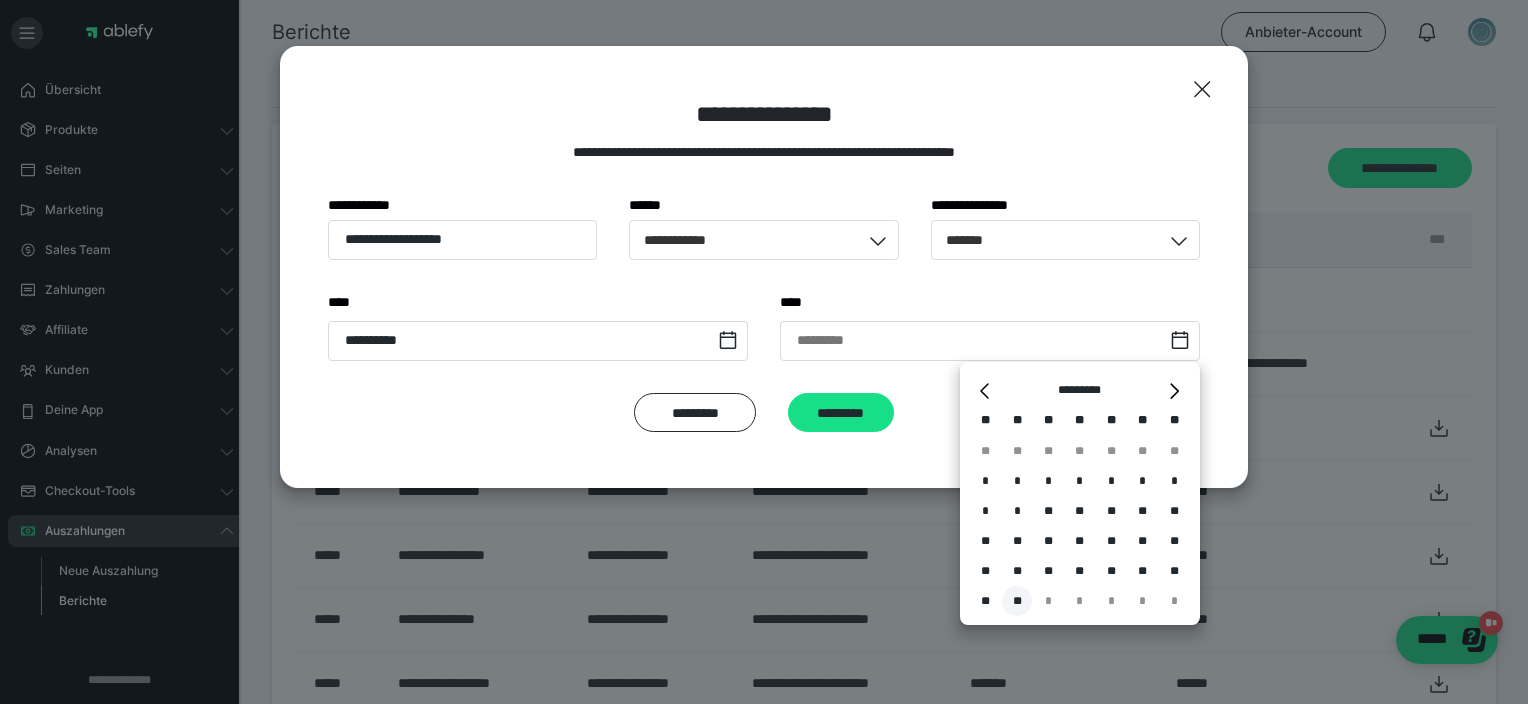 click on "**" at bounding box center (1017, 601) 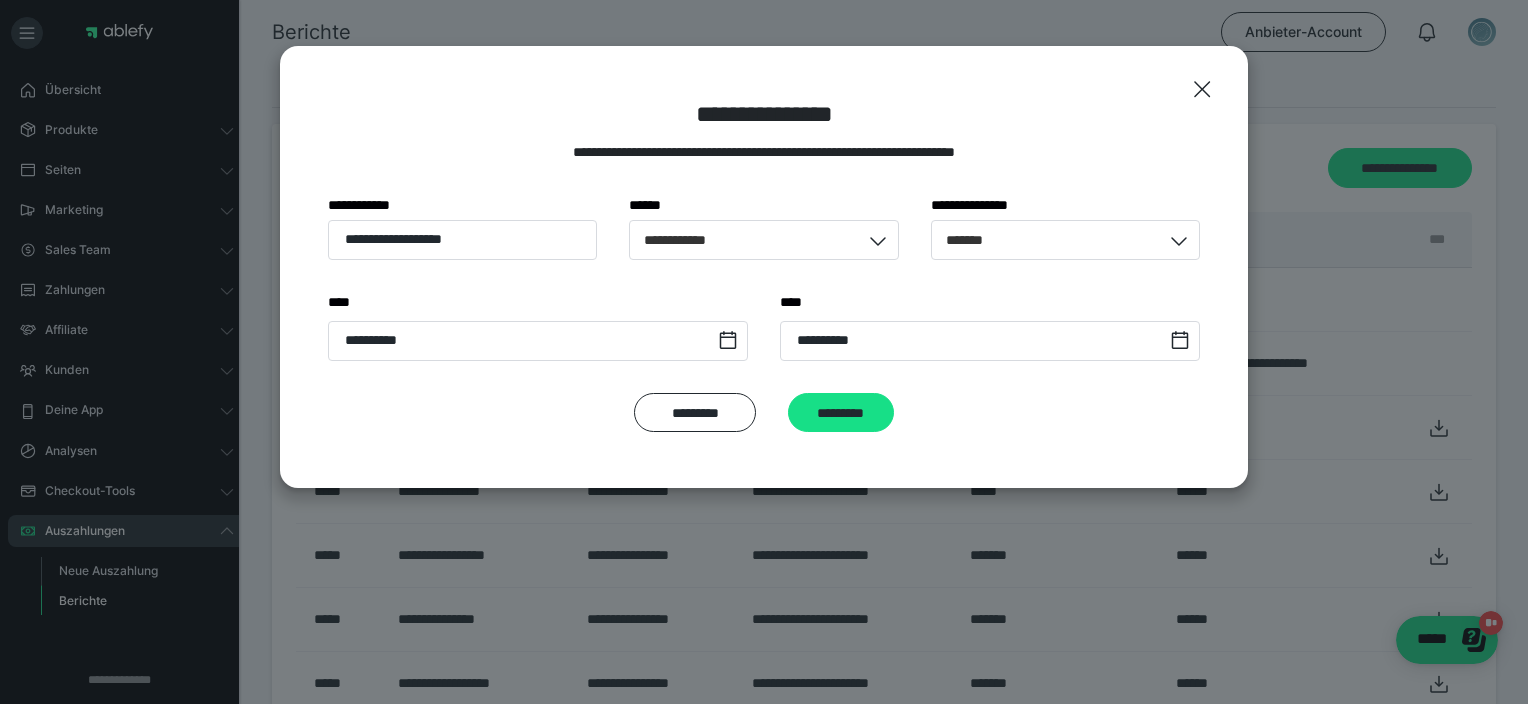 click on "**********" at bounding box center [764, 294] 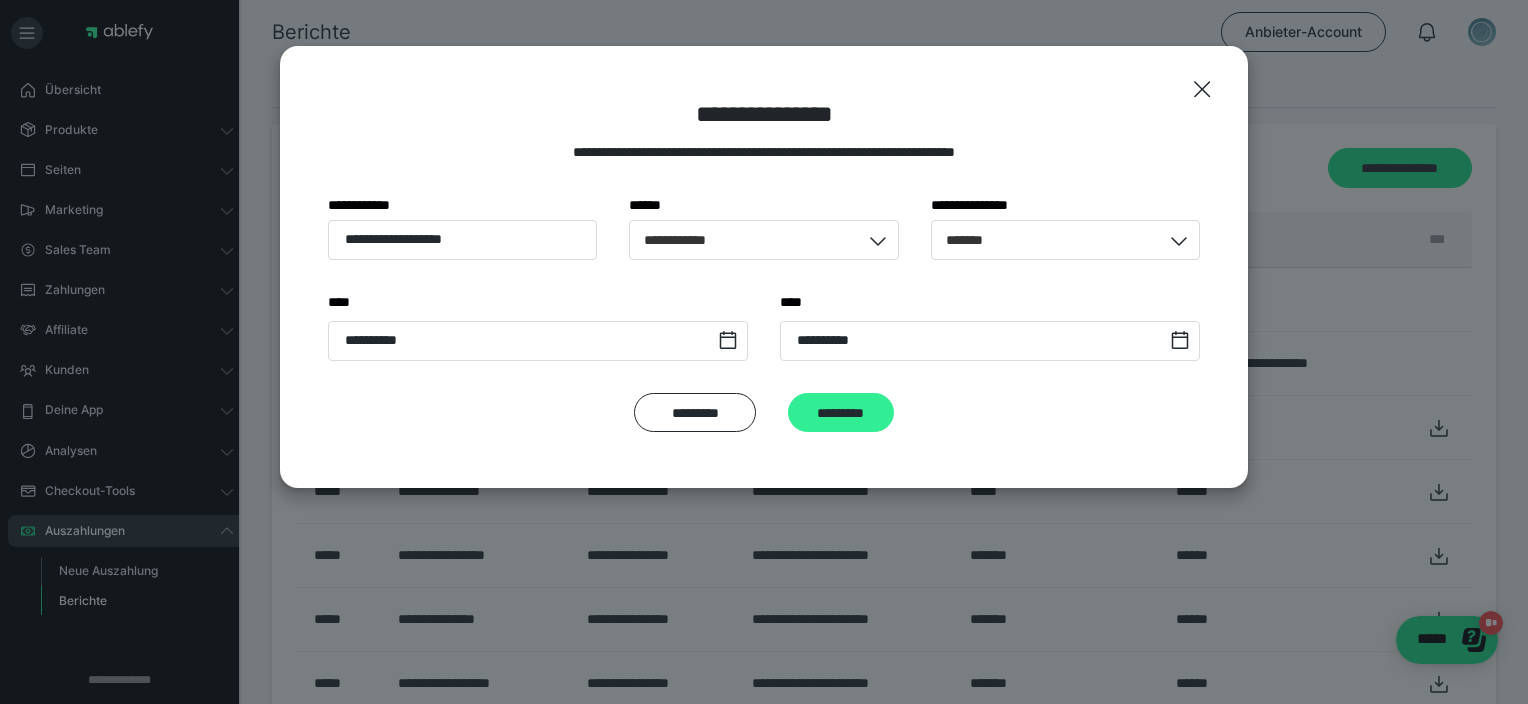 click on "*********" at bounding box center (841, 413) 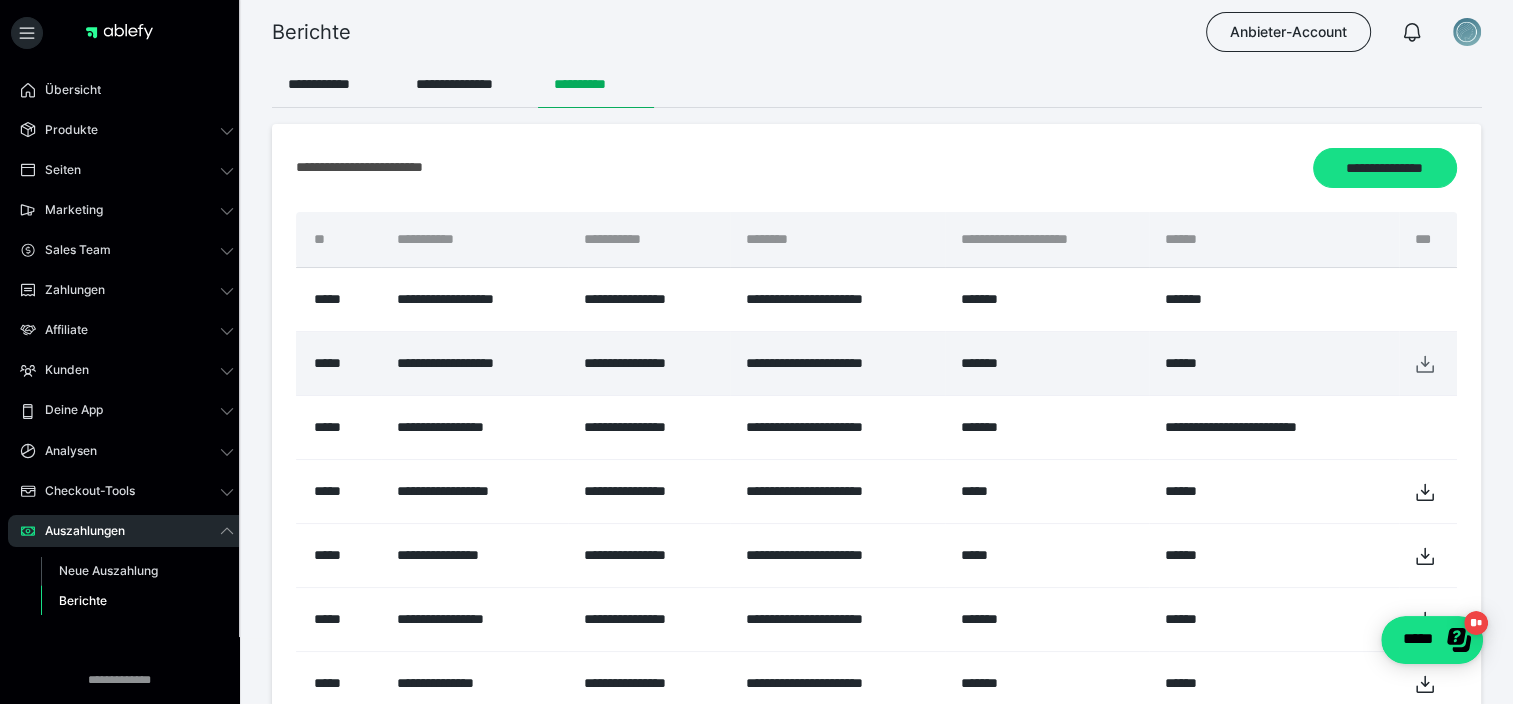 click 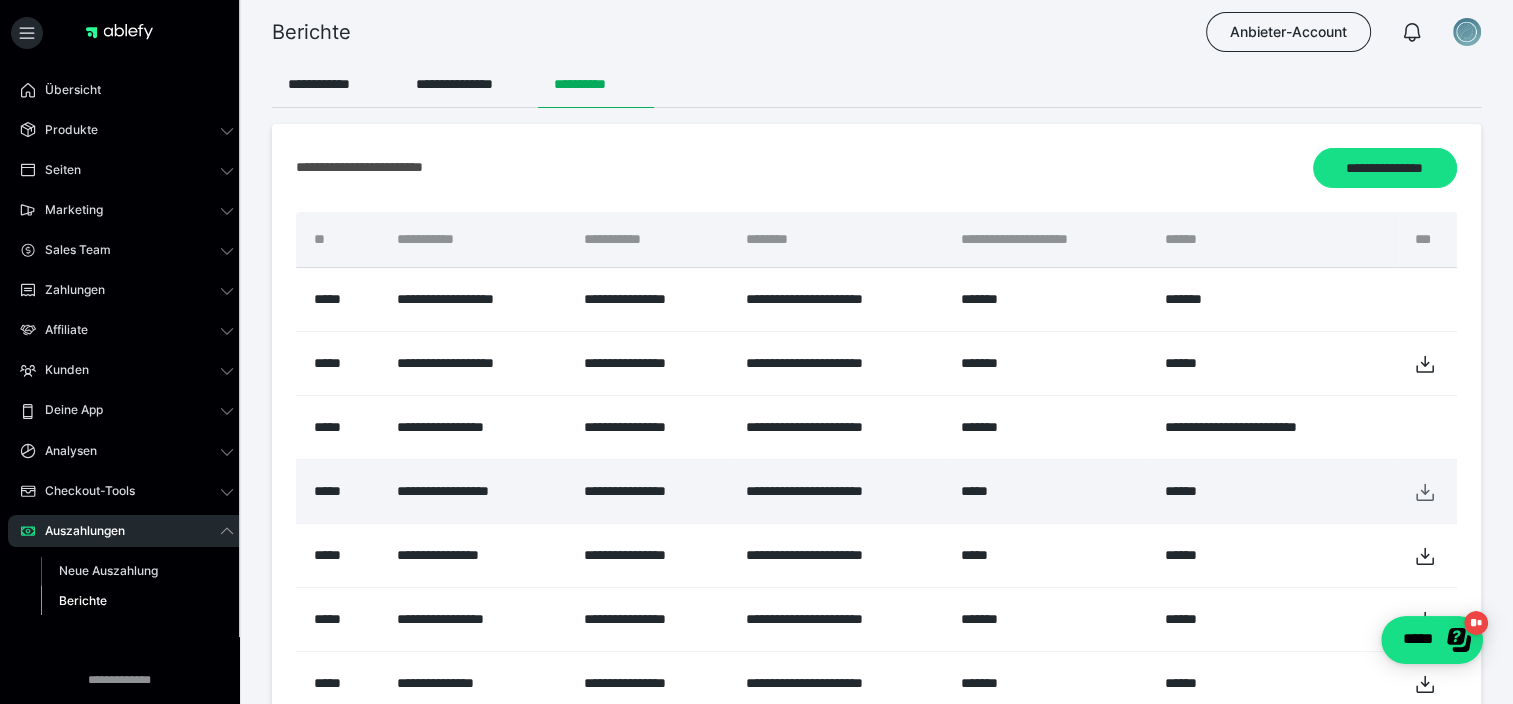 click 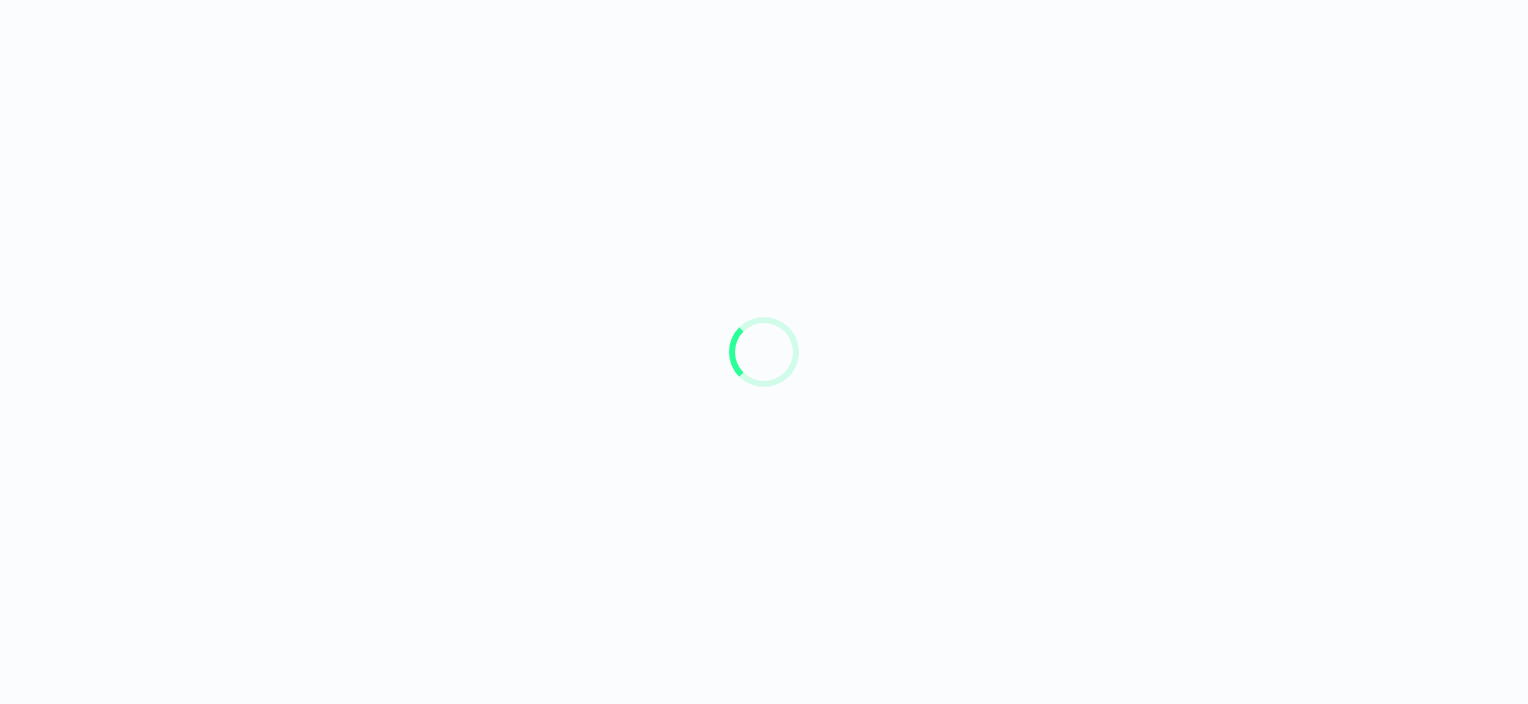 scroll, scrollTop: 0, scrollLeft: 0, axis: both 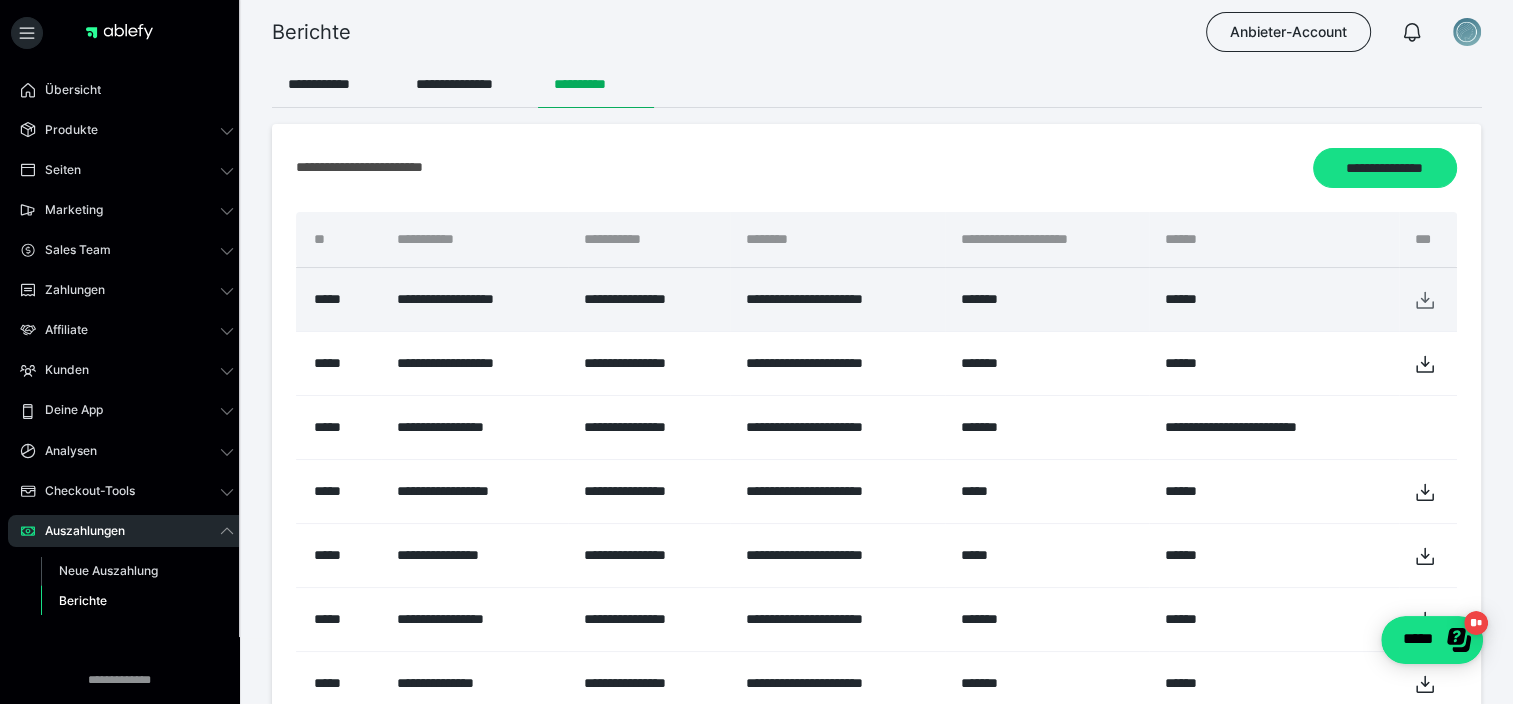 click 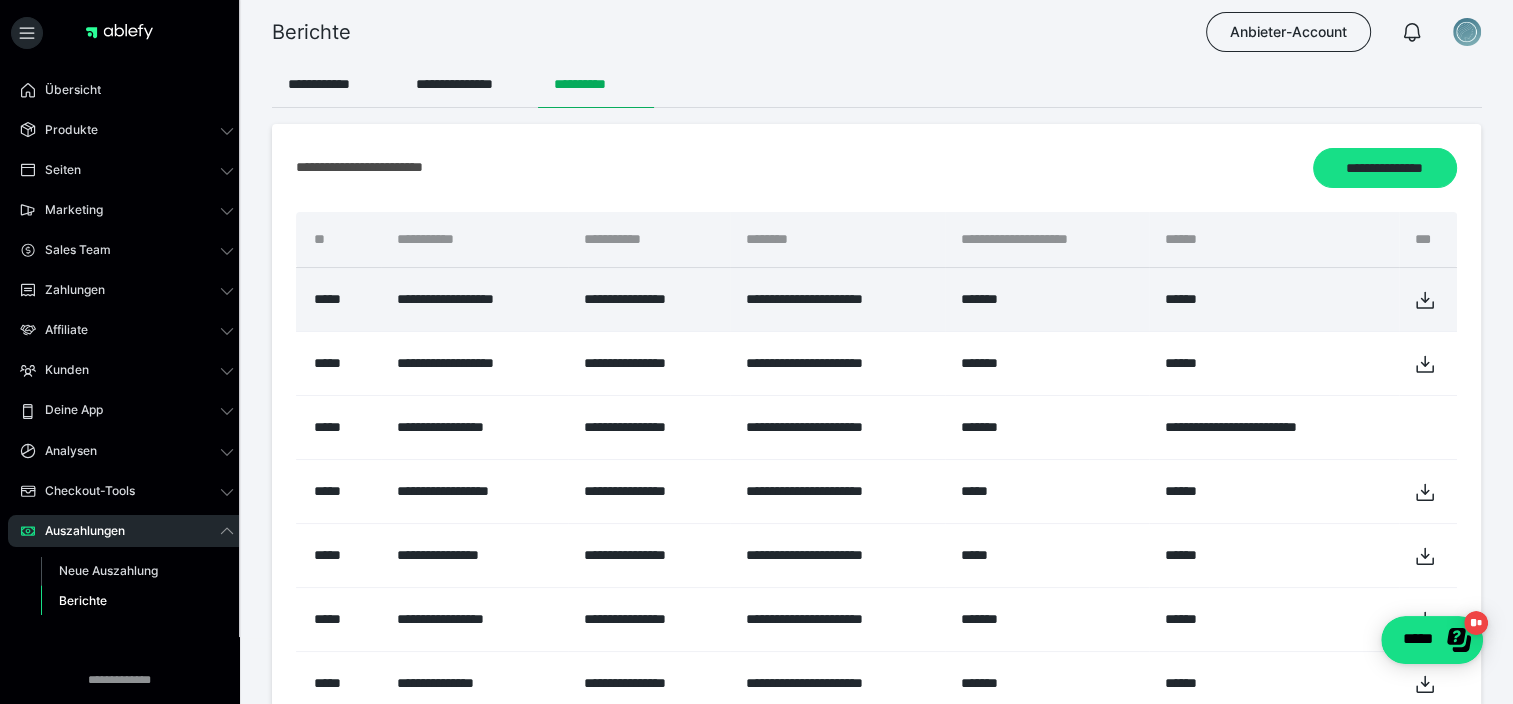click at bounding box center [1428, 300] 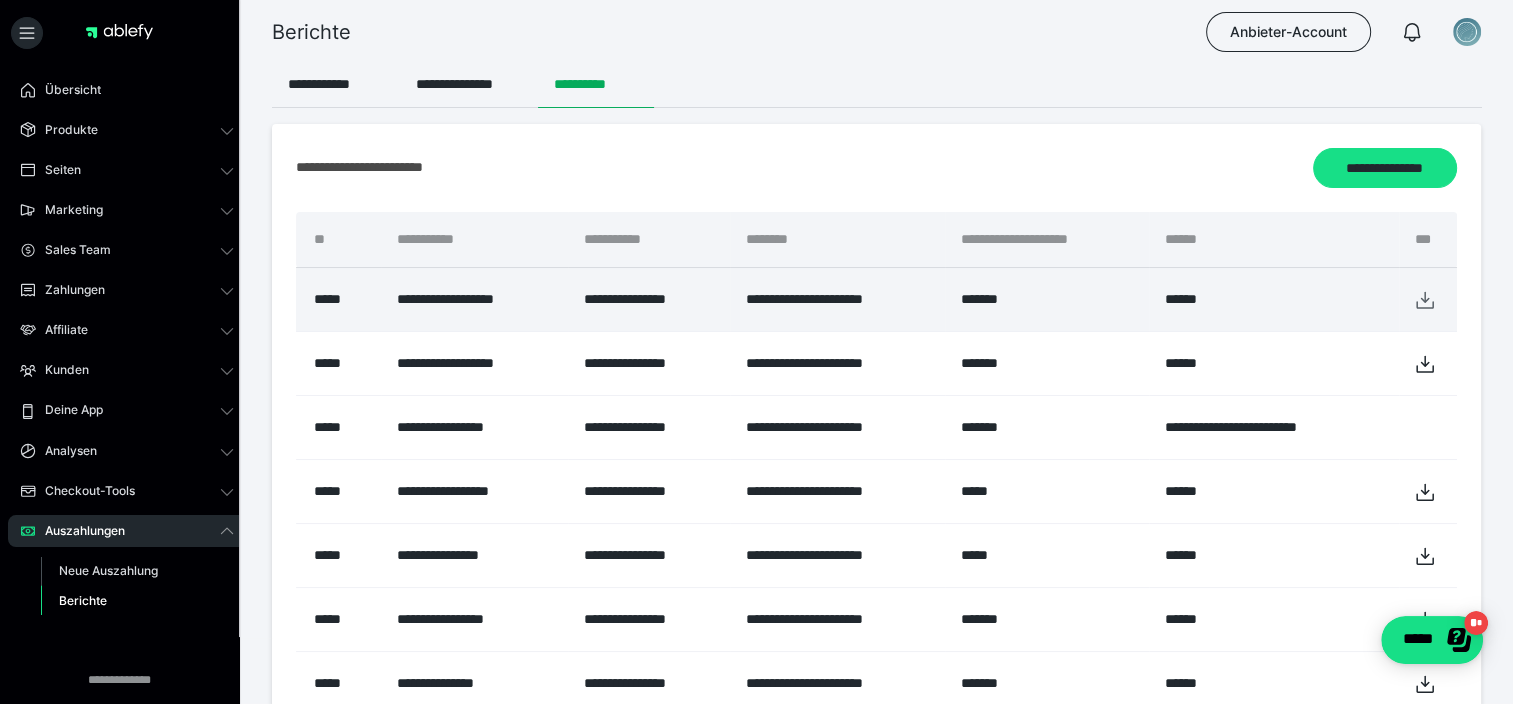 click 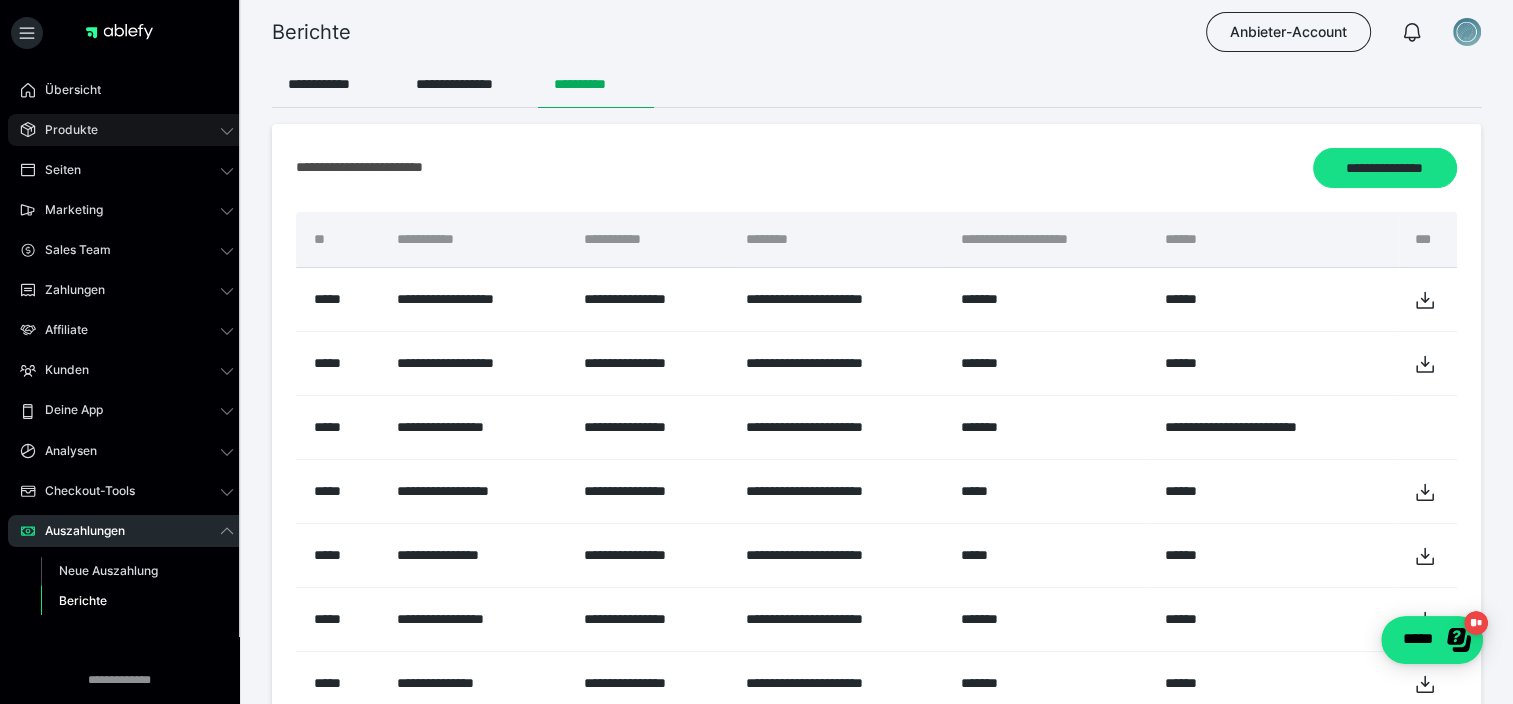 click on "Produkte" at bounding box center [127, 130] 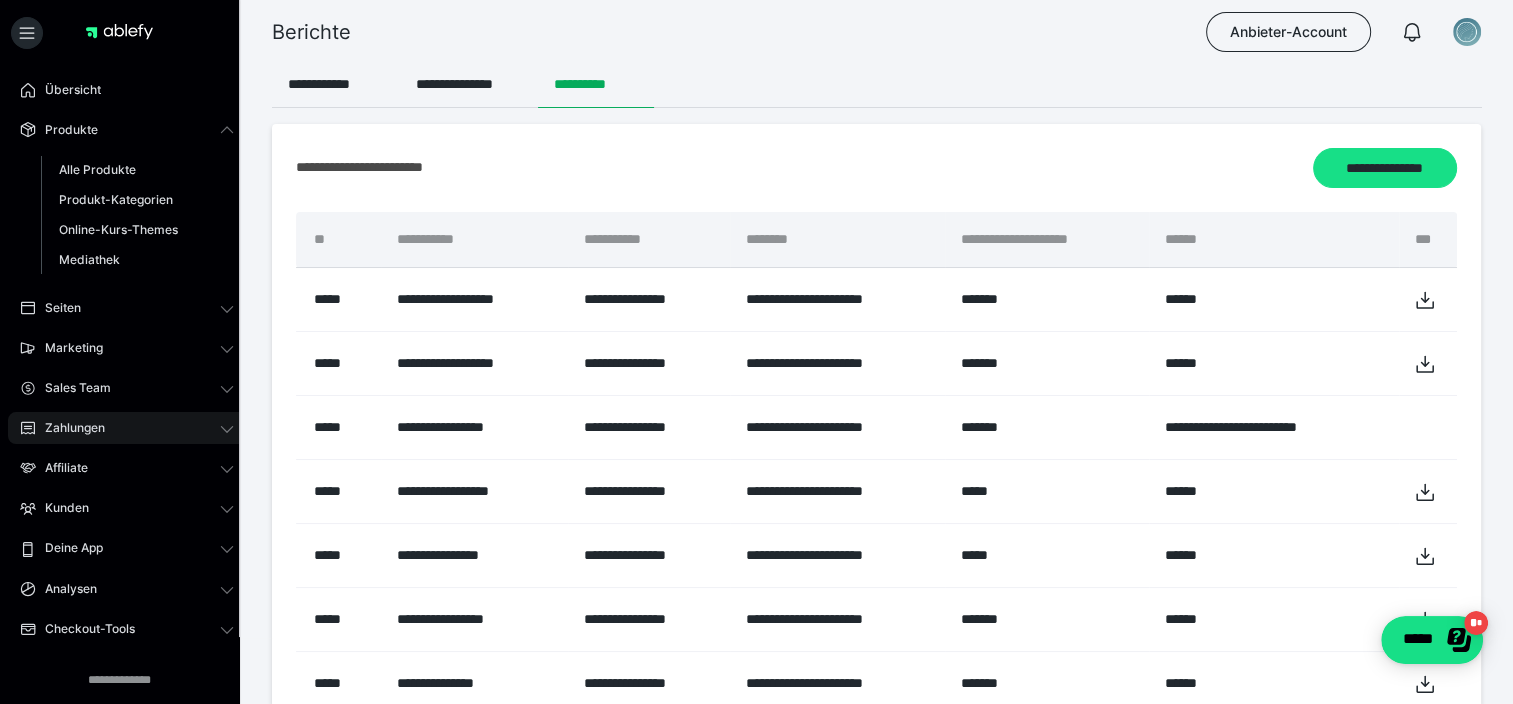 click on "Zahlungen" at bounding box center [68, 428] 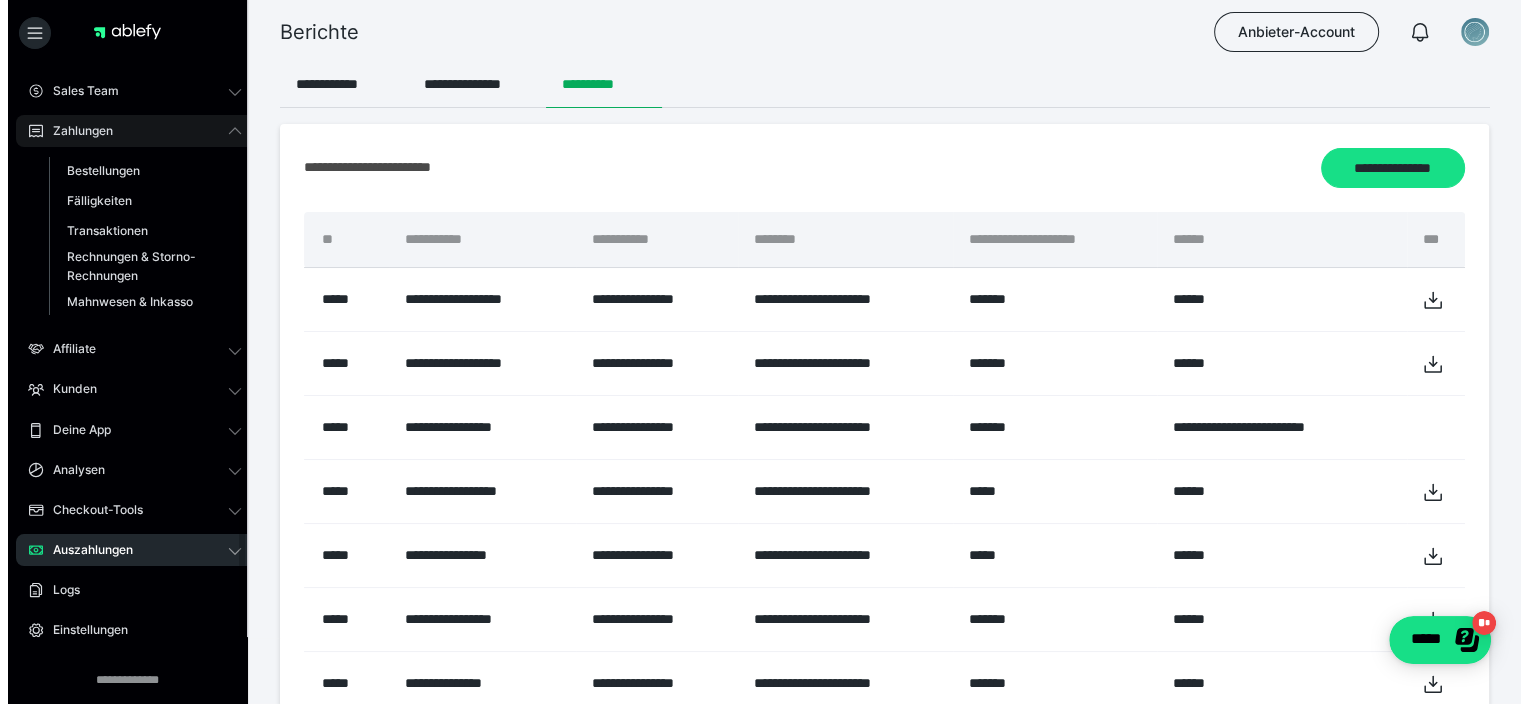 scroll, scrollTop: 160, scrollLeft: 0, axis: vertical 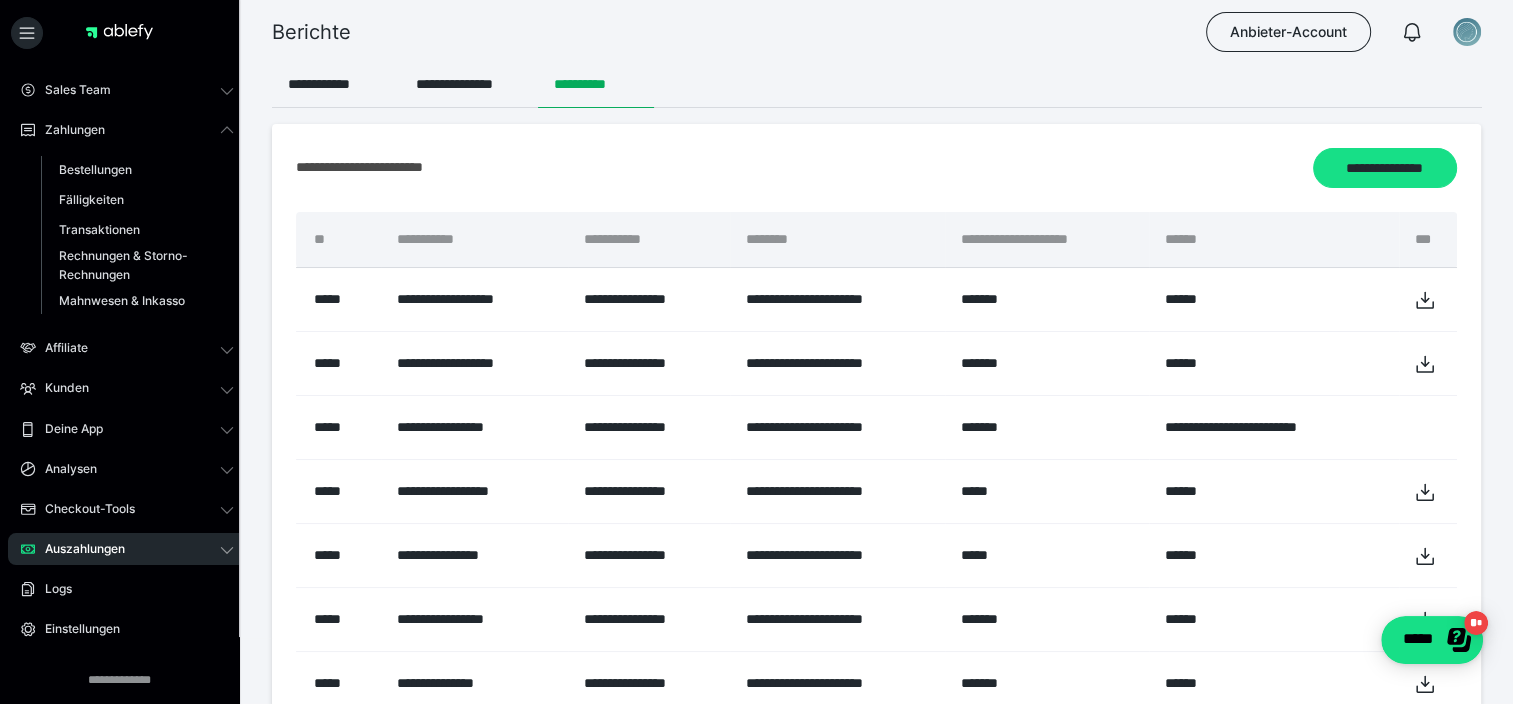 click on "Übersicht Produkte Alle Produkte Produkt-Kategorien Online-Kurs-Themes Mediathek Seiten Shop-Themes Membership-Themes ableSHARE Marketing Gutscheincodes Marketing-Tools Live-Stream-Events Content-IDs Upsell-Funnels Order Bumps Tracking-Codes E-Mail-Schnittstellen Webhooks Sales Team Sales Team Zahlungen Bestellungen Fälligkeiten Transaktionen Rechnungen & Storno-Rechnungen Mahnwesen & Inkasso Affiliate Affiliate-Programme Affiliates Statistiken Landingpages Kunden Kunden Kurs-Zugänge Membership-Zugänge E-Ticket-Bestellungen Awards Lizenzschlüssel Deine App Einstellungen IAP-Produkte Mitteilungen App-Themes Analysen Analysen Analysen 3.0 Checkout-Tools Bezahlseiten-Templates Zahlungspläne Zusatzkosten Widerrufskonditionen Zusatzfelder Zusatzfeld-Antworten Steuersätze Auszahlungen Neue Auszahlung Berichte Logs Einstellungen" at bounding box center (127, 339) 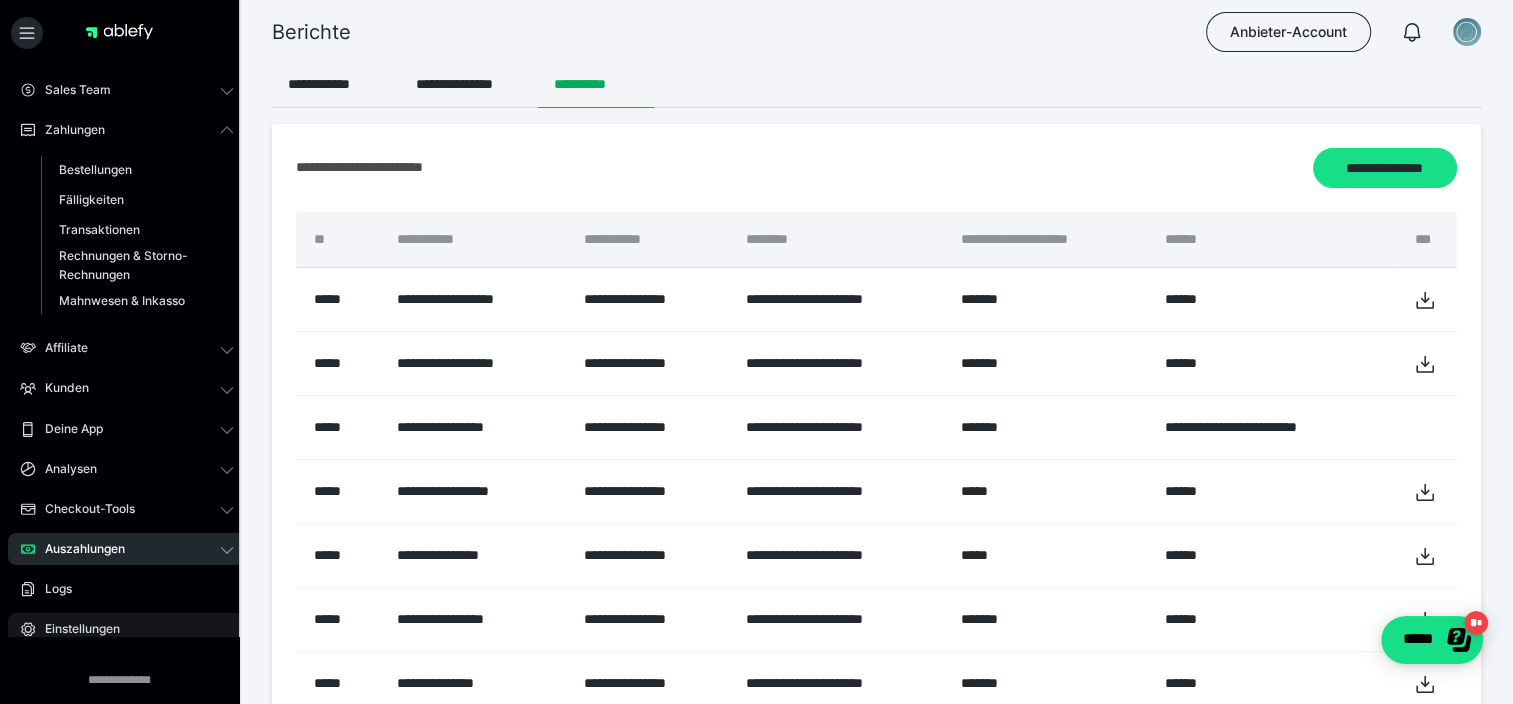 click on "Einstellungen" at bounding box center (127, 629) 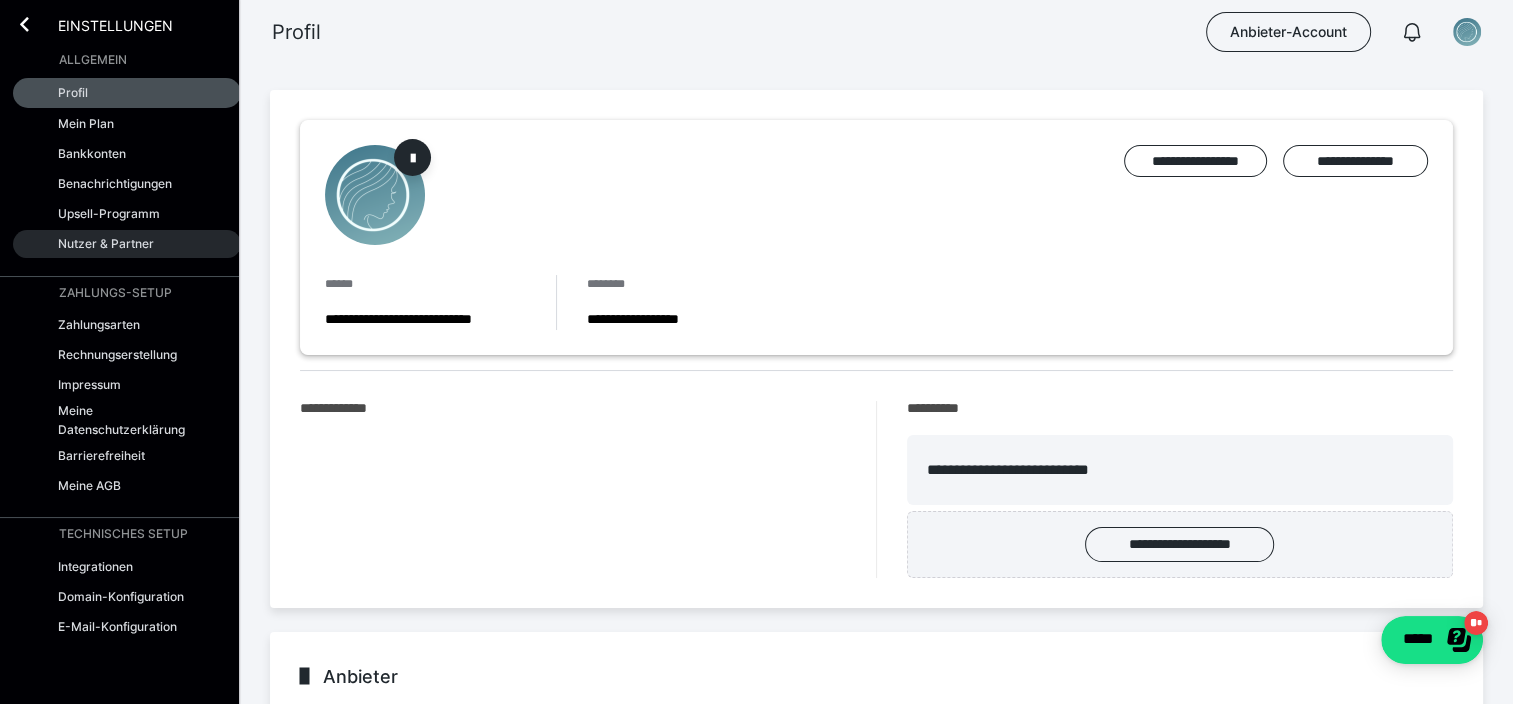 click on "Nutzer & Partner" at bounding box center [127, 244] 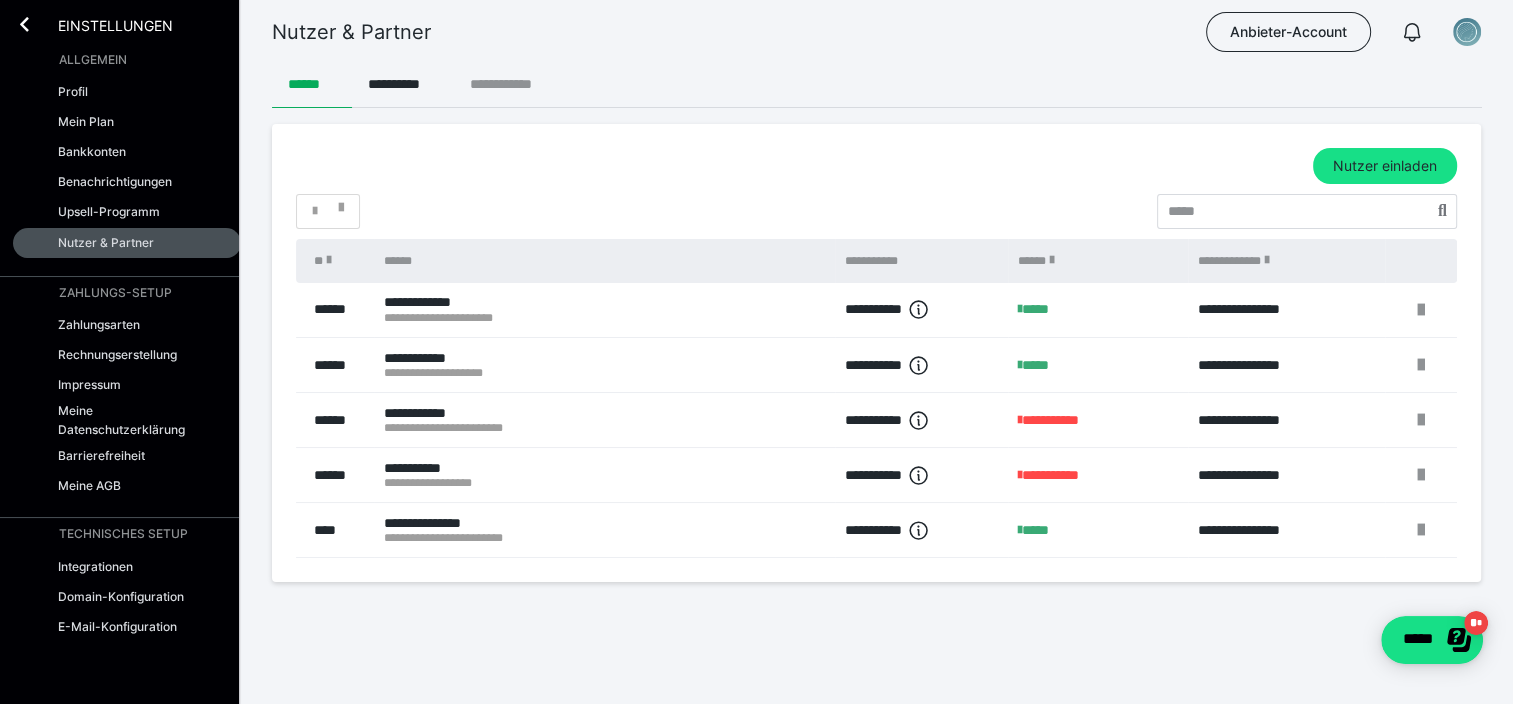 click on "**********" at bounding box center (511, 84) 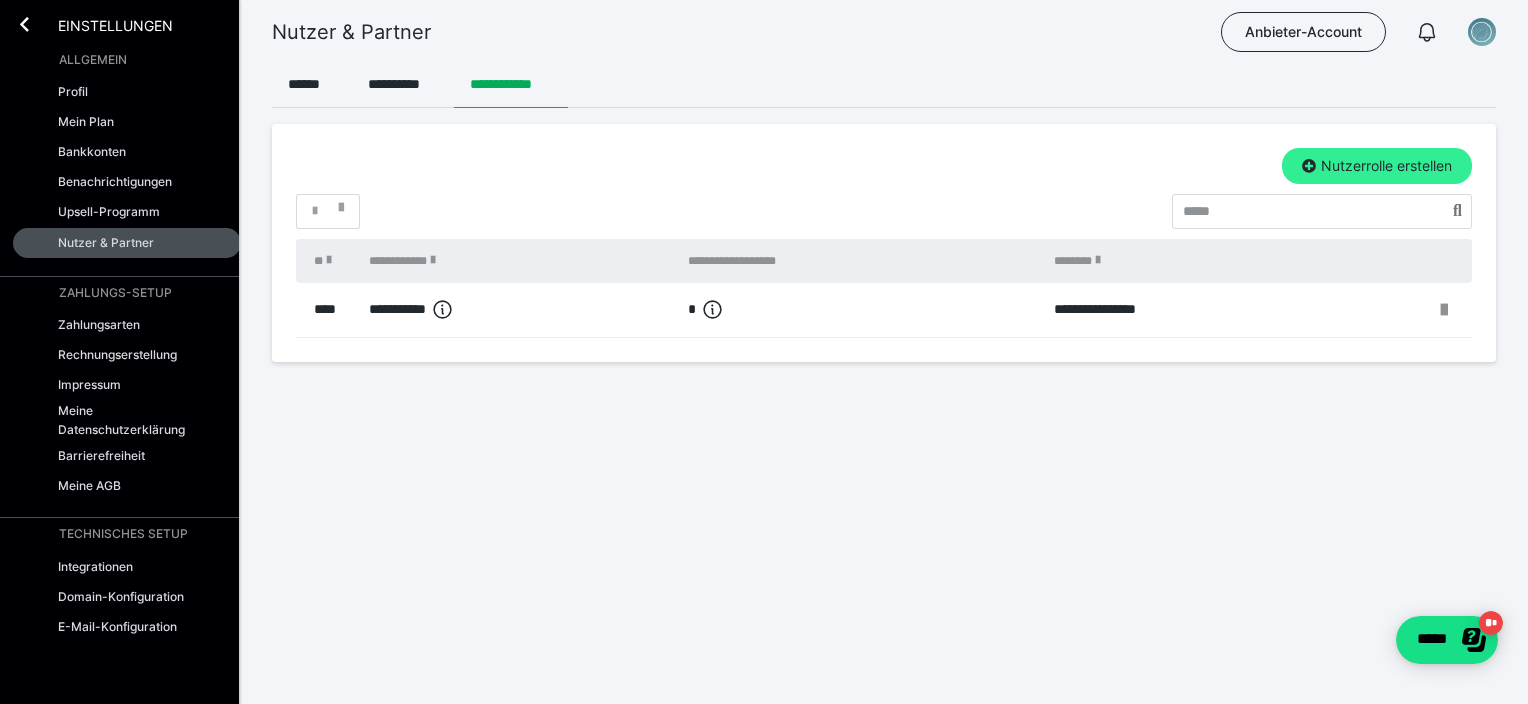 click on "Nutzerrolle erstellen" at bounding box center [1377, 166] 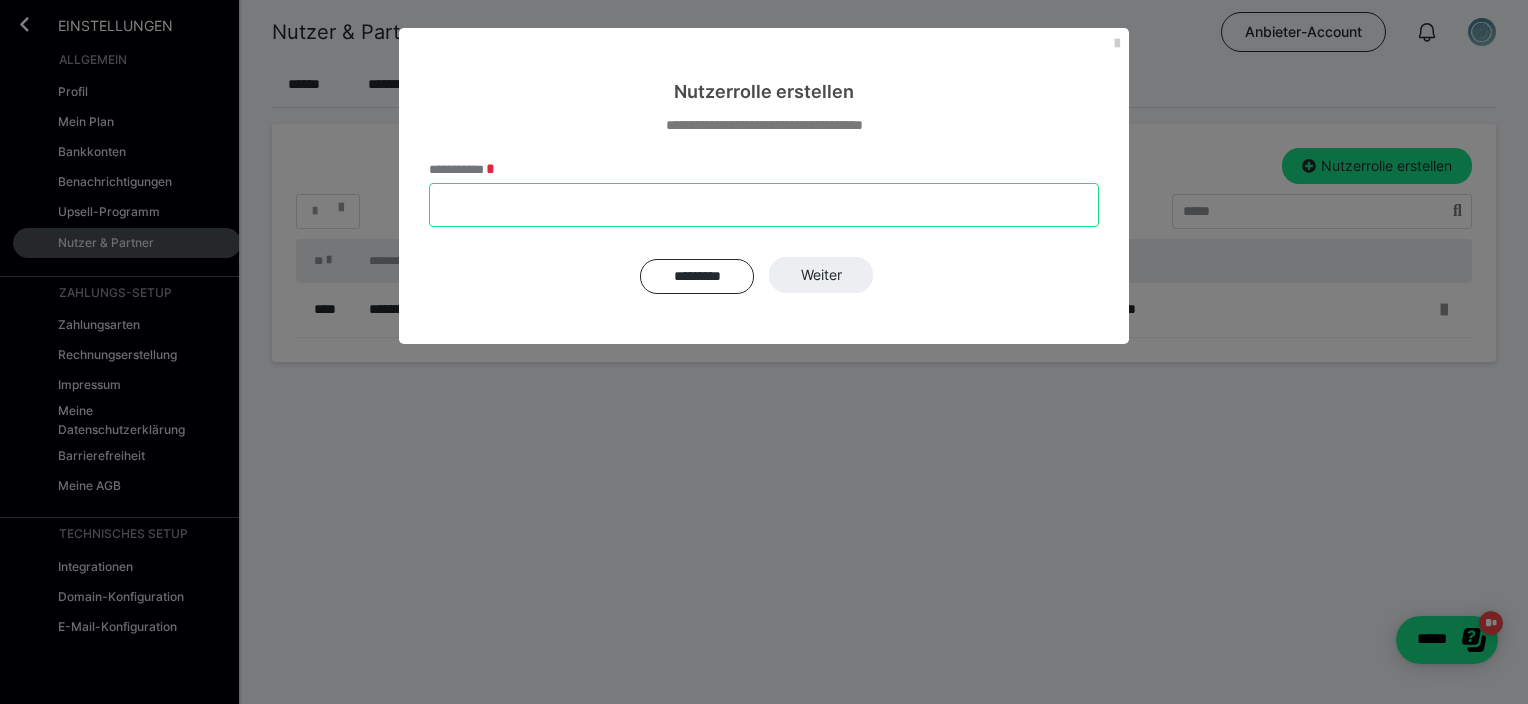 click on "**********" at bounding box center (764, 205) 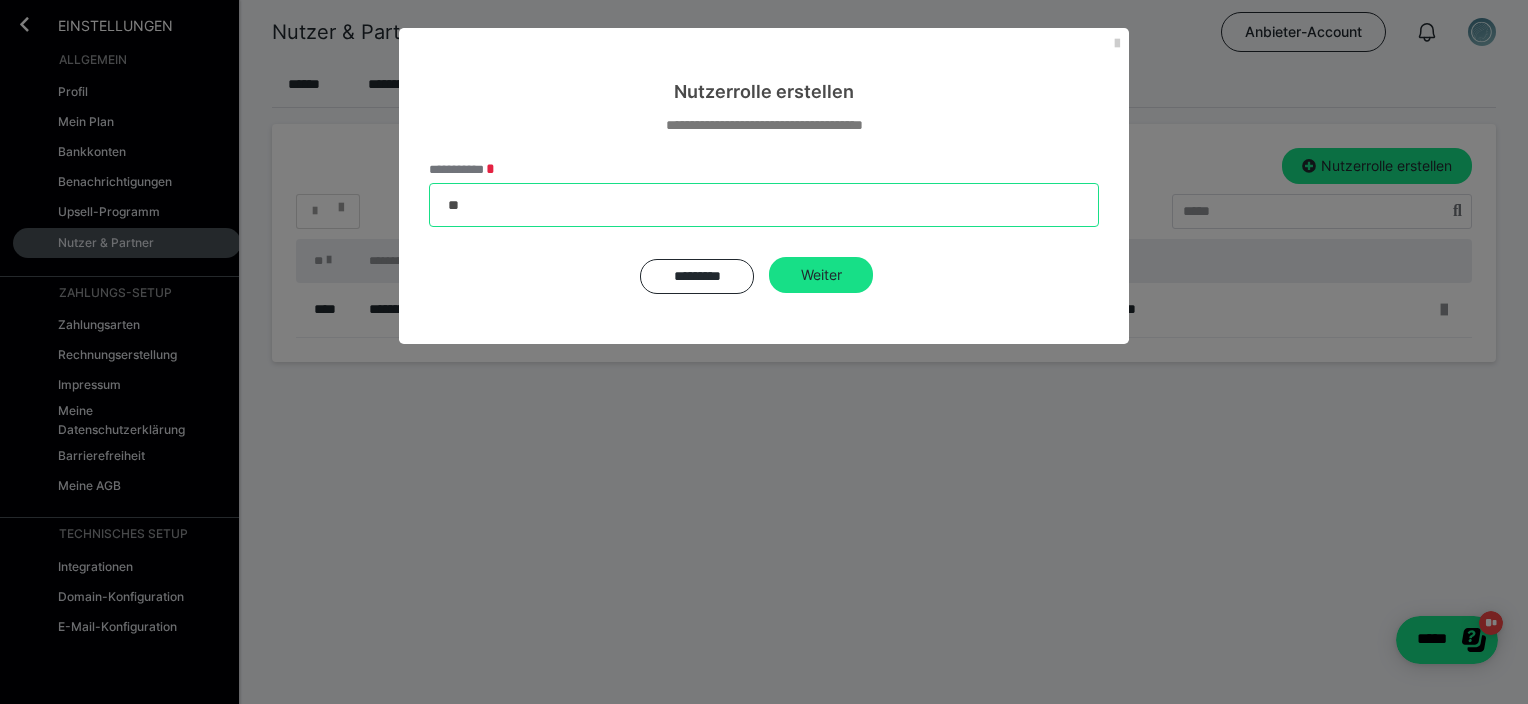 type on "*" 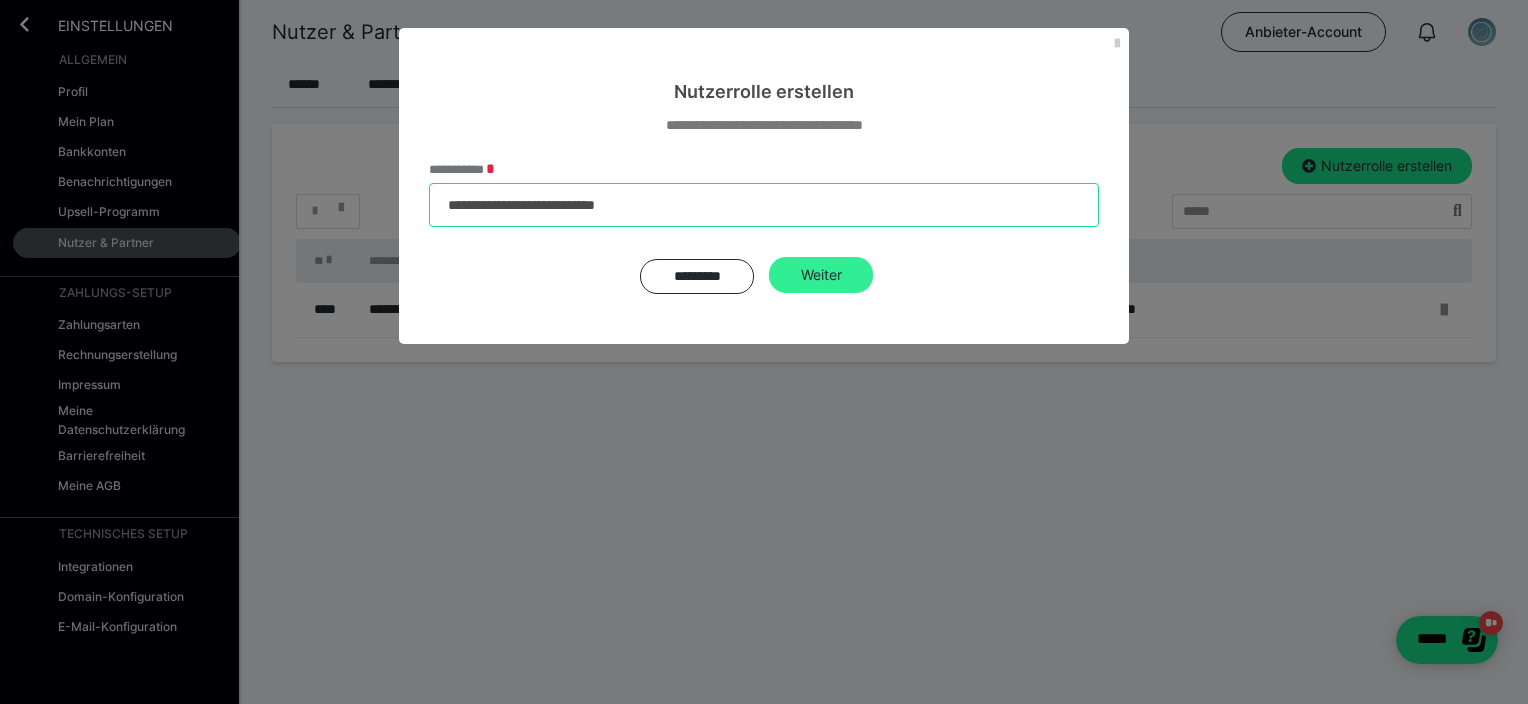 type on "**********" 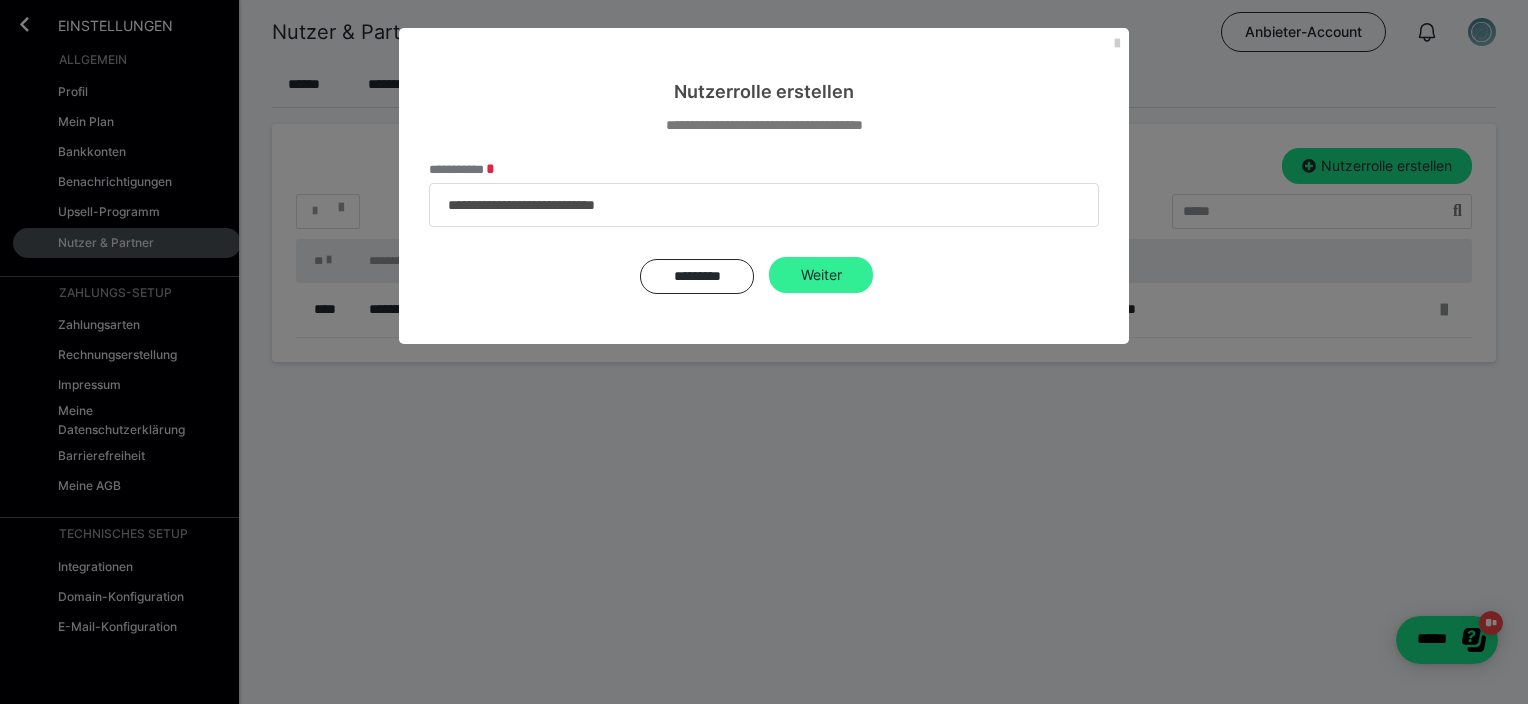 type 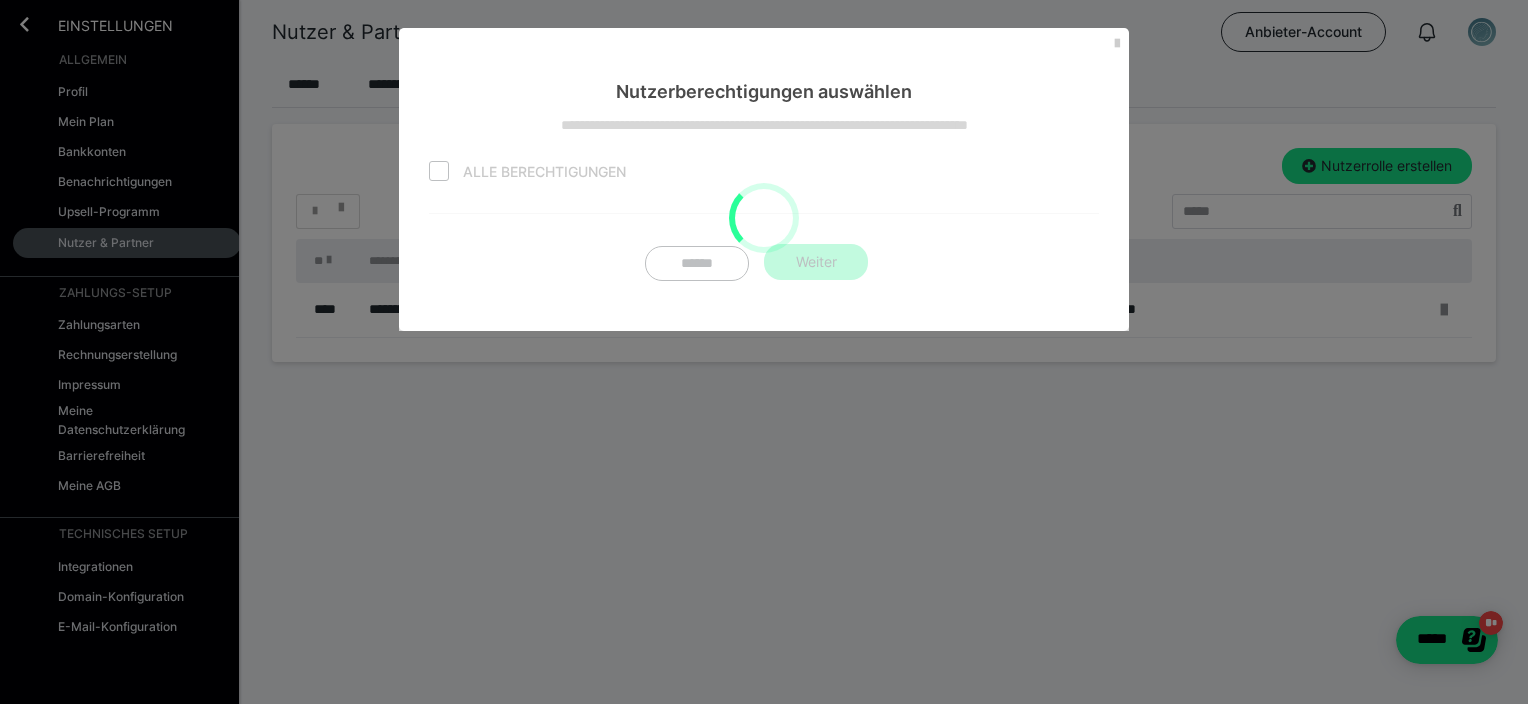 checkbox on "false" 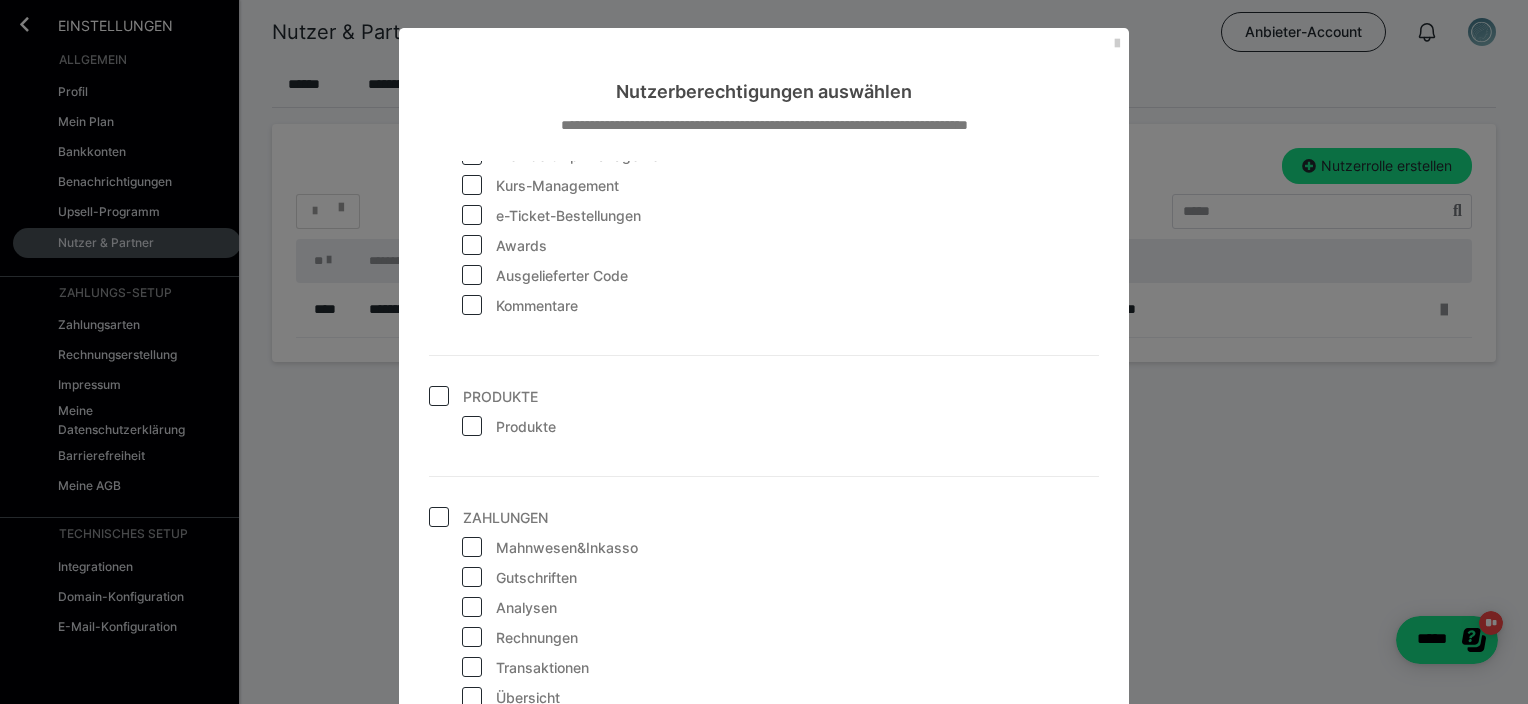 scroll, scrollTop: 280, scrollLeft: 0, axis: vertical 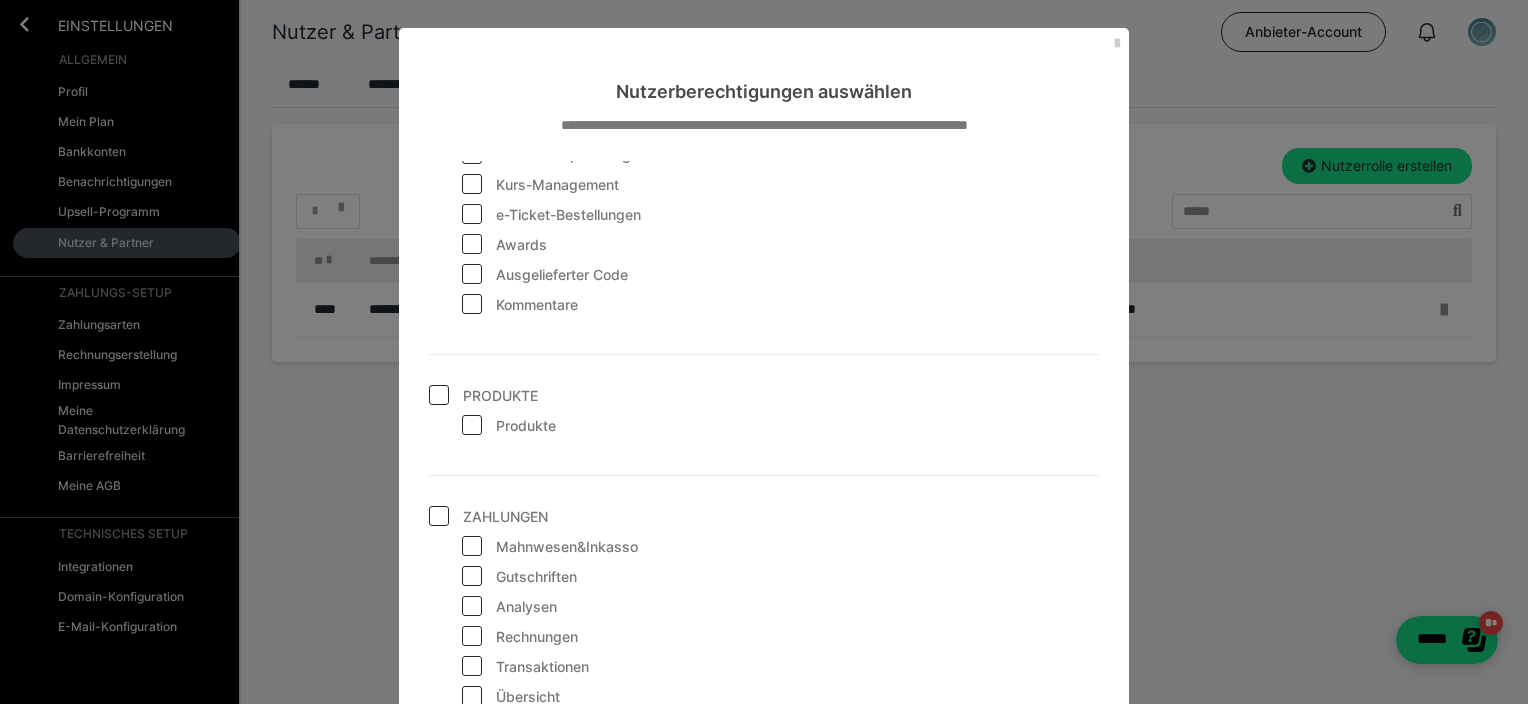 click at bounding box center [439, 395] 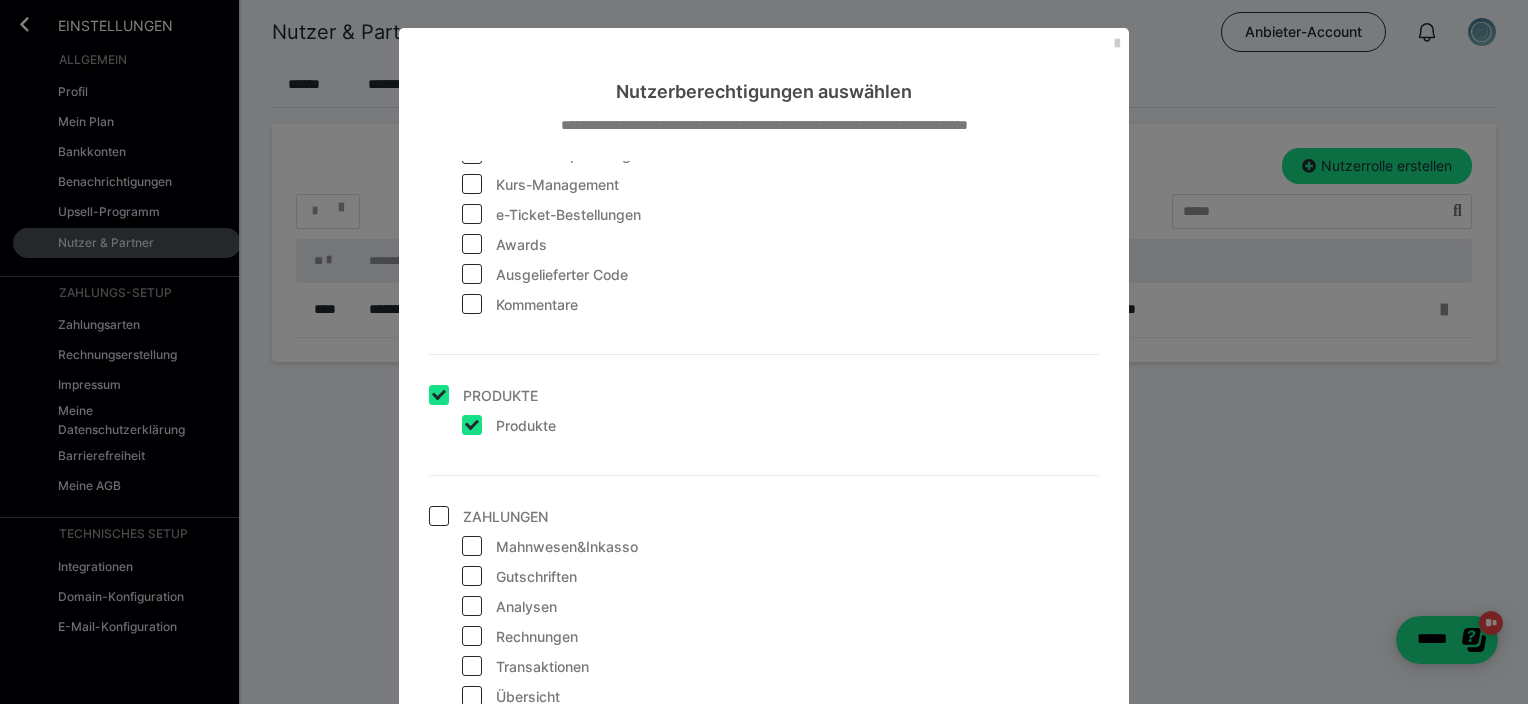 checkbox on "true" 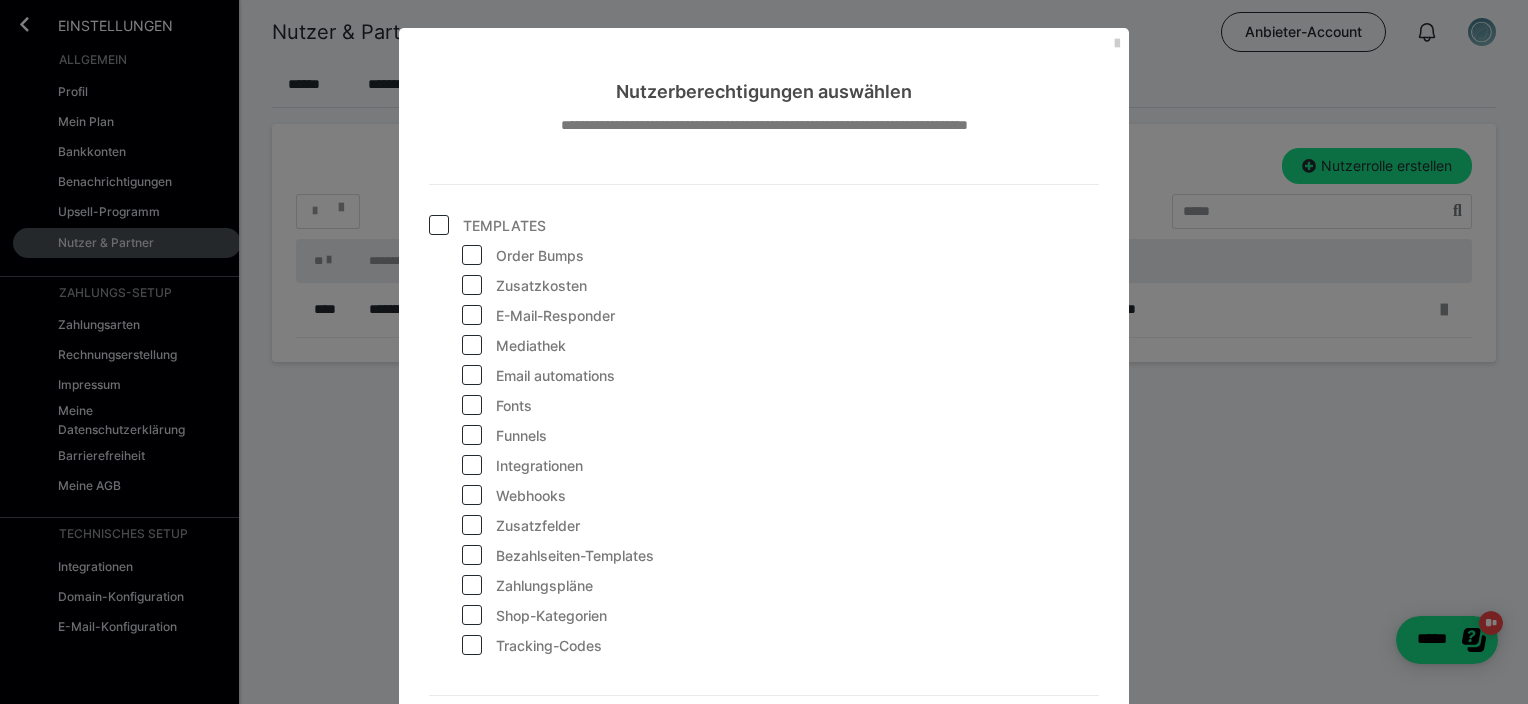 scroll, scrollTop: 1340, scrollLeft: 0, axis: vertical 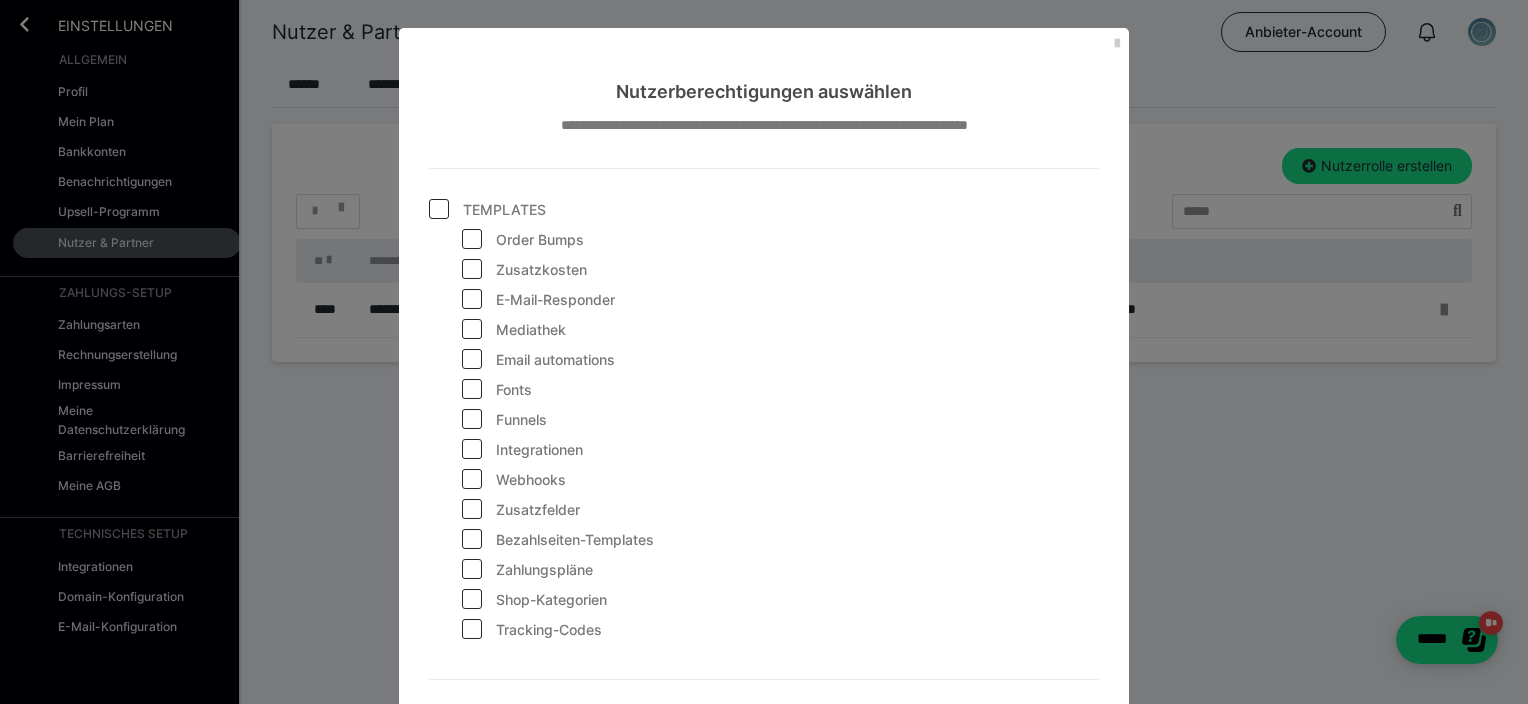 click at bounding box center [439, 209] 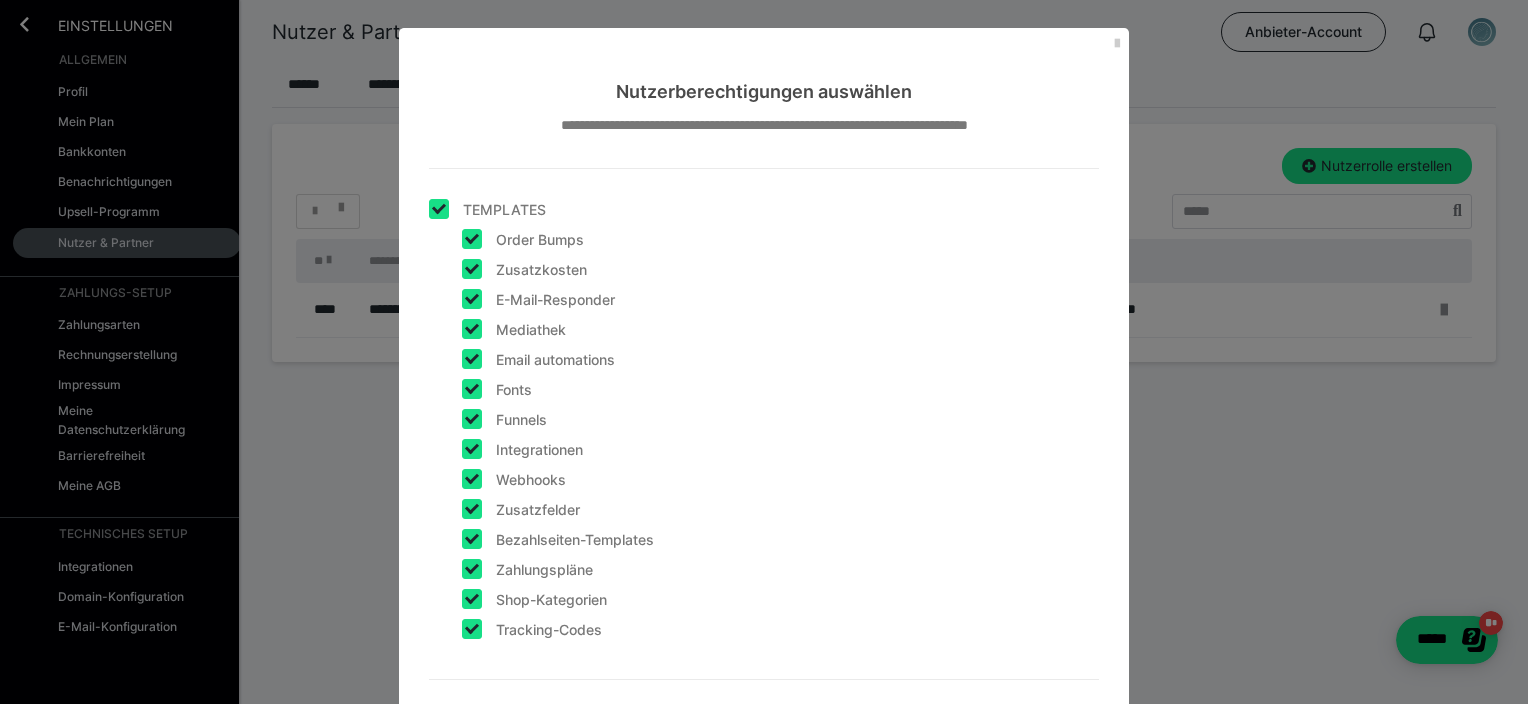 checkbox on "true" 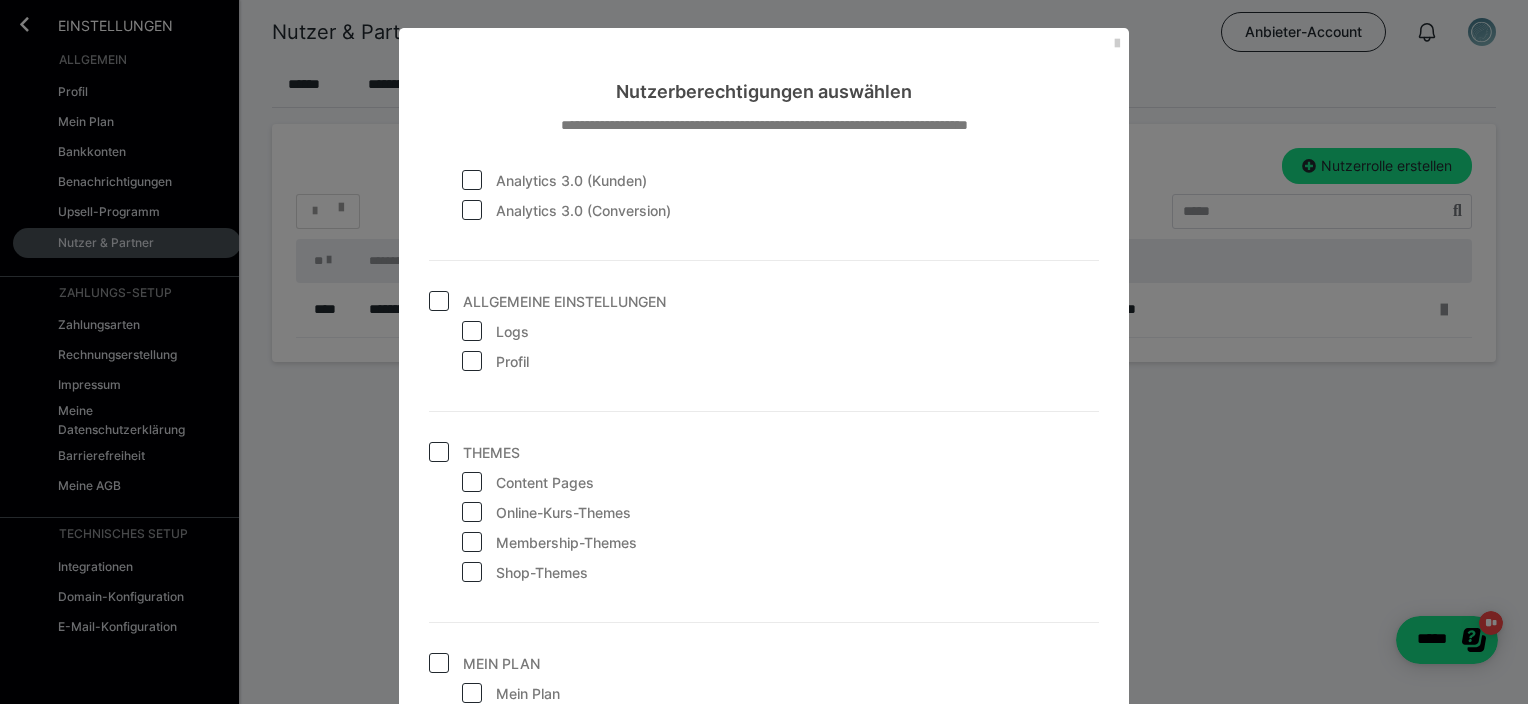 scroll, scrollTop: 2212, scrollLeft: 0, axis: vertical 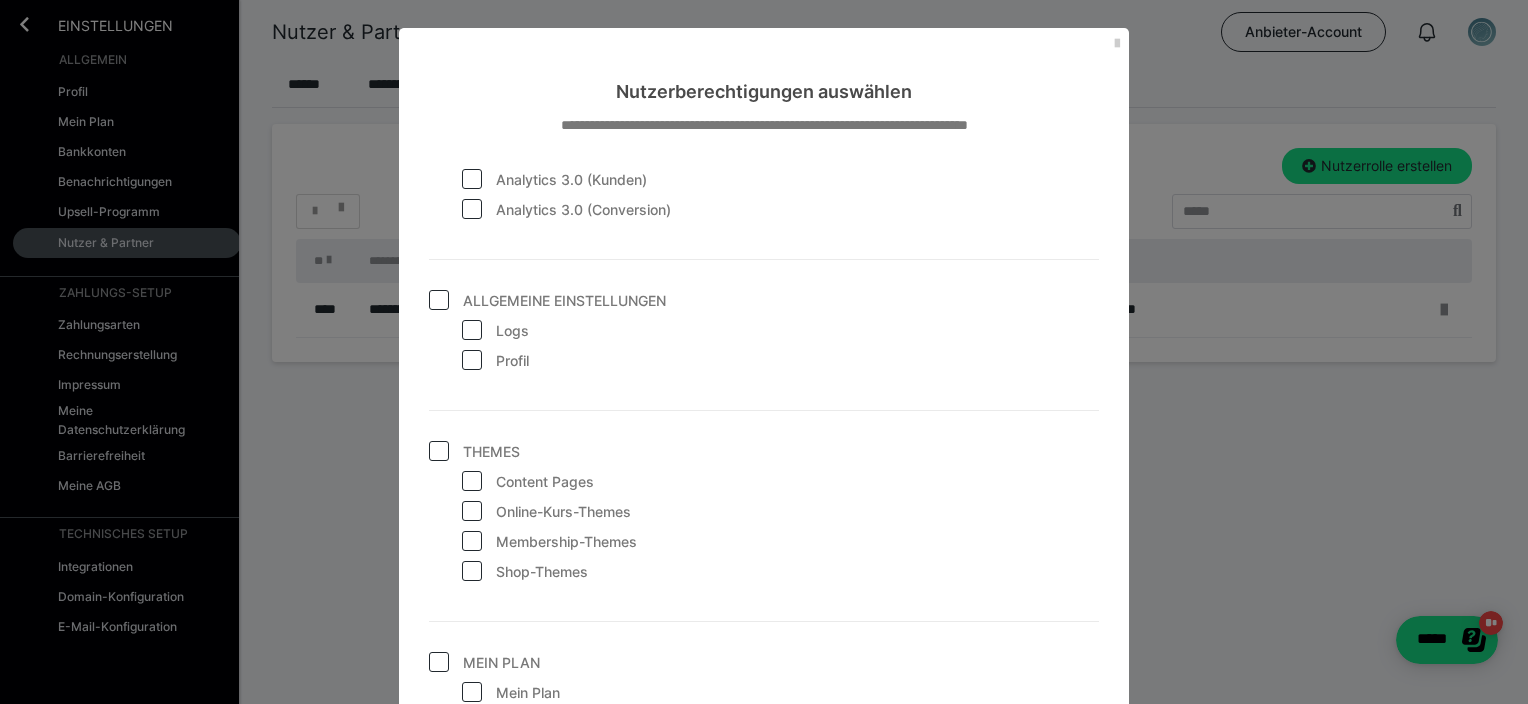 click at bounding box center (439, 451) 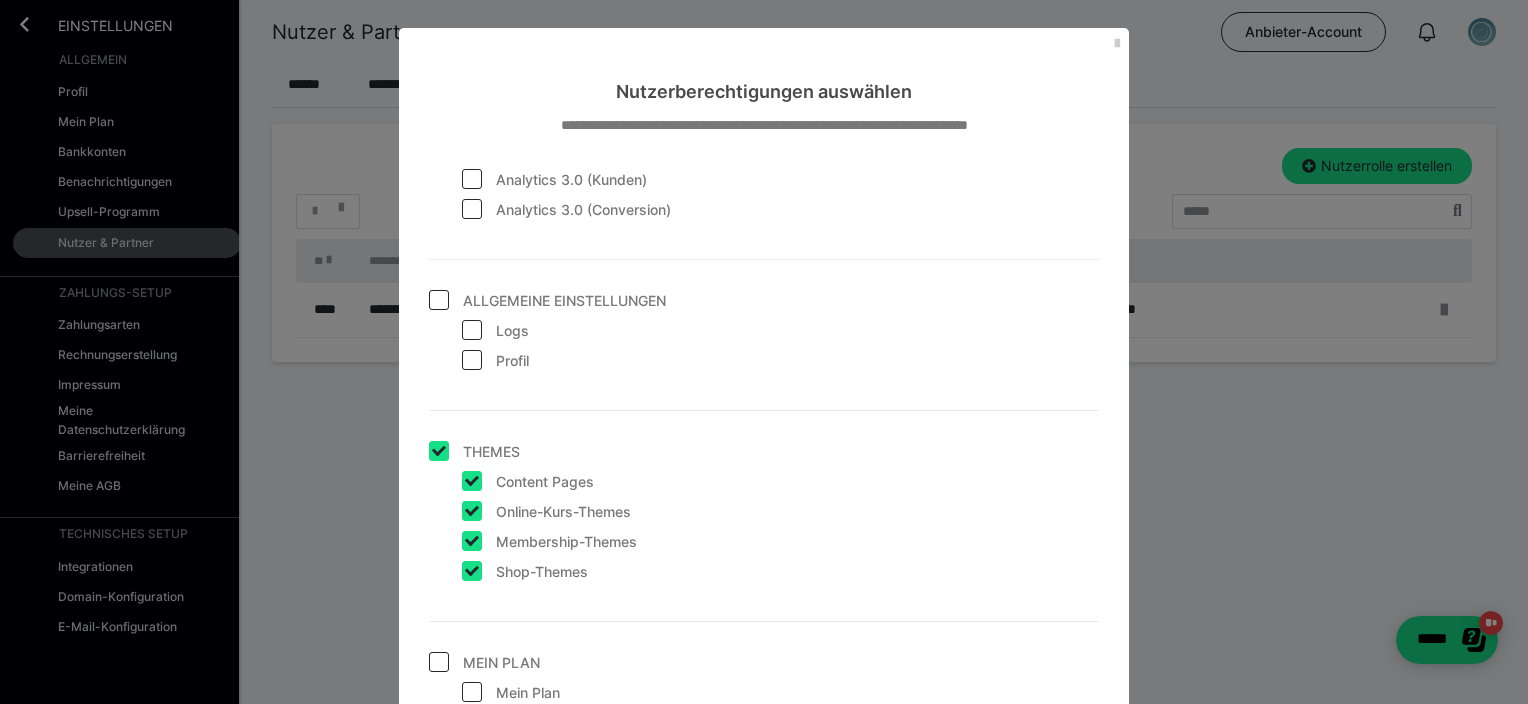 checkbox on "true" 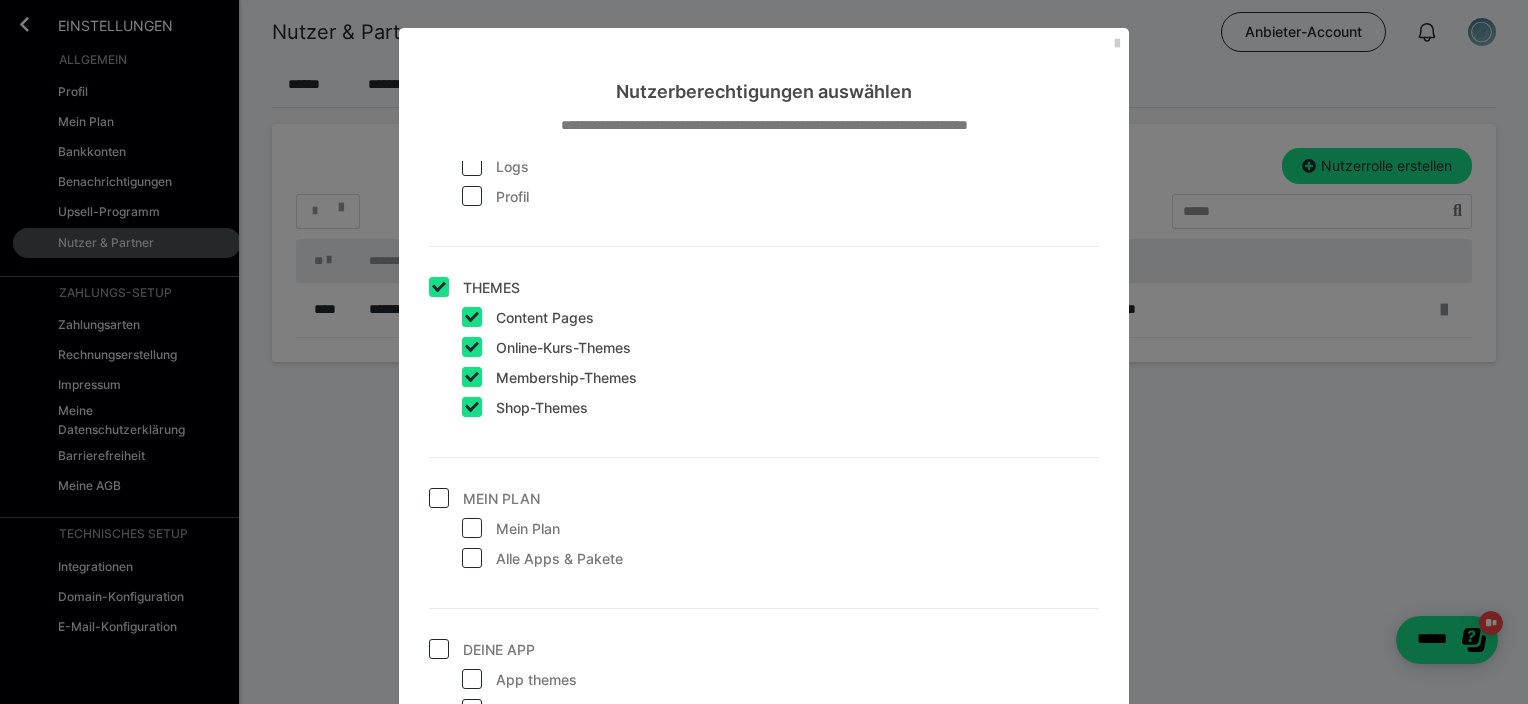 scroll, scrollTop: 2492, scrollLeft: 0, axis: vertical 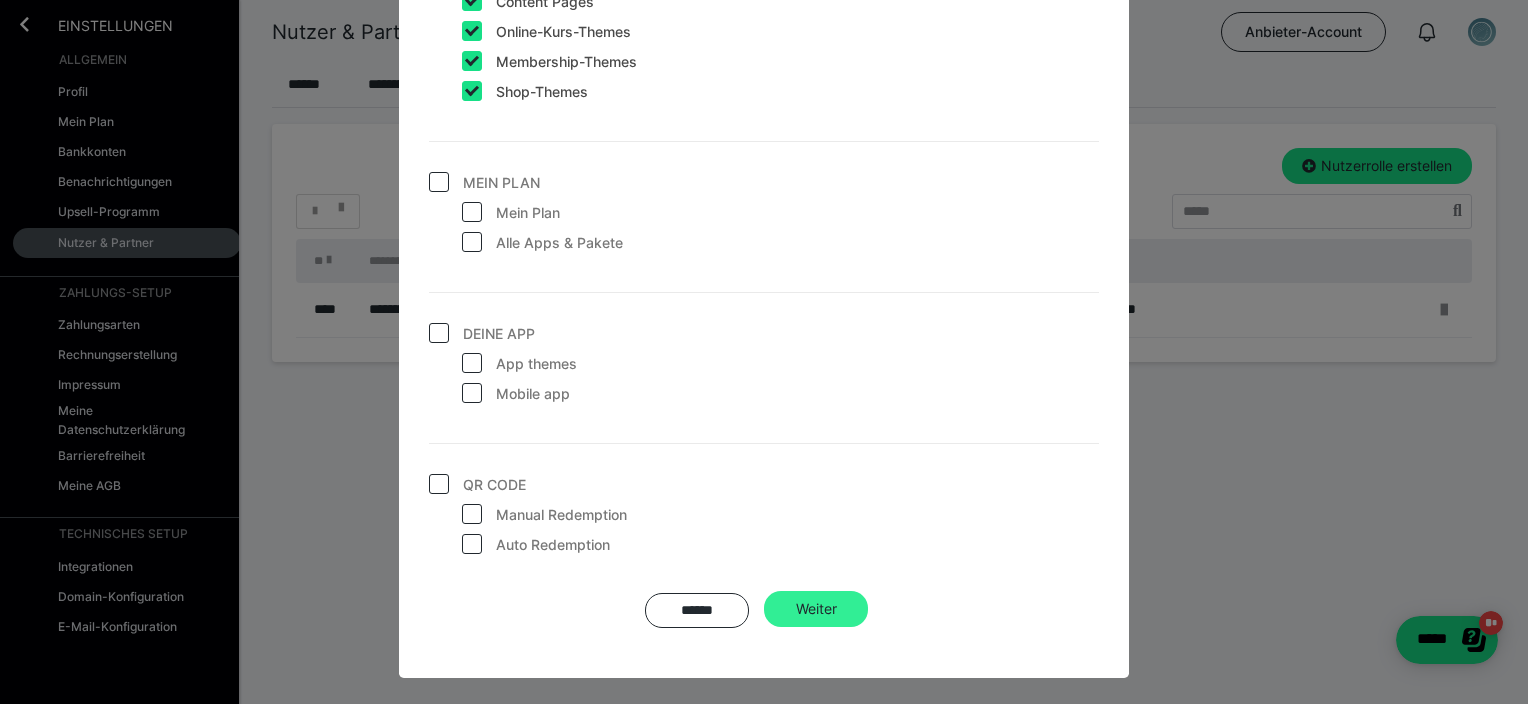 click on "Weiter" at bounding box center [816, 609] 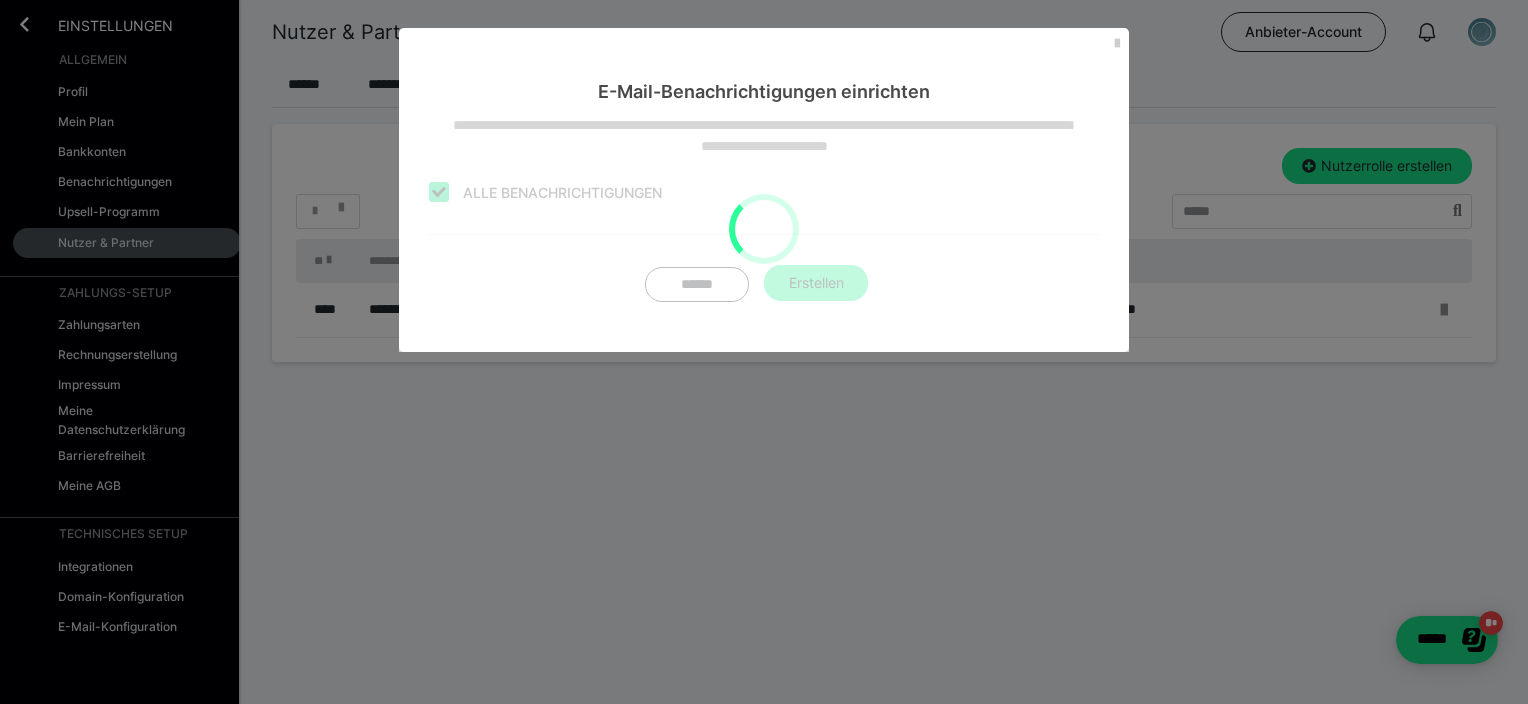scroll, scrollTop: 0, scrollLeft: 0, axis: both 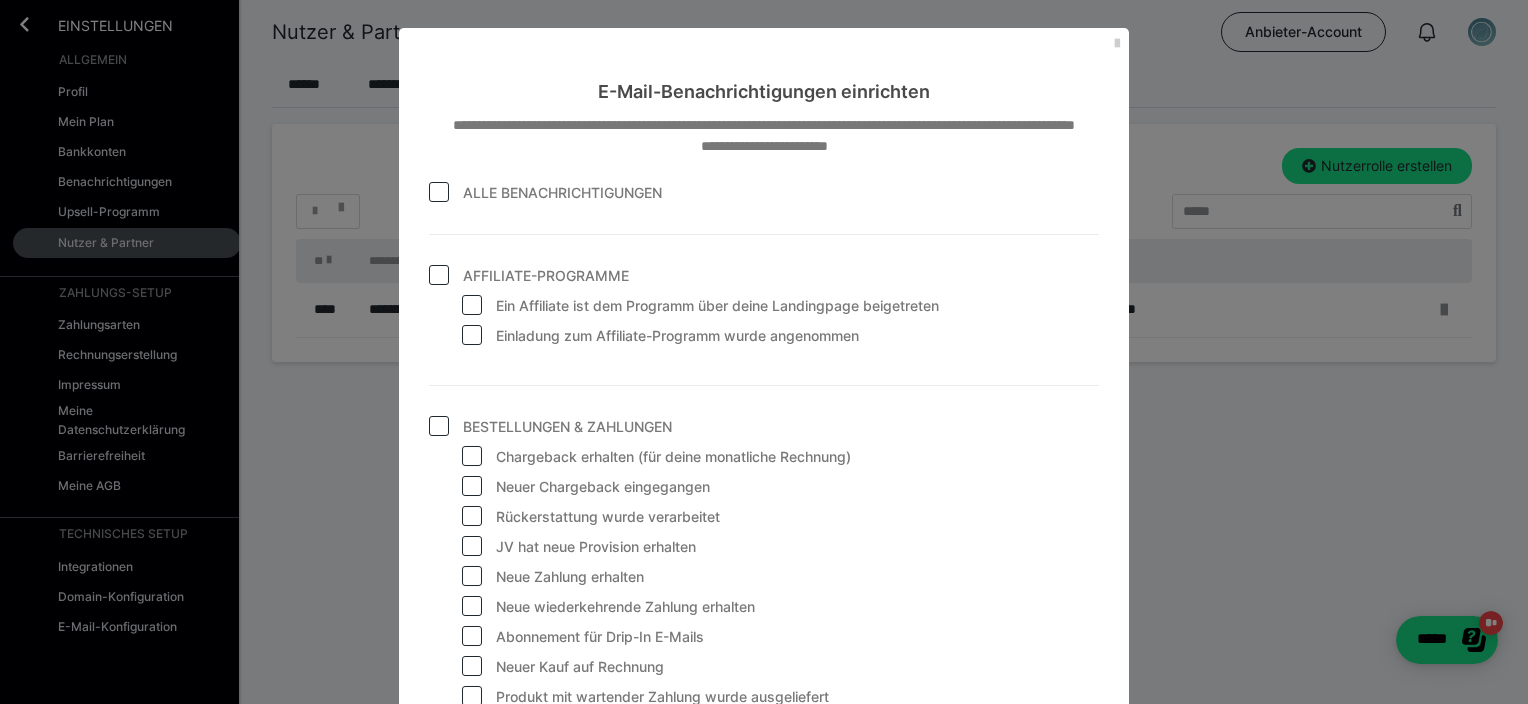 checkbox on "false" 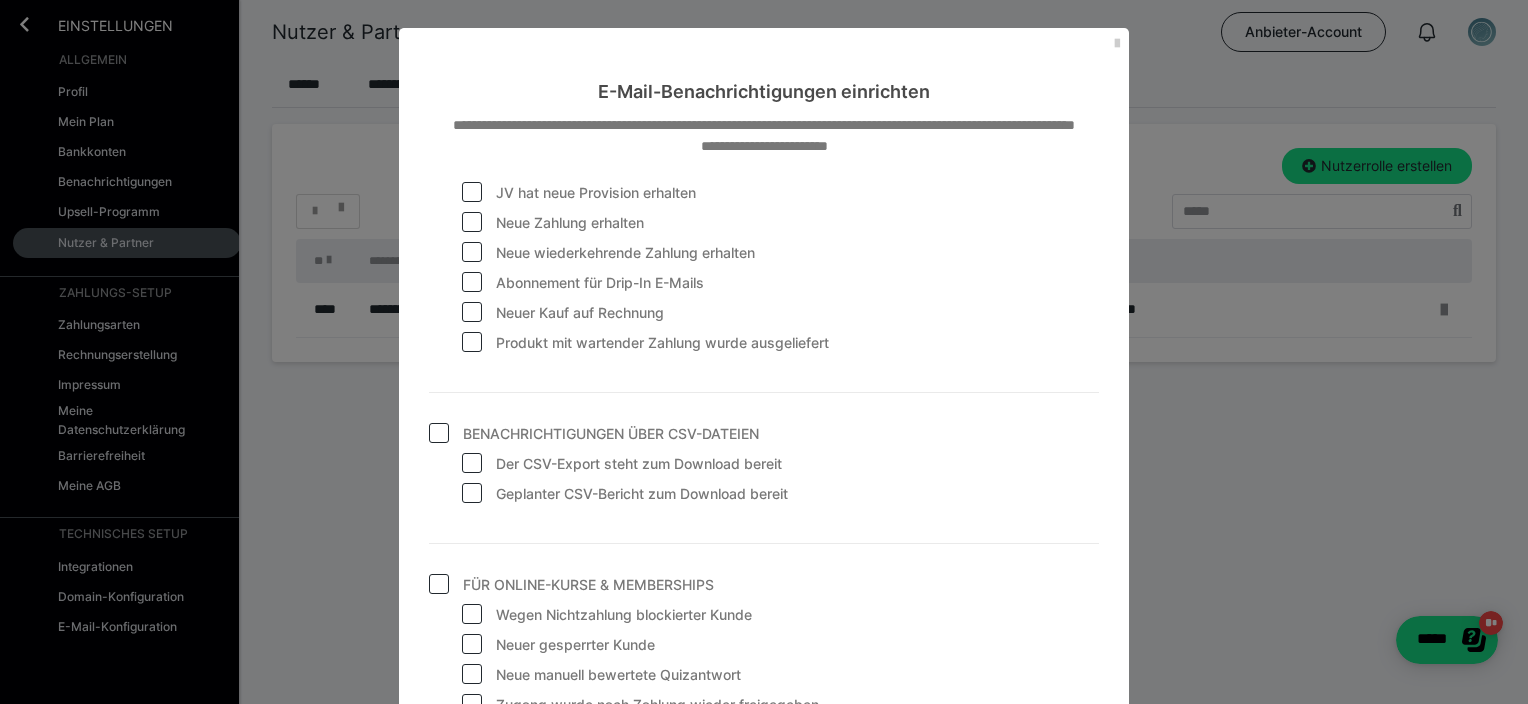 scroll, scrollTop: 355, scrollLeft: 0, axis: vertical 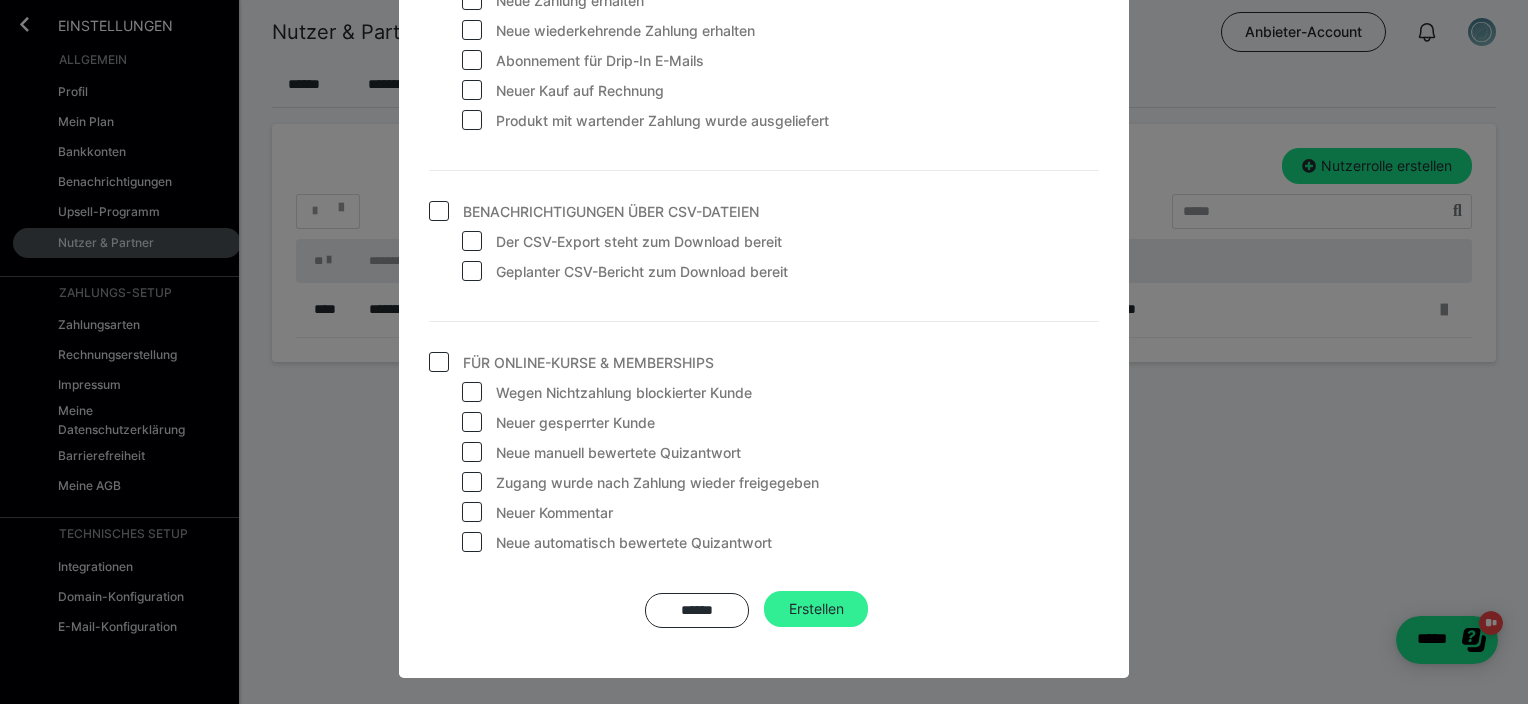 click on "Erstellen" at bounding box center [816, 609] 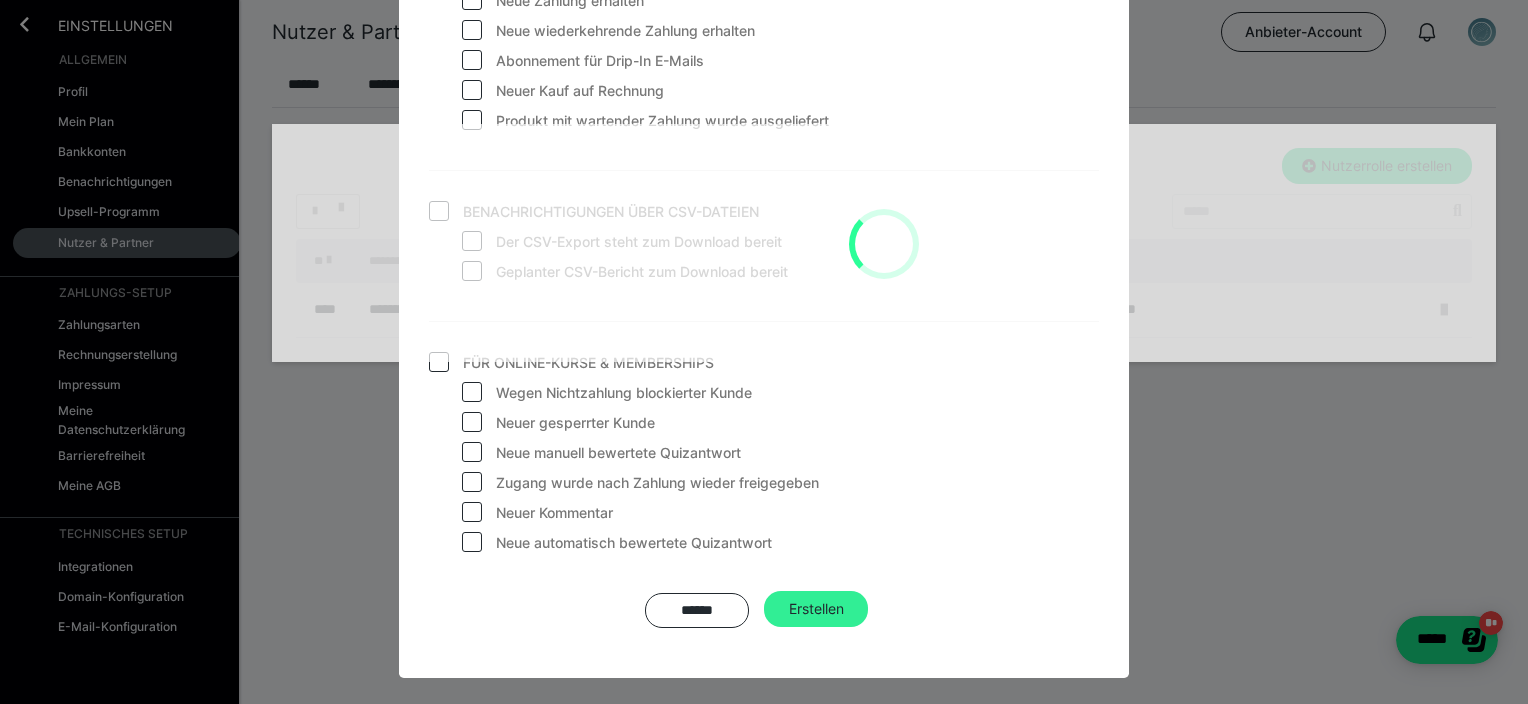 type 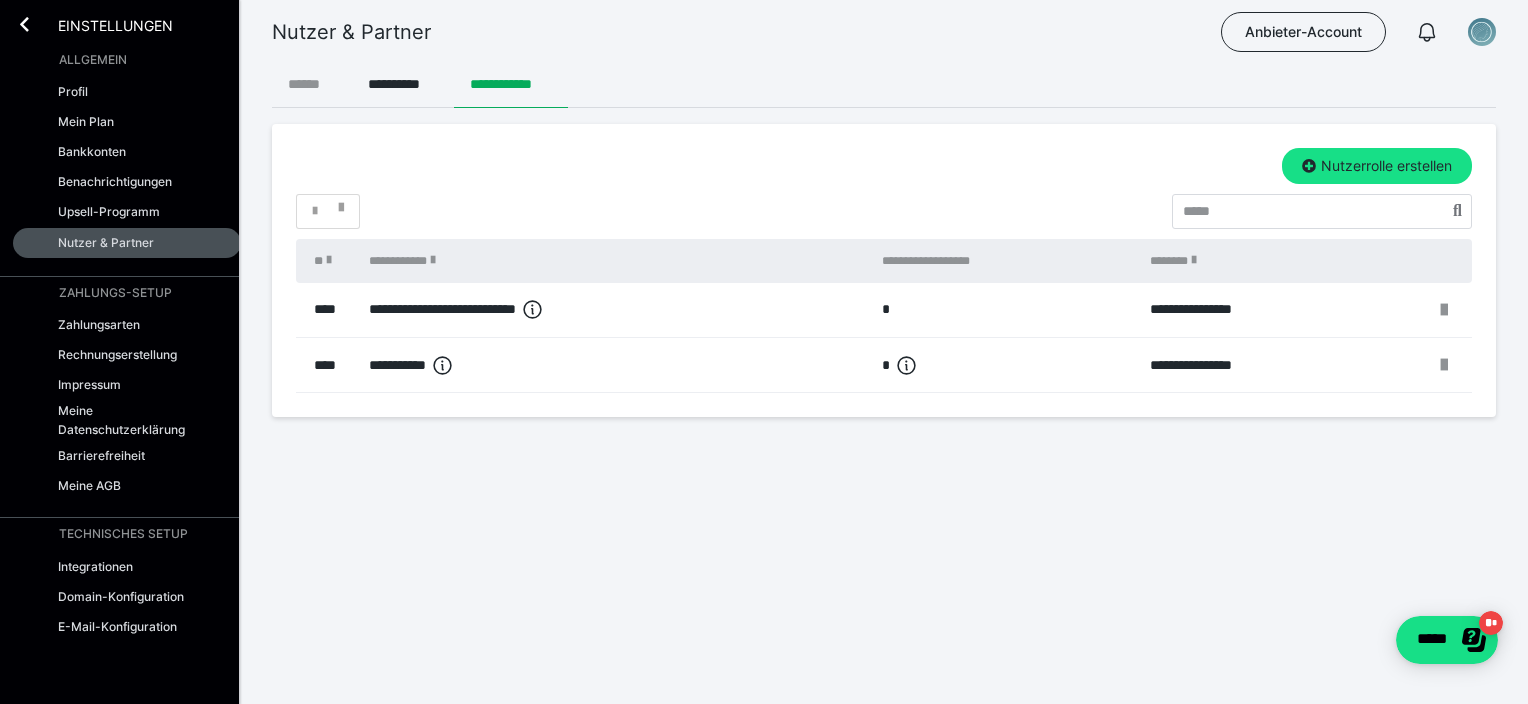 type 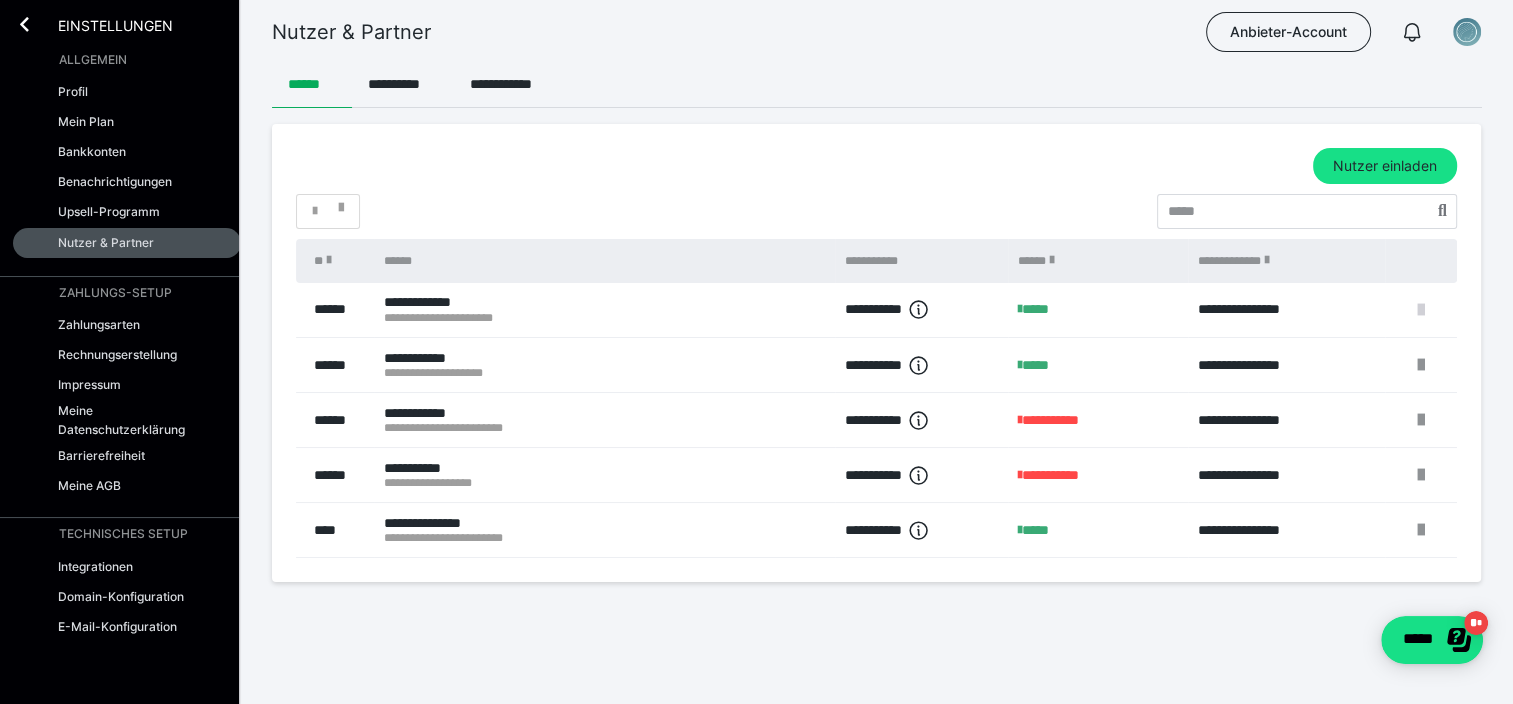click at bounding box center (1421, 310) 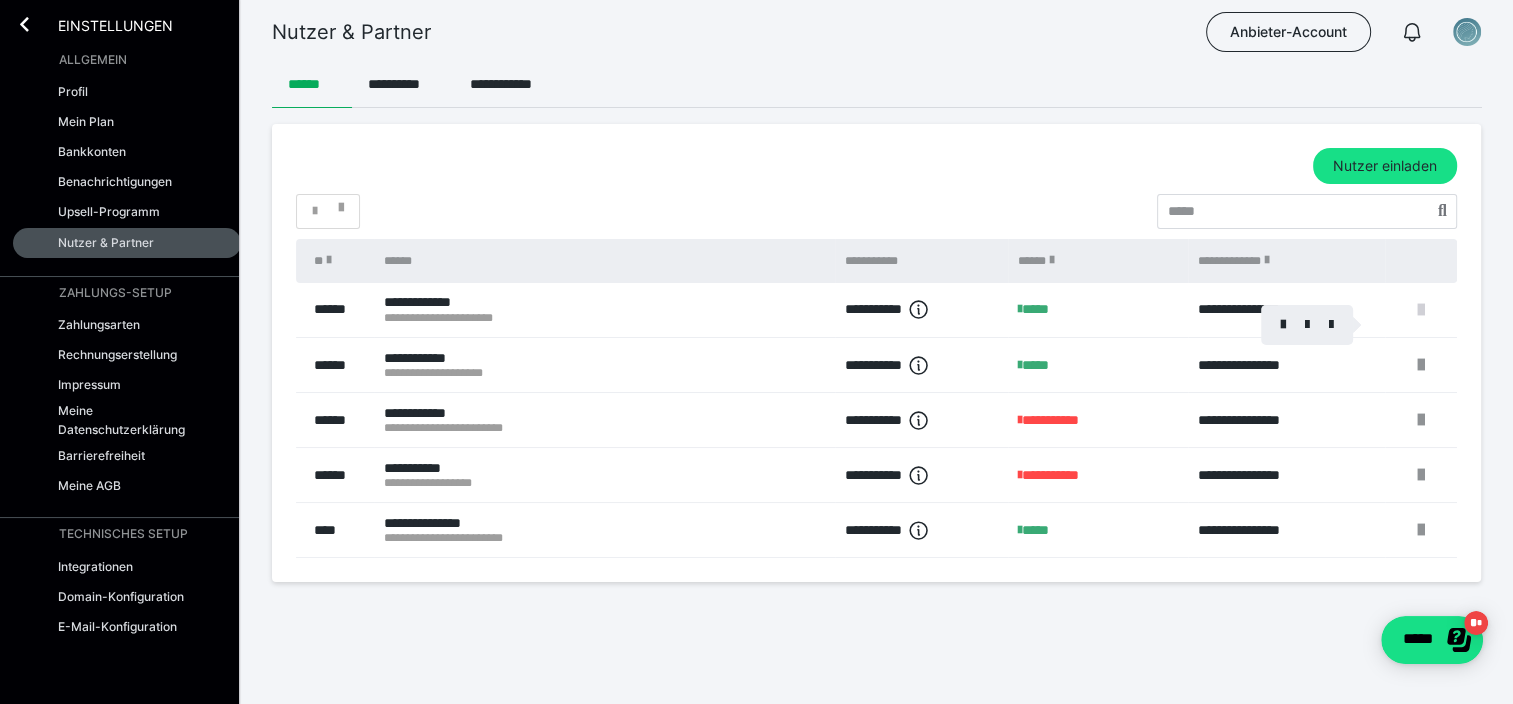 click at bounding box center (756, 352) 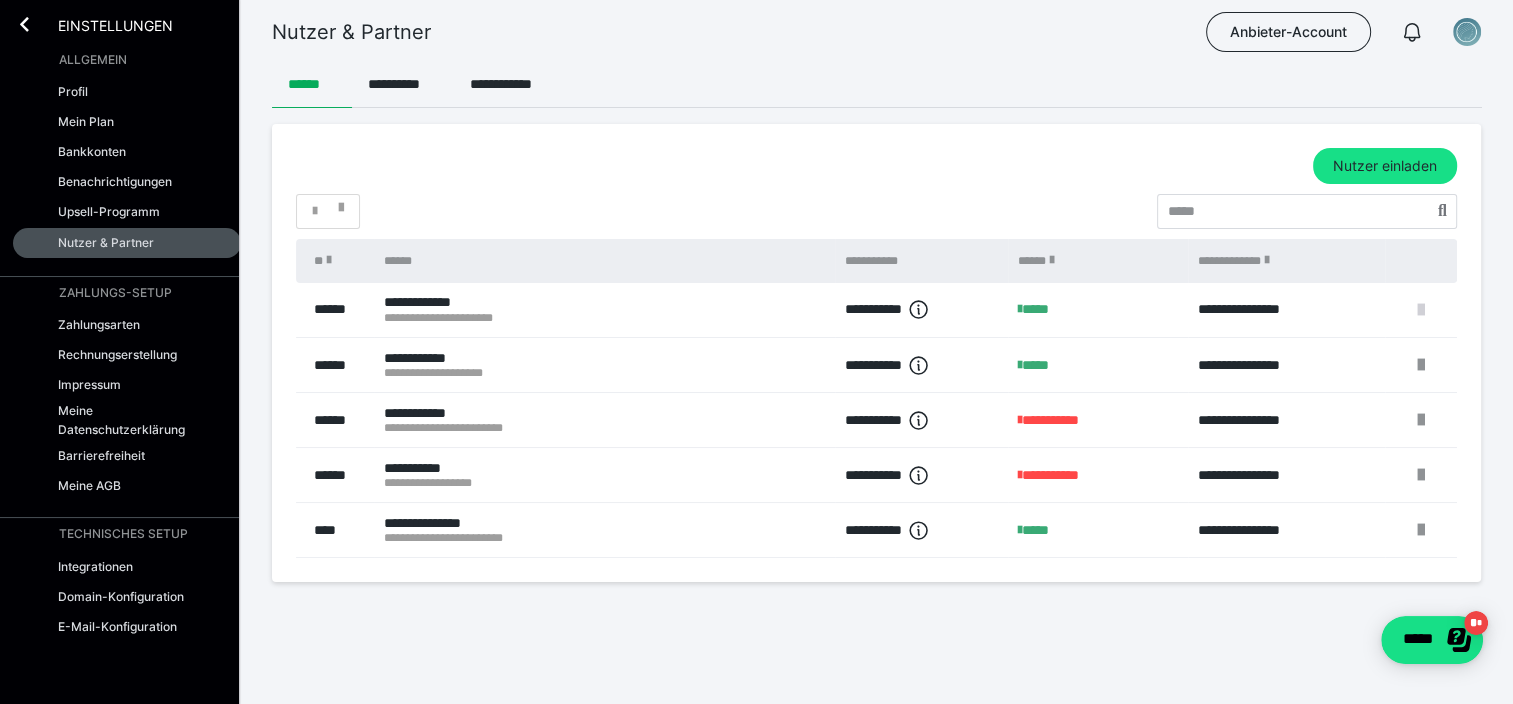 click at bounding box center (1421, 310) 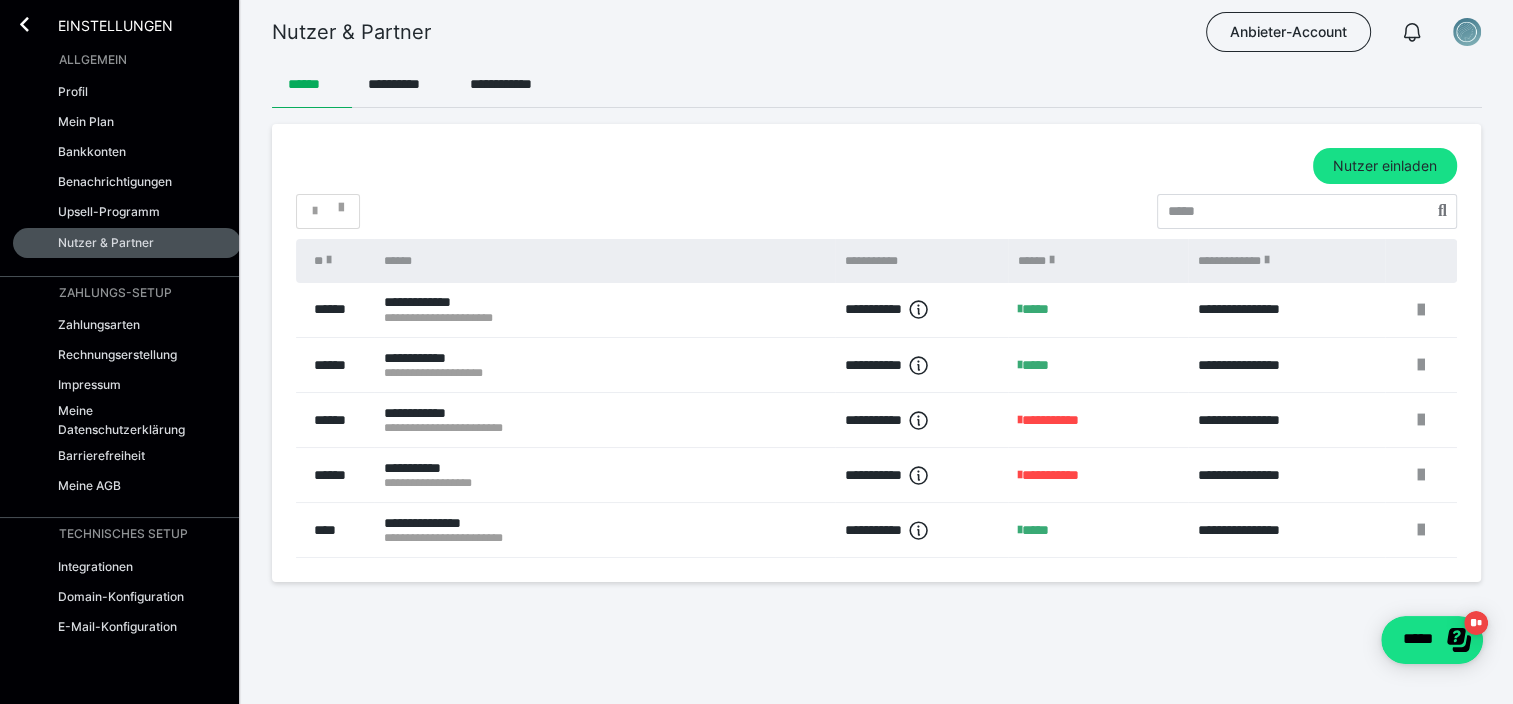 click at bounding box center [756, 352] 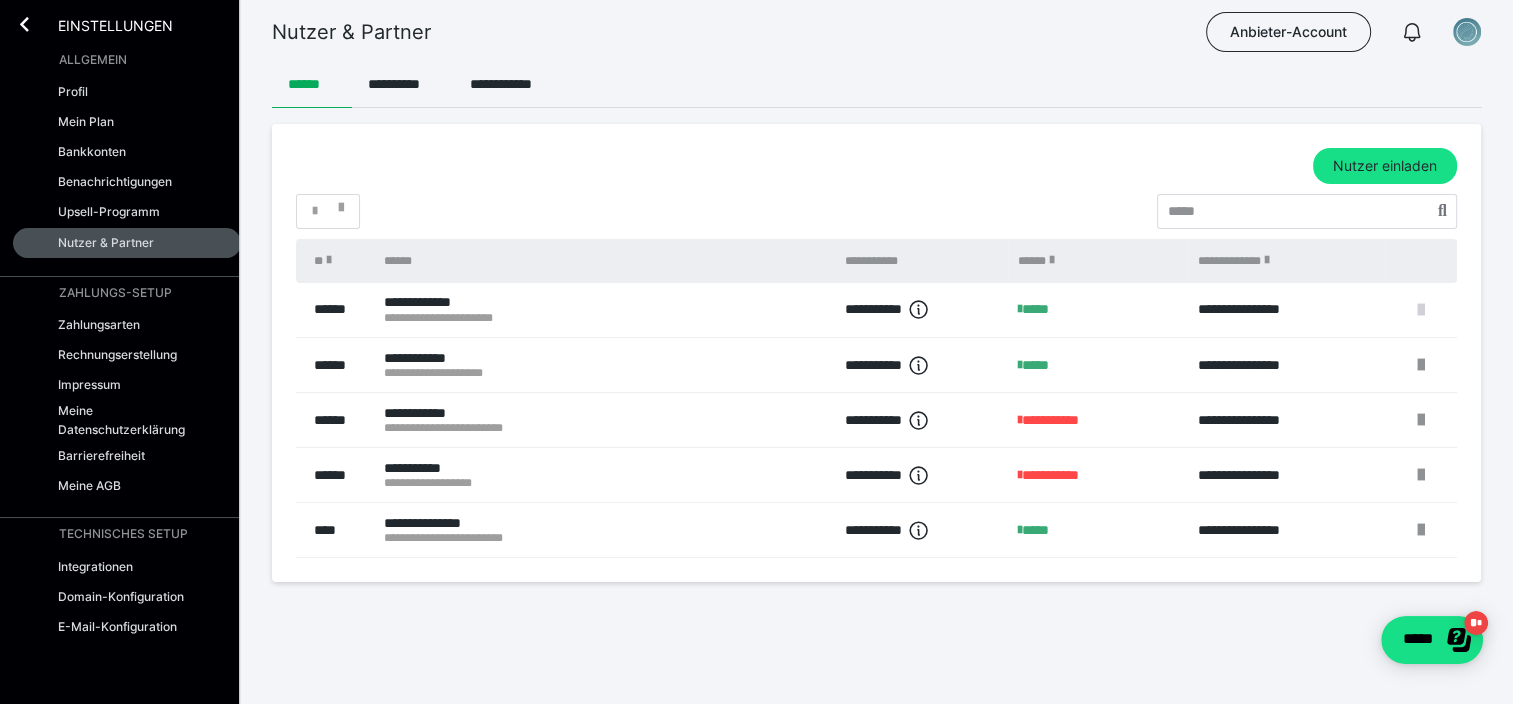 click at bounding box center (1421, 310) 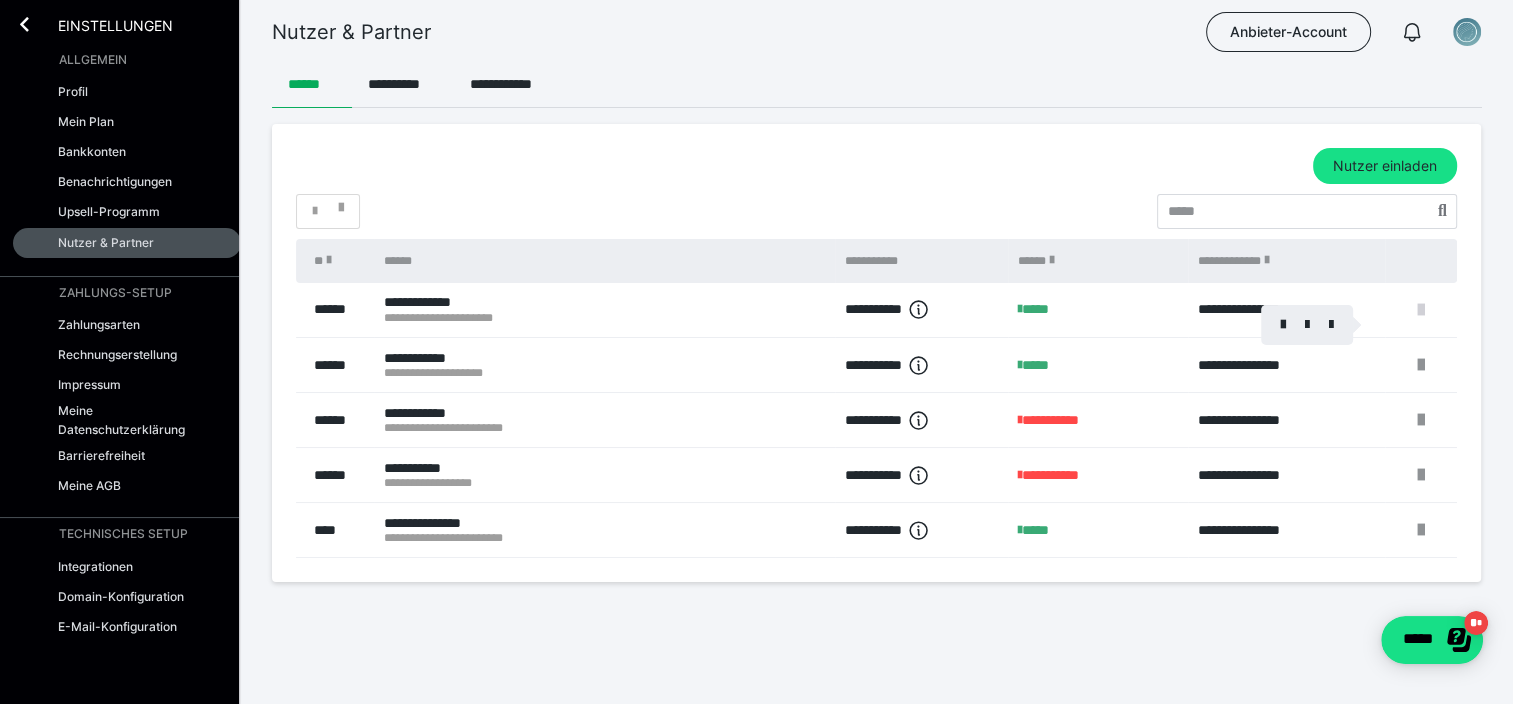 click at bounding box center (1421, 310) 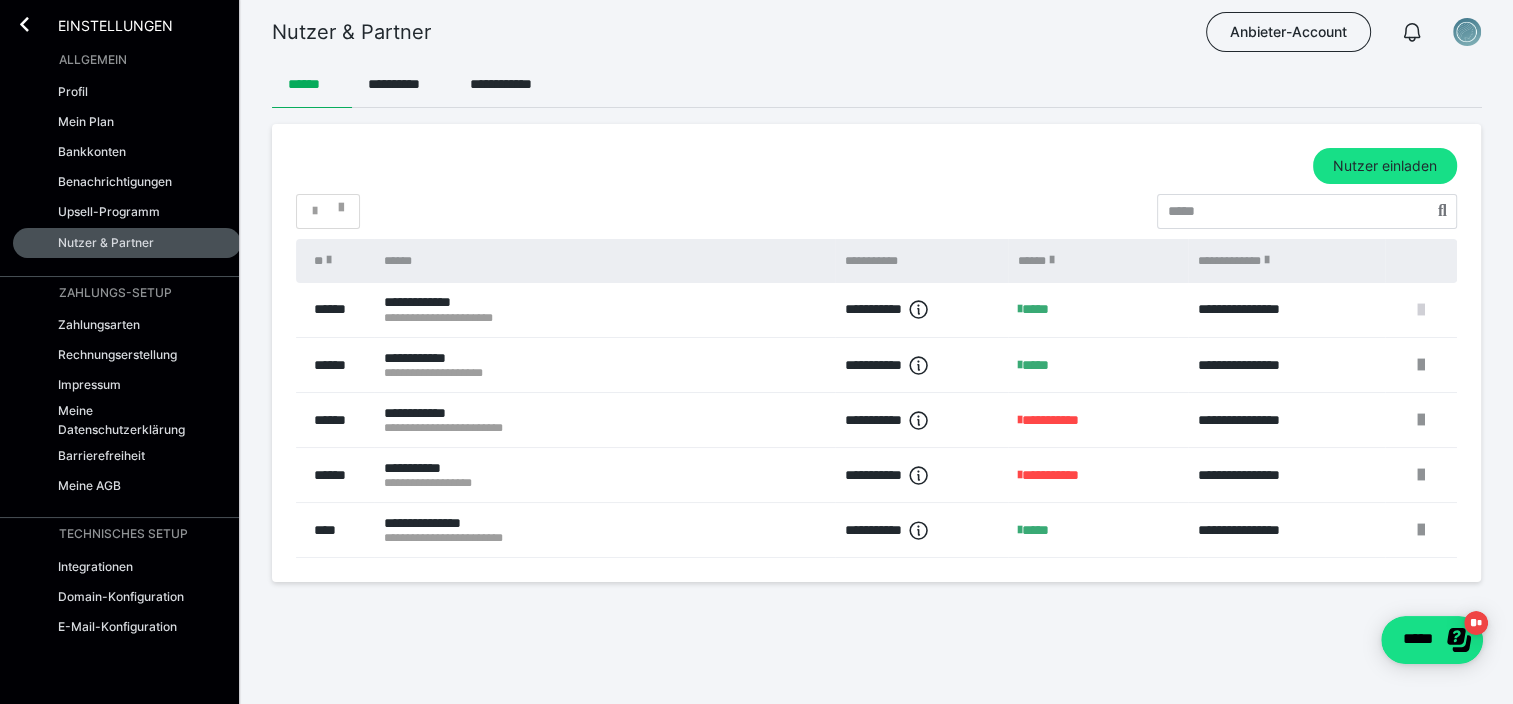click at bounding box center (1421, 310) 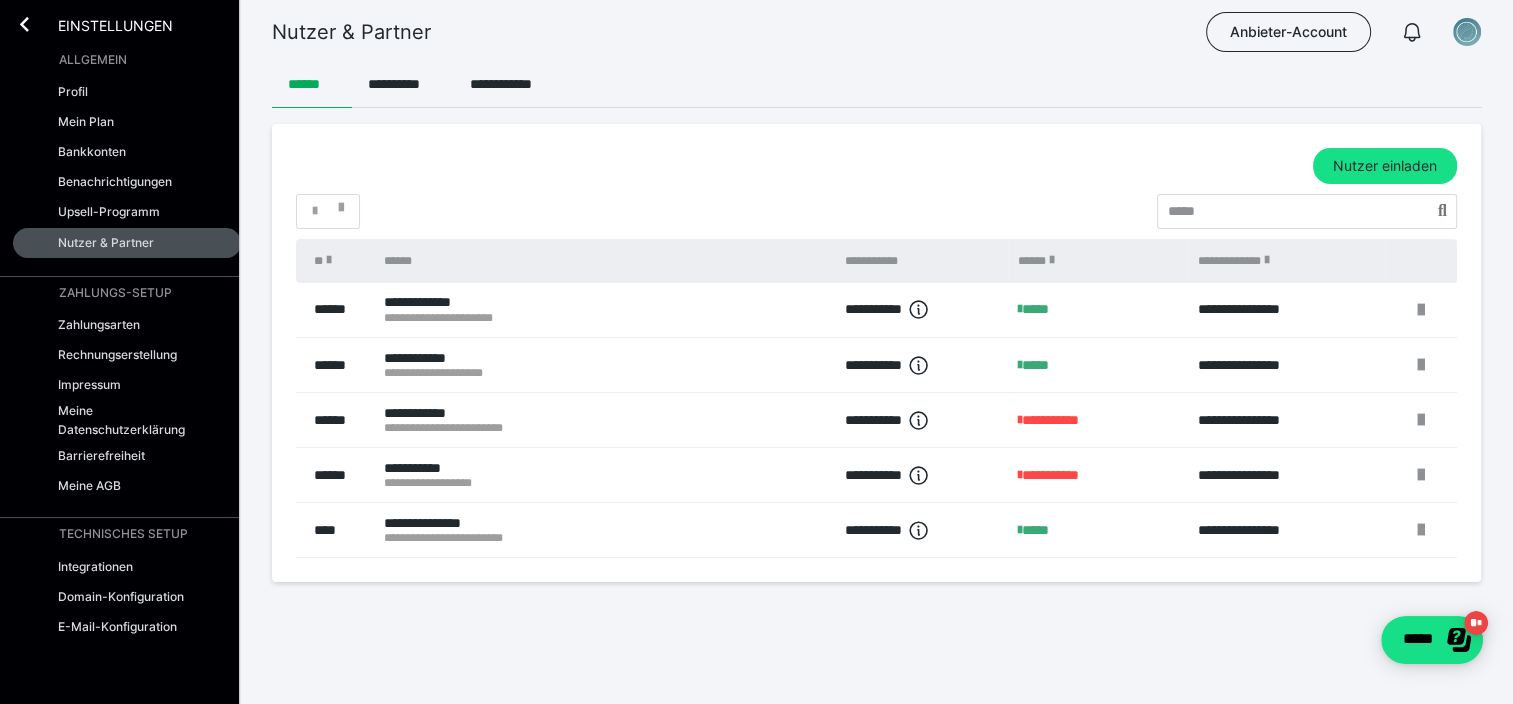 click on "******" at bounding box center (335, 310) 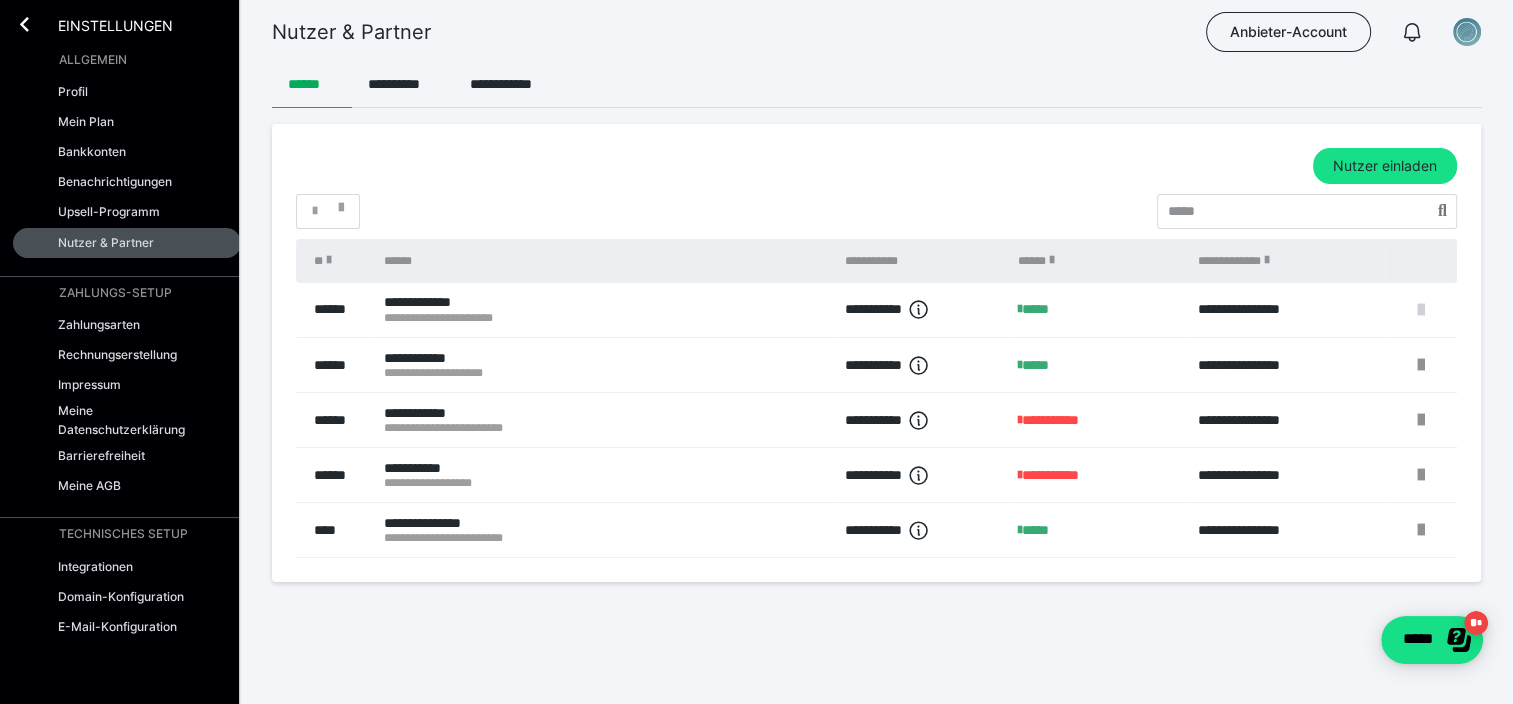 click at bounding box center (1421, 310) 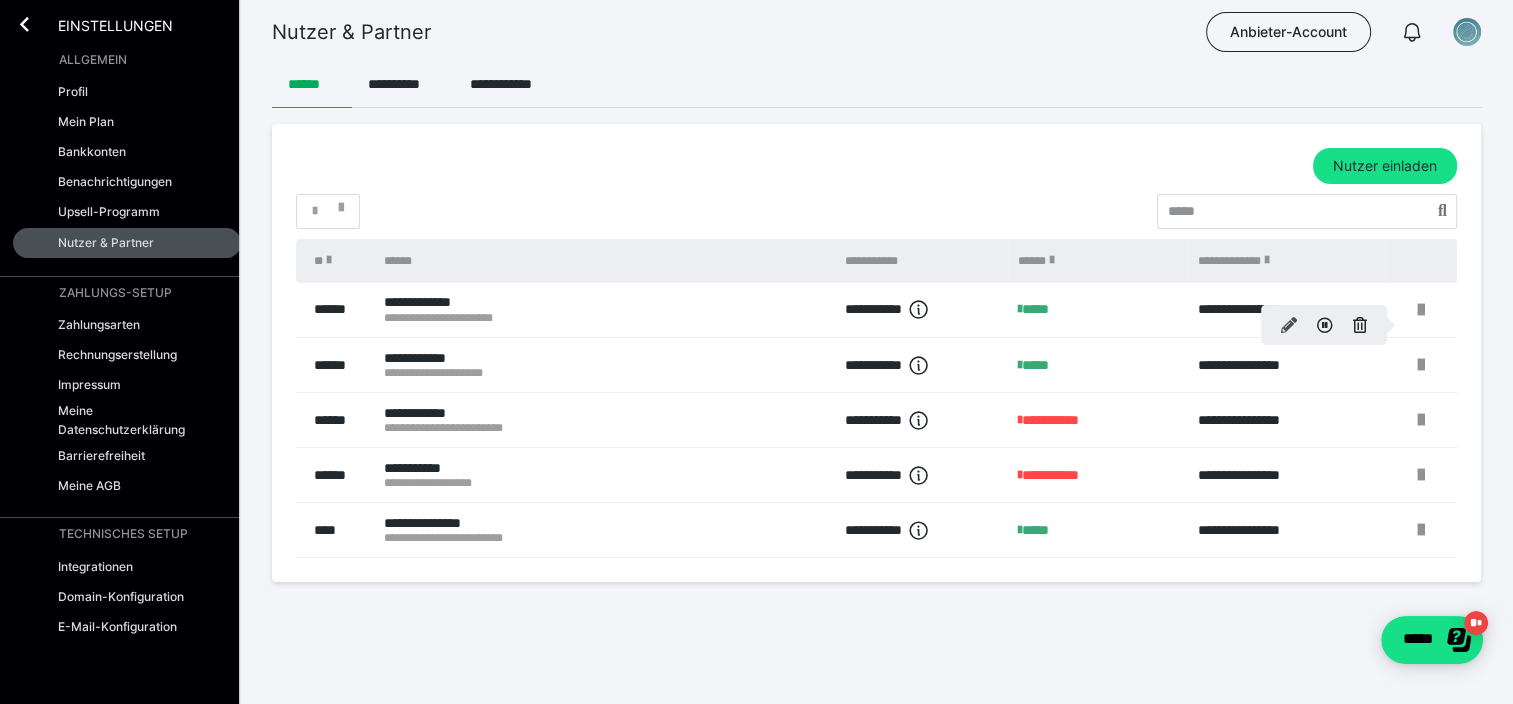 click at bounding box center [1289, 325] 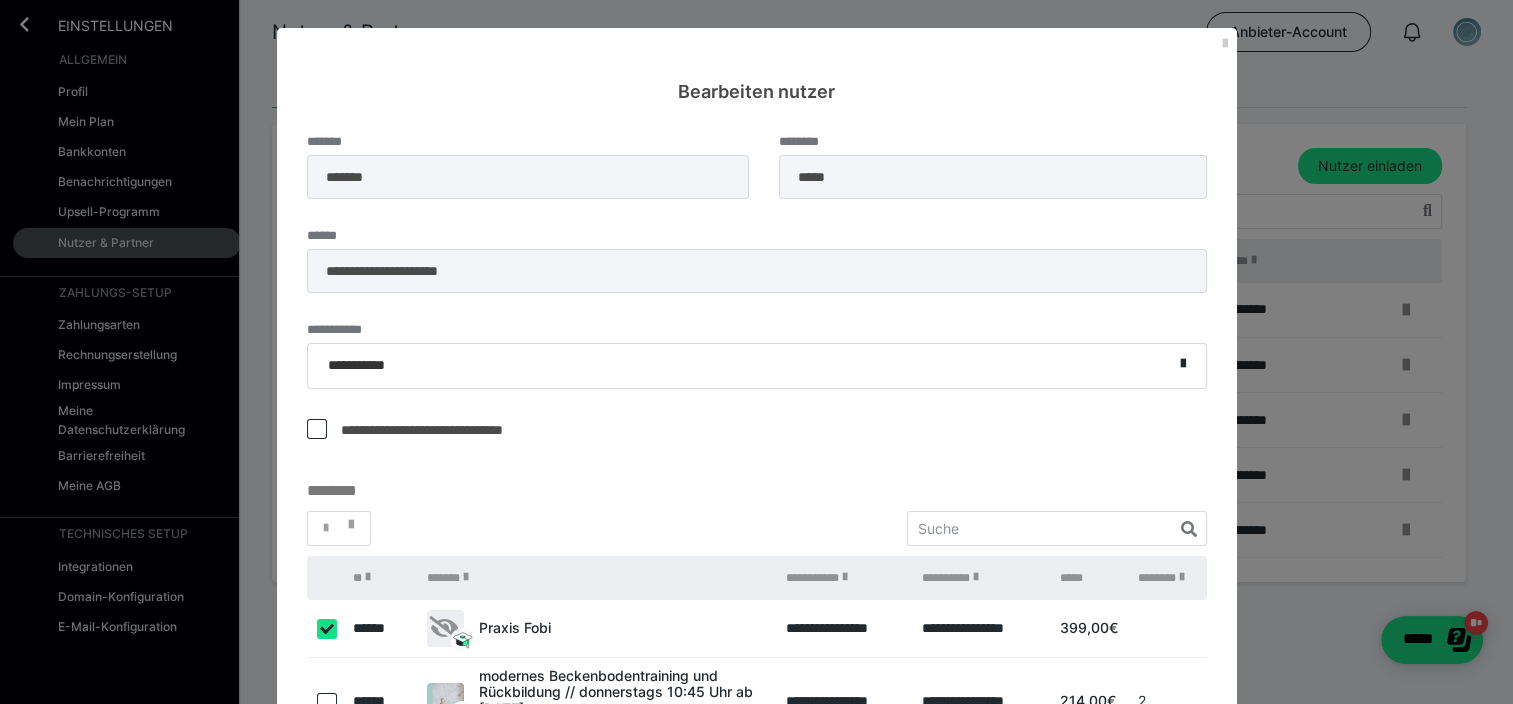 click on "**********" at bounding box center (740, 366) 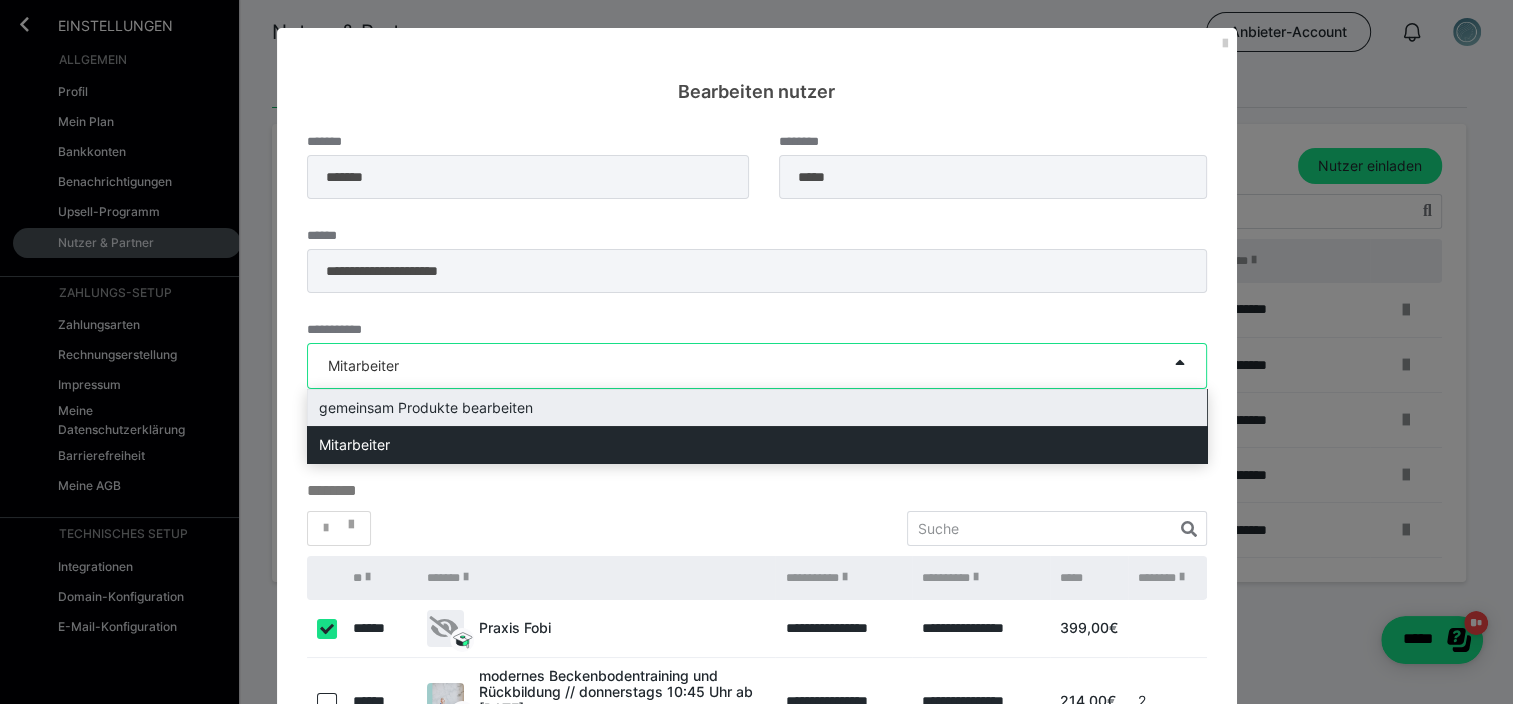 click on "gemeinsam Produkte bearbeiten" at bounding box center (757, 407) 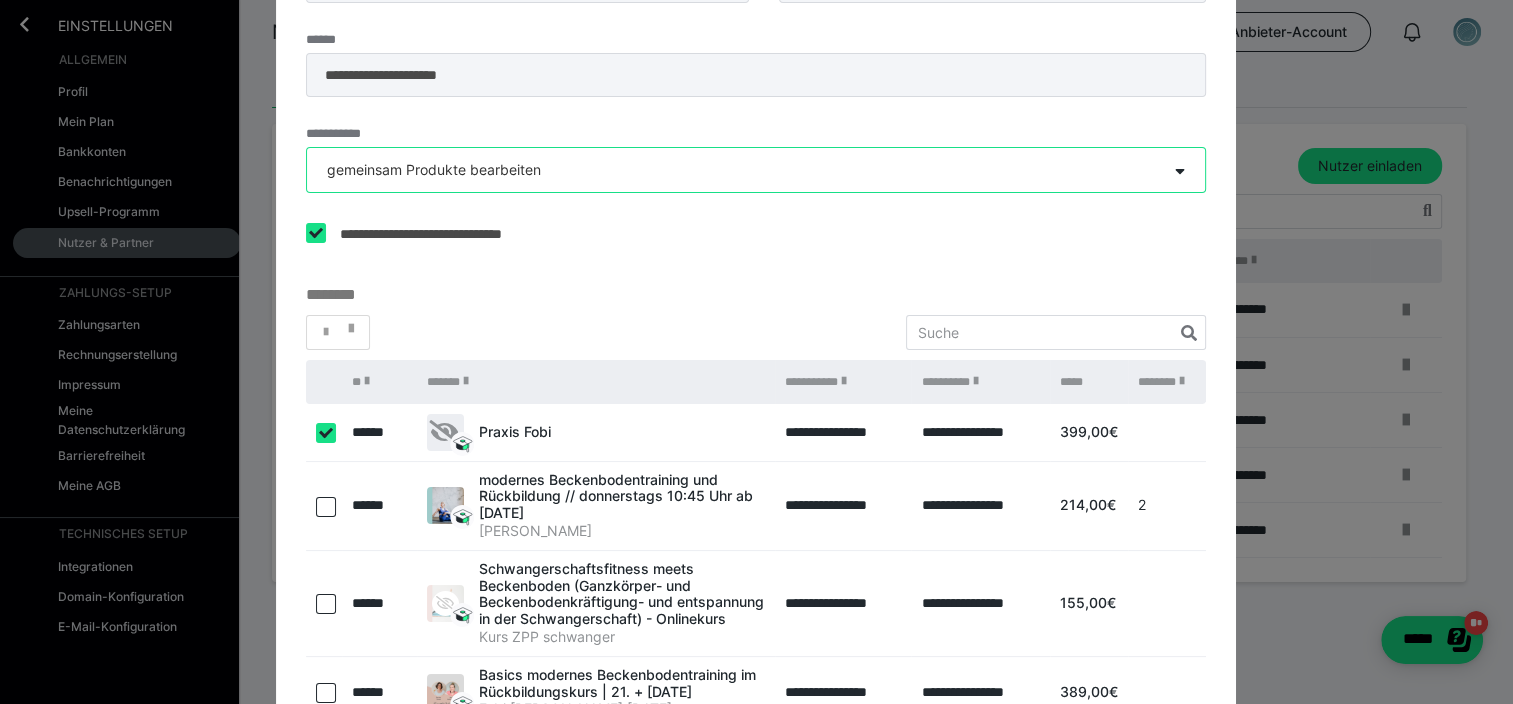 scroll, scrollTop: 302, scrollLeft: 0, axis: vertical 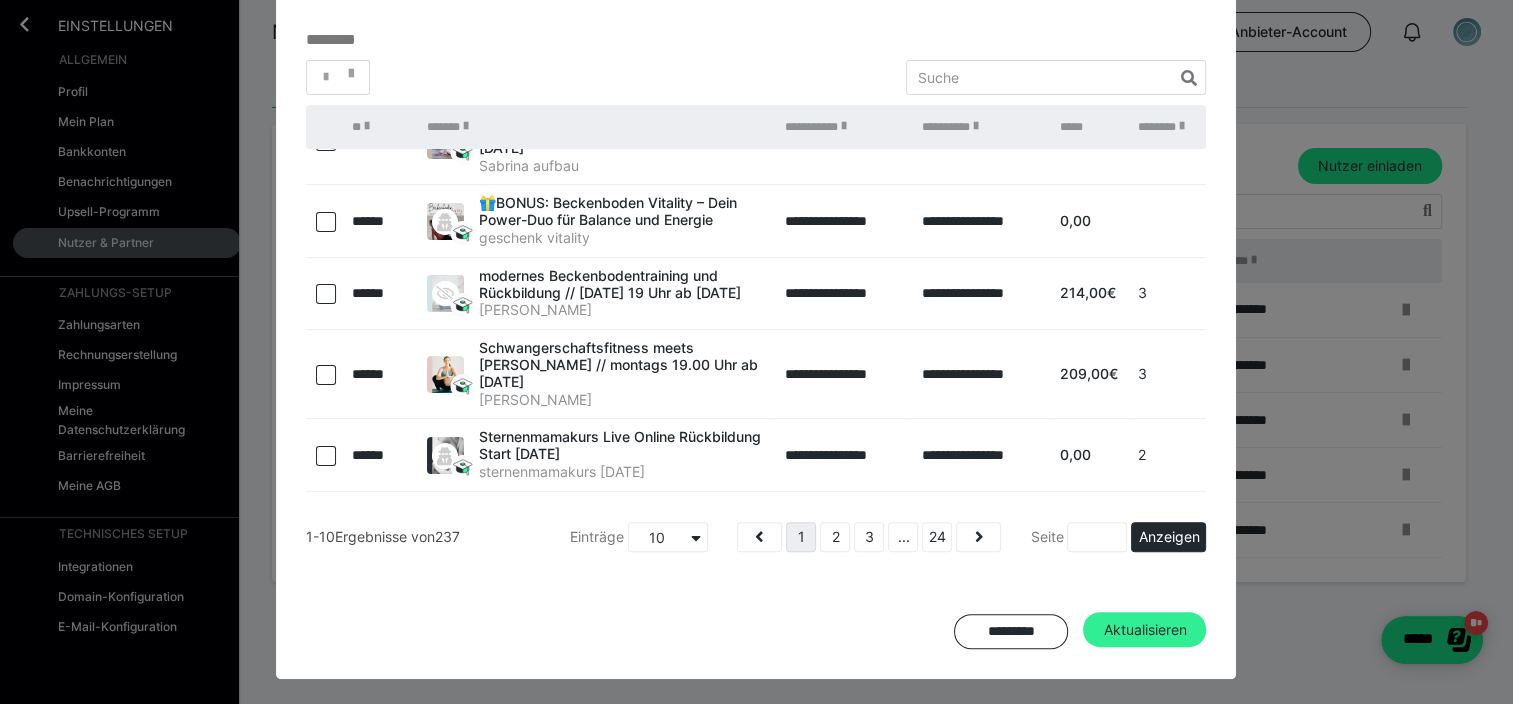 click on "Aktualisieren" at bounding box center [1144, 630] 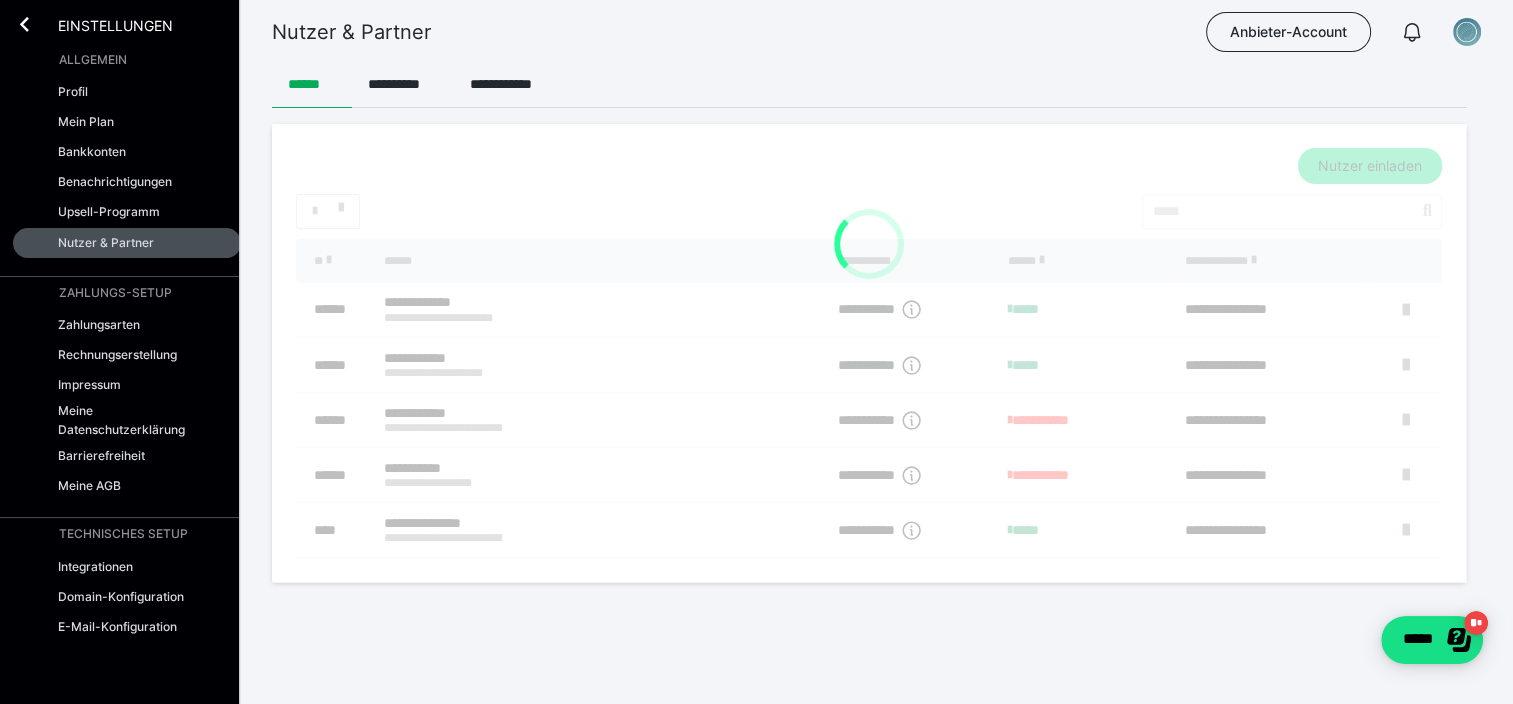 scroll, scrollTop: 0, scrollLeft: 0, axis: both 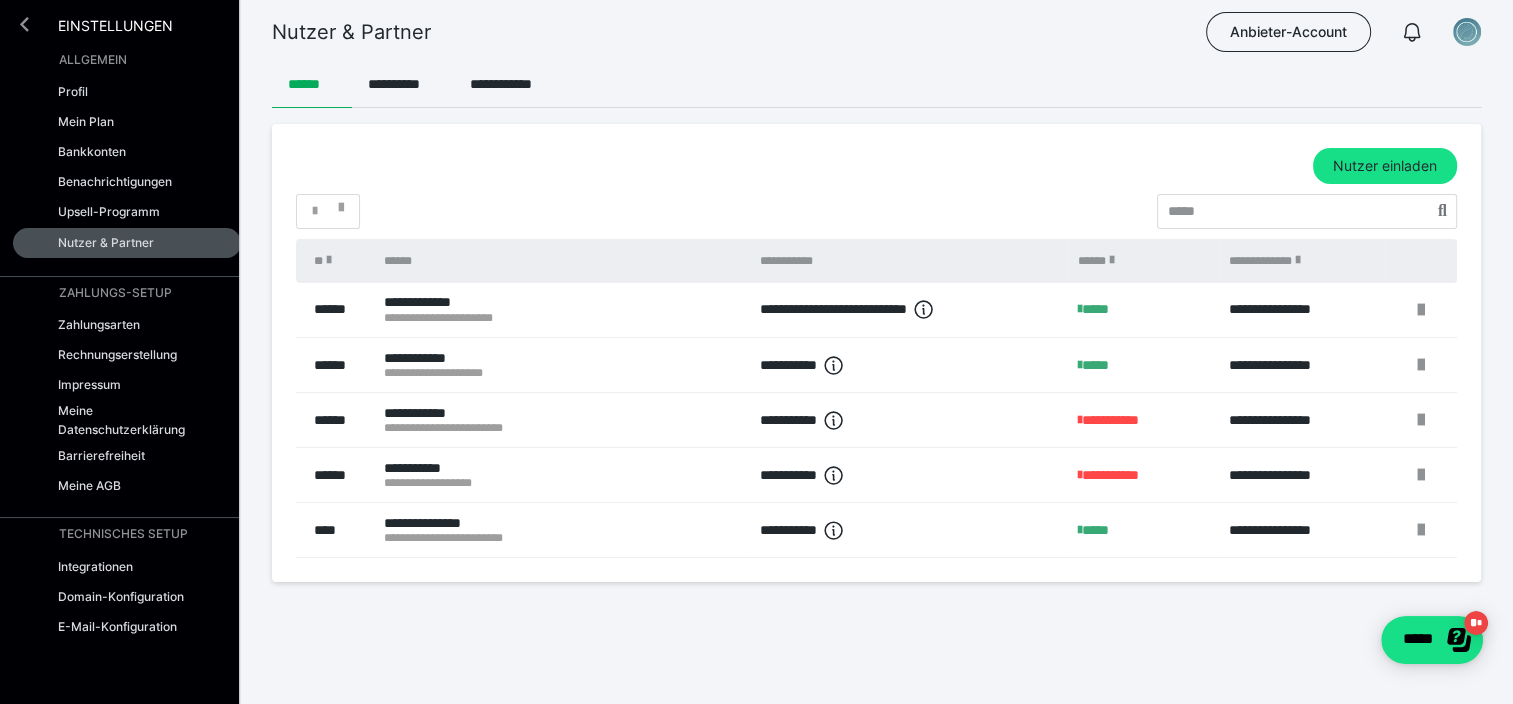 click at bounding box center [24, 24] 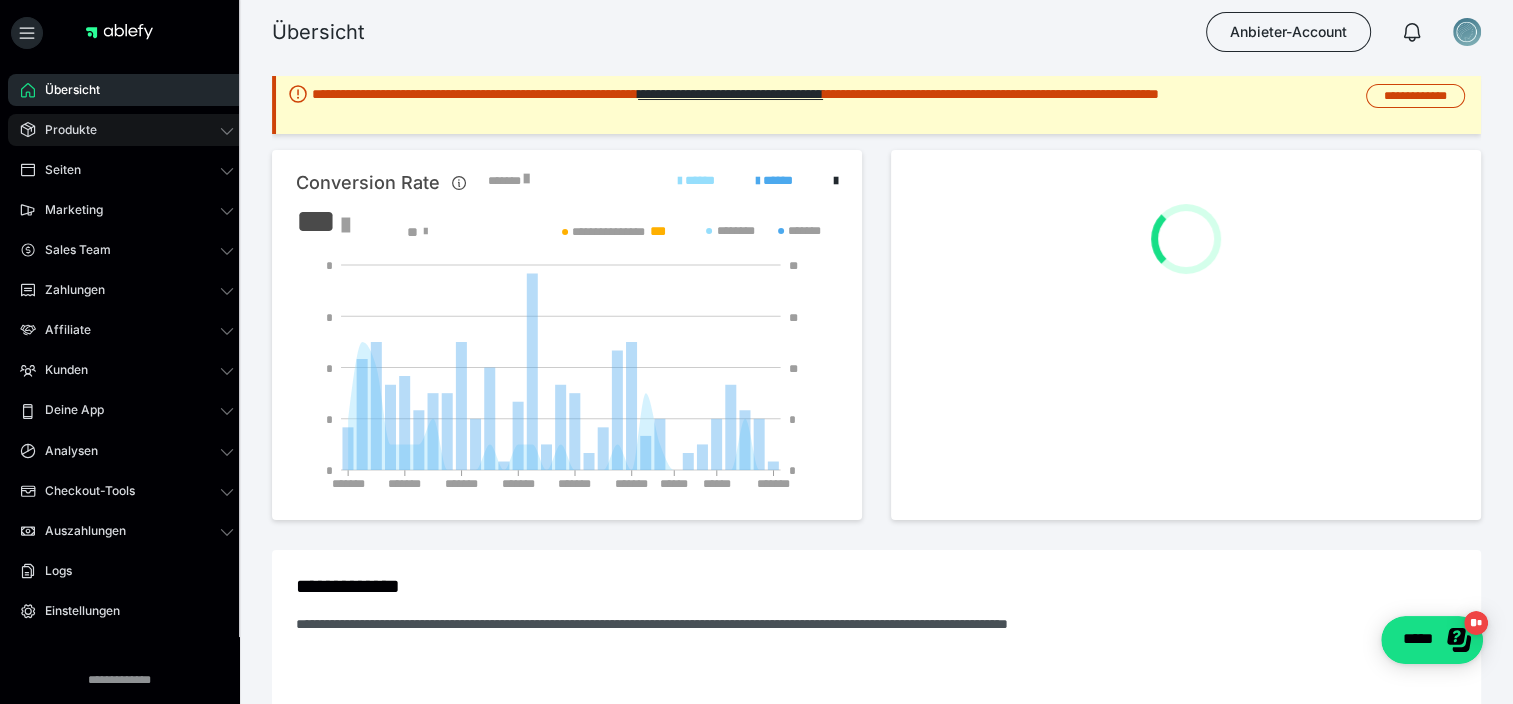 scroll, scrollTop: 0, scrollLeft: 0, axis: both 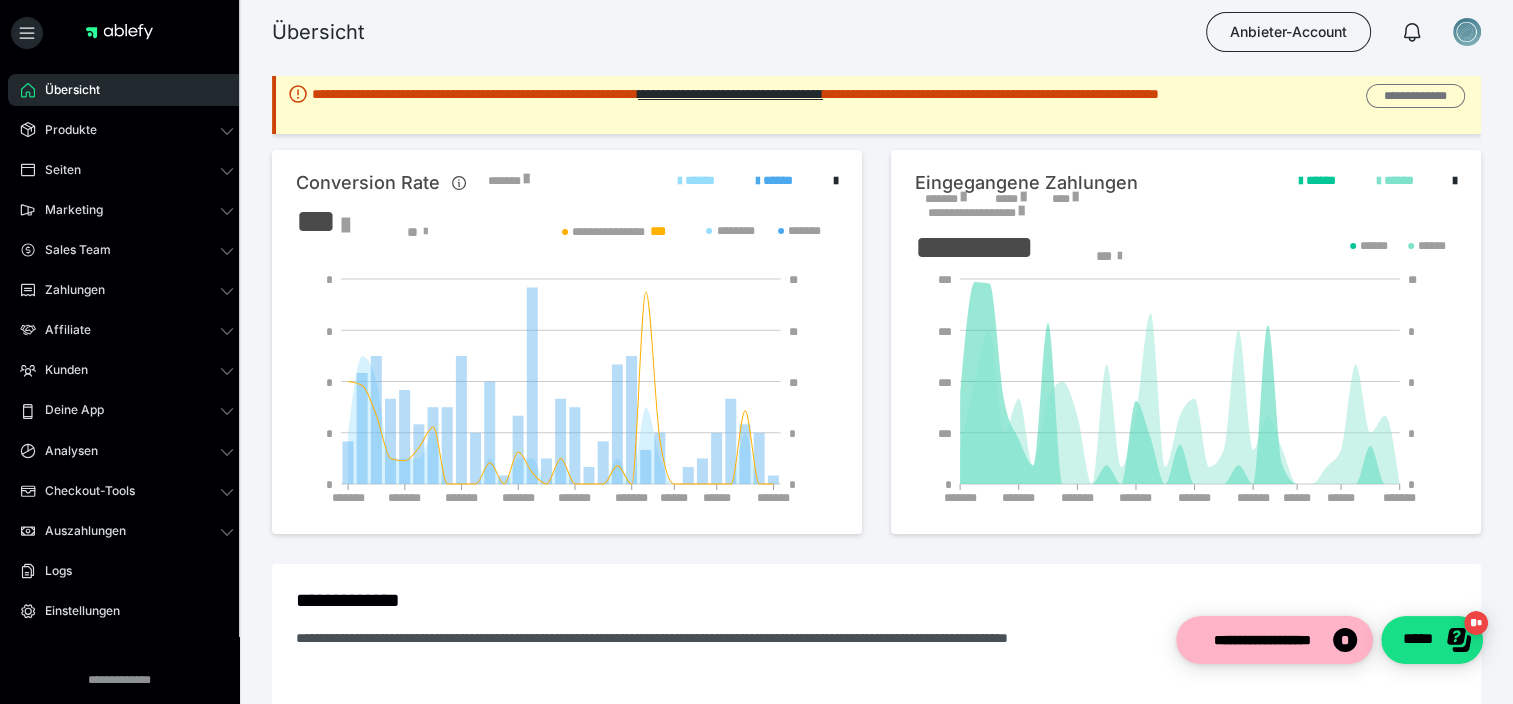 click on "**********" at bounding box center [1415, 96] 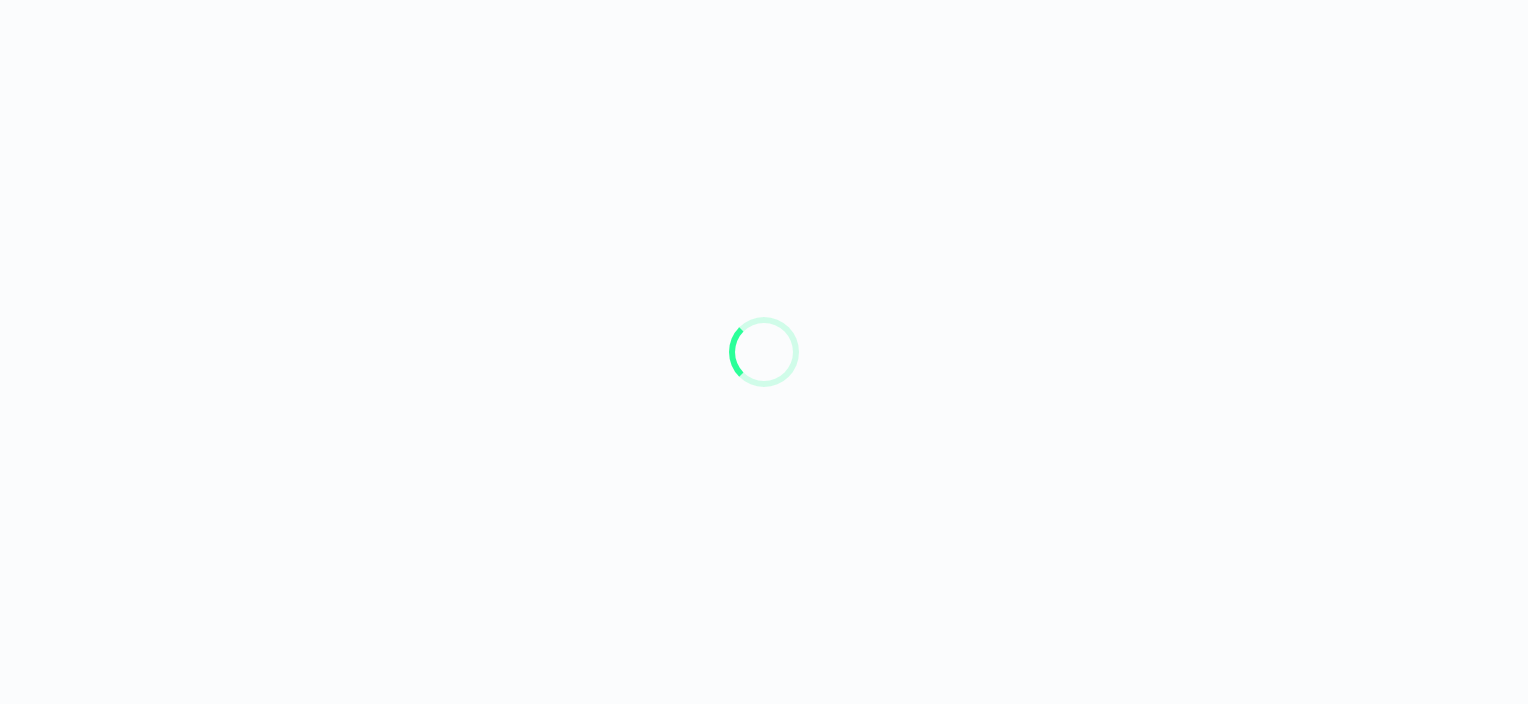 scroll, scrollTop: 0, scrollLeft: 0, axis: both 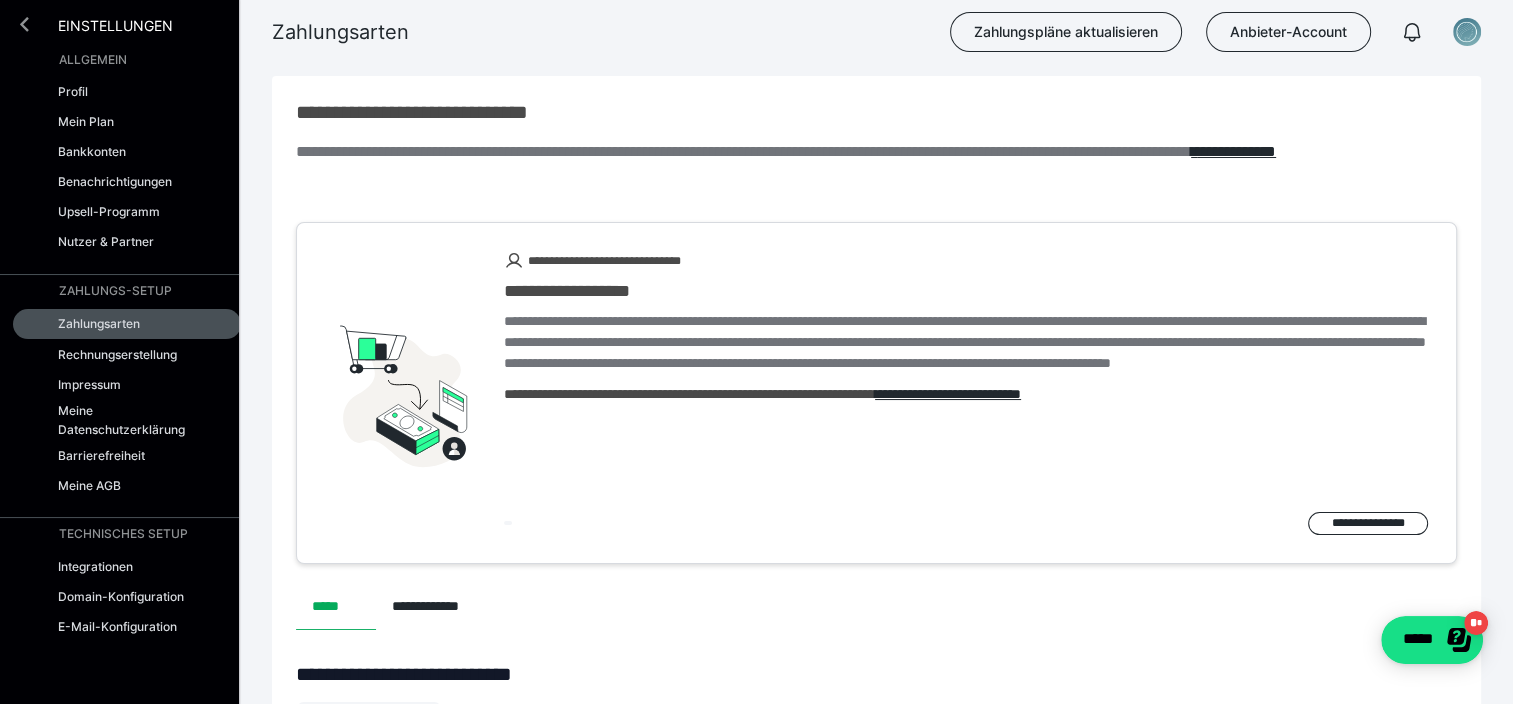 click at bounding box center [24, 24] 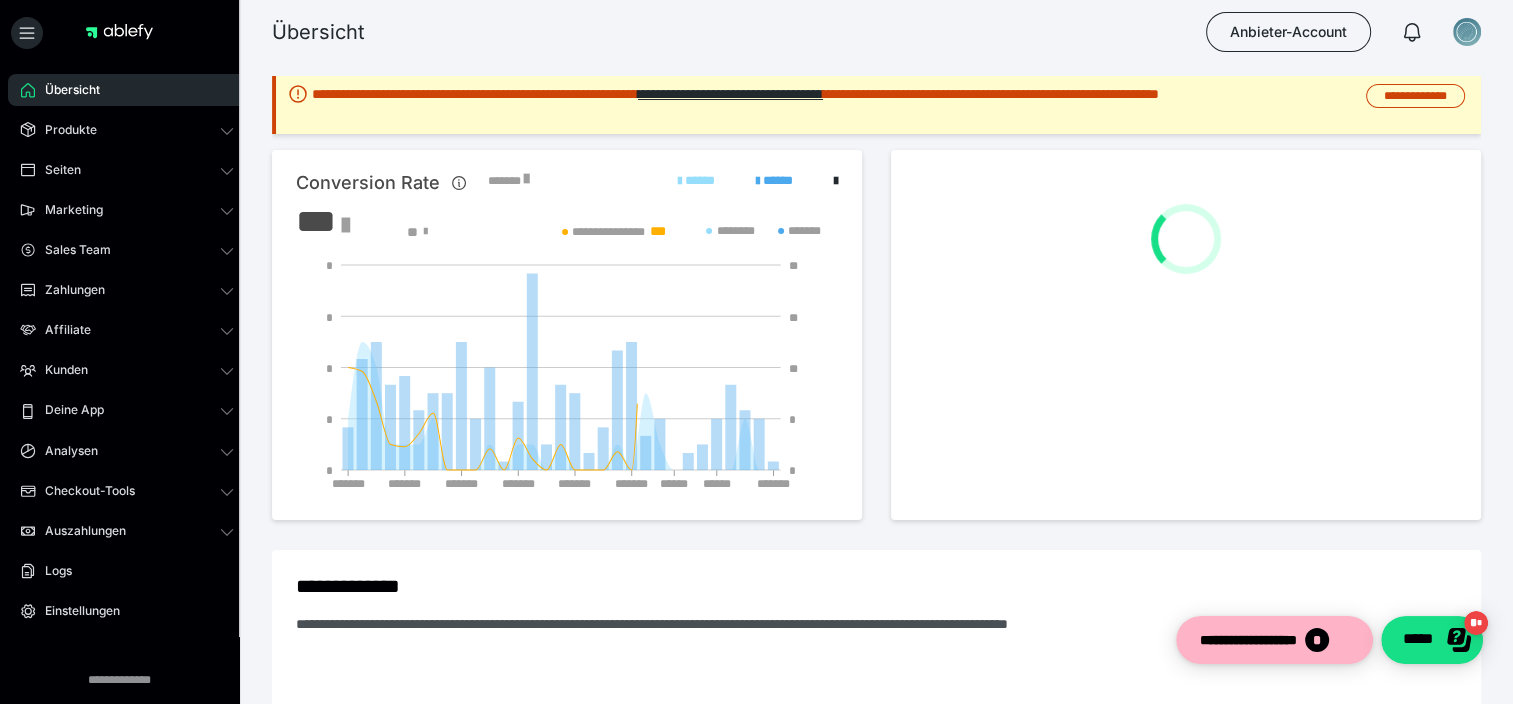 scroll, scrollTop: 0, scrollLeft: 0, axis: both 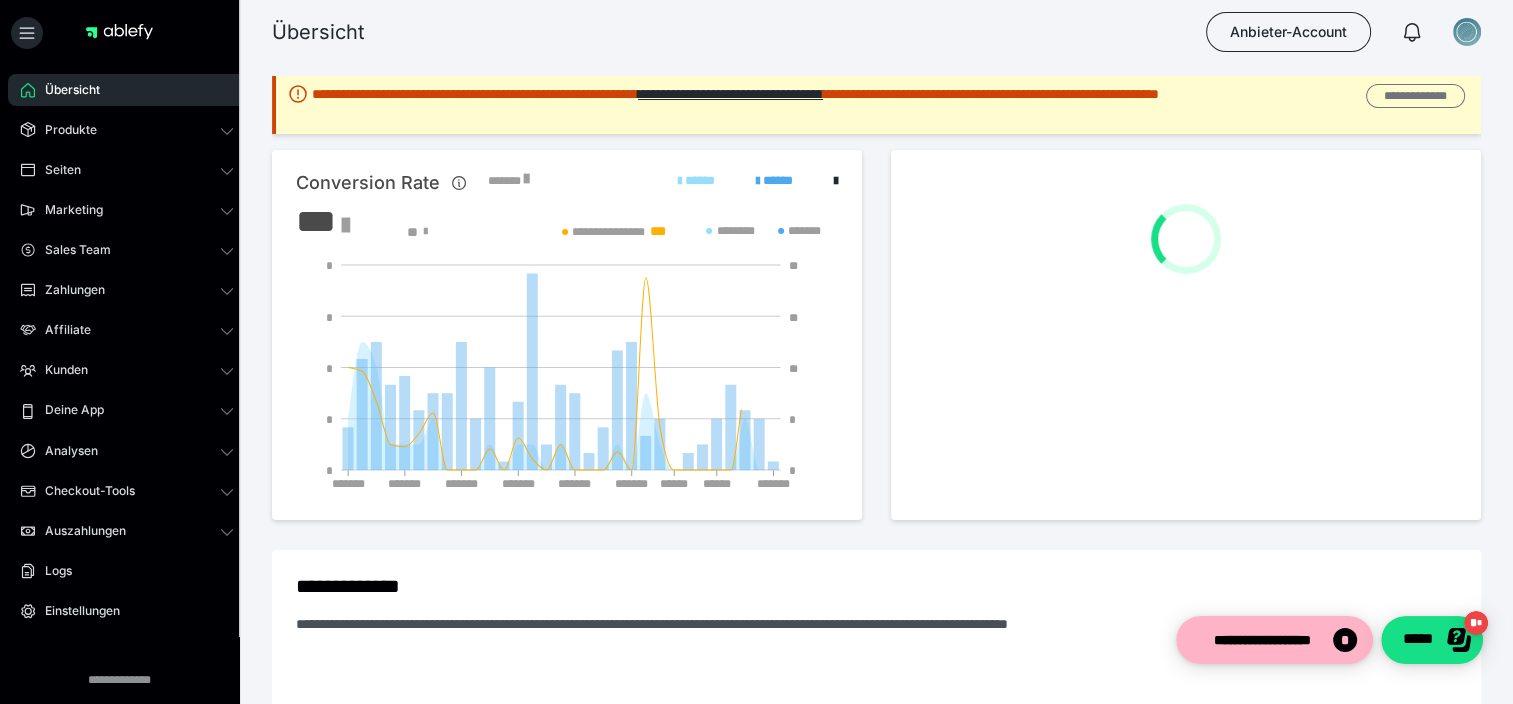 type 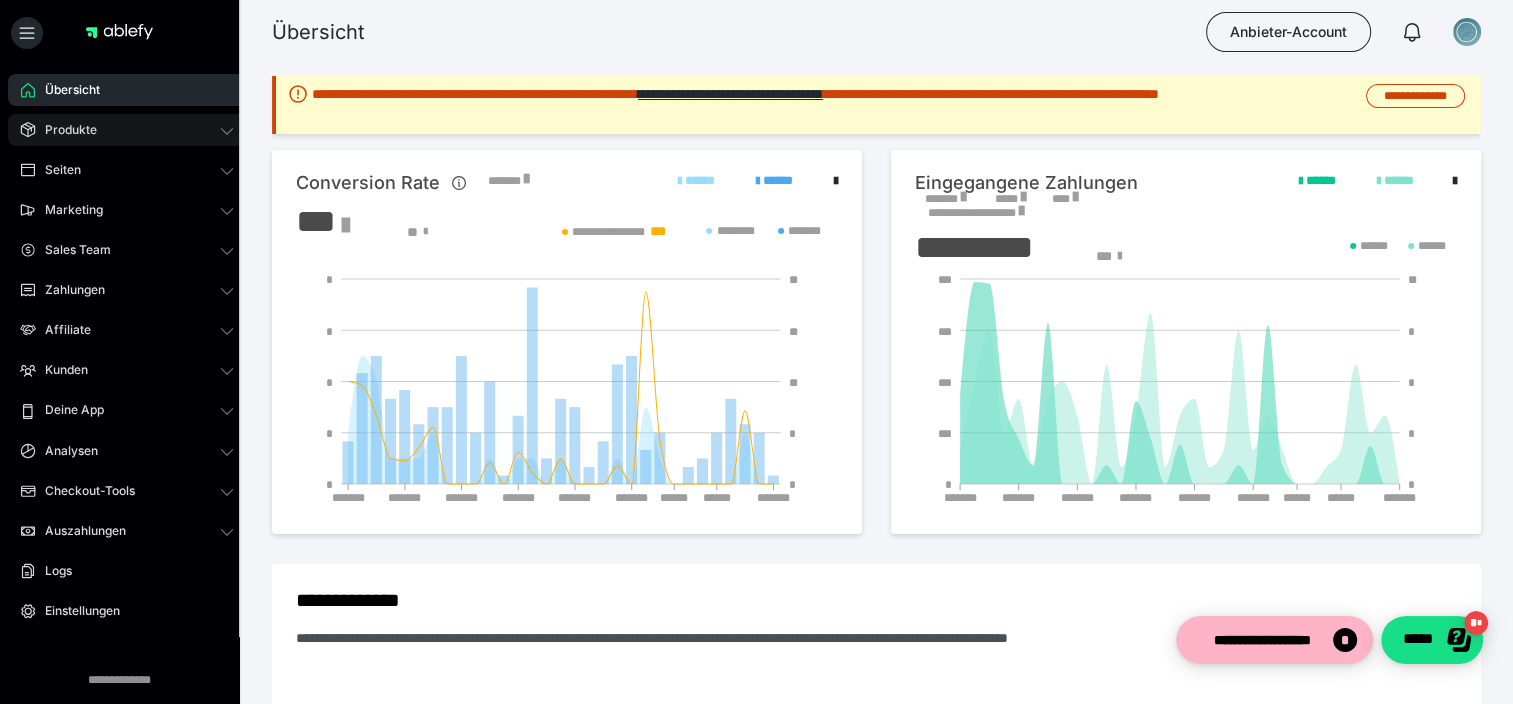 click on "Produkte" at bounding box center [127, 130] 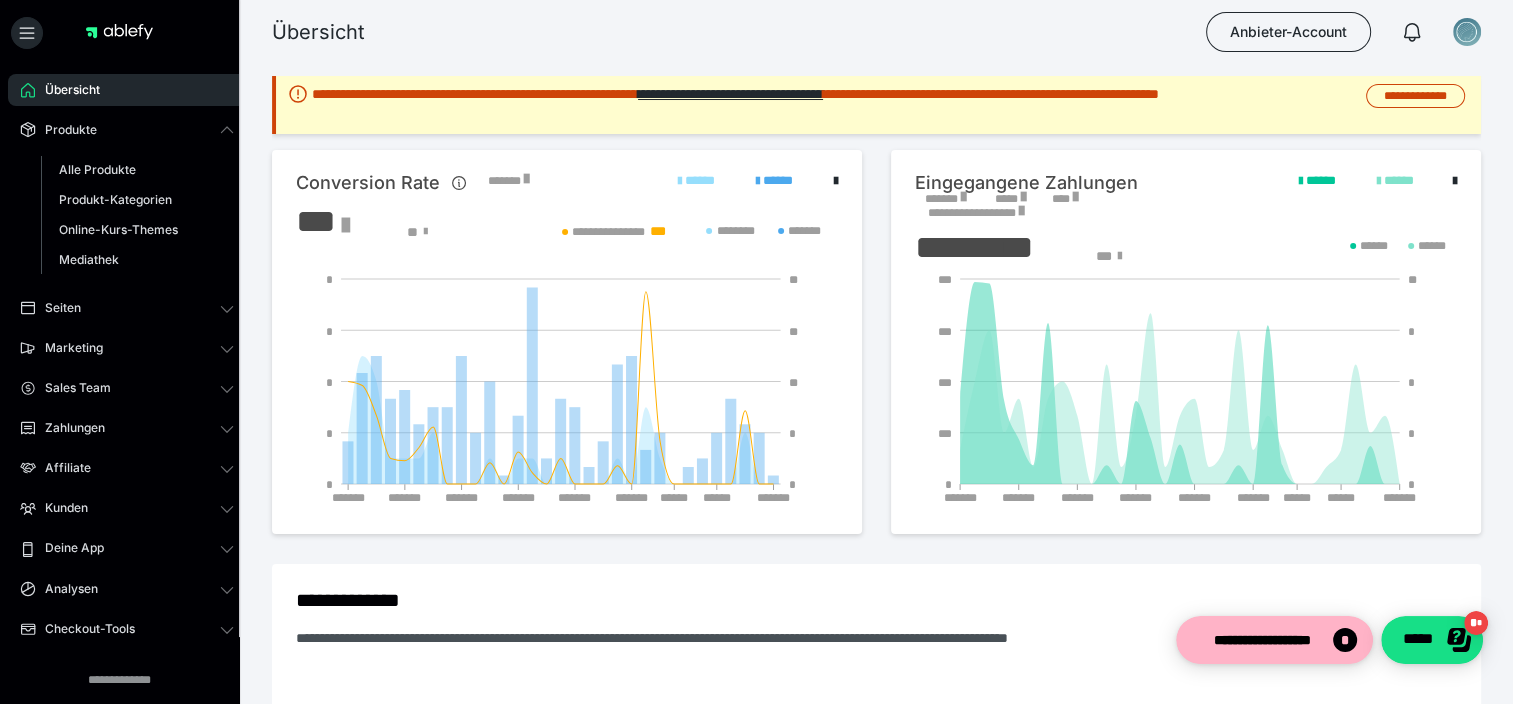 click on "Übersicht" at bounding box center (65, 90) 